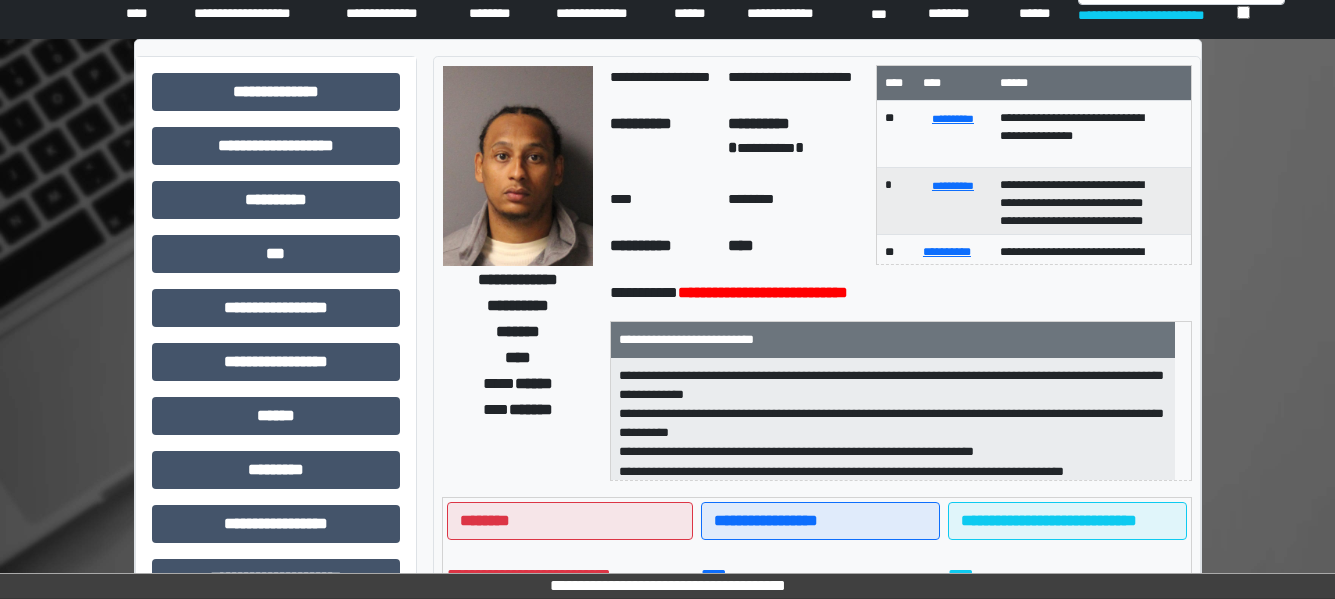 scroll, scrollTop: 0, scrollLeft: 0, axis: both 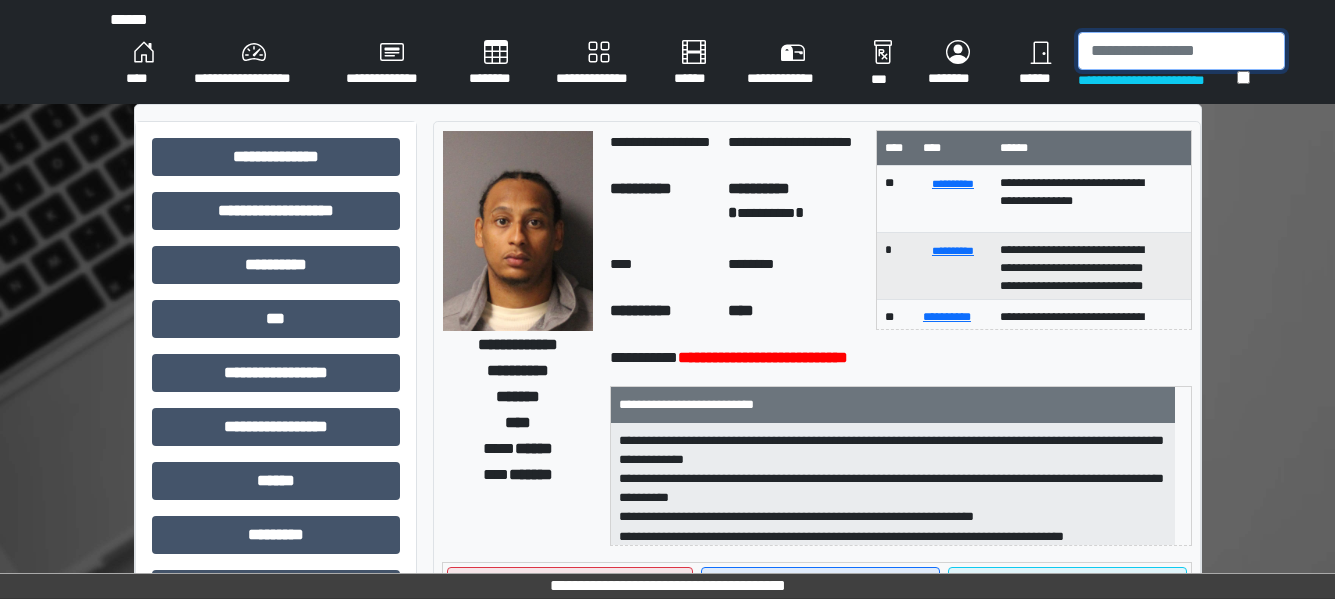 click at bounding box center (1181, 51) 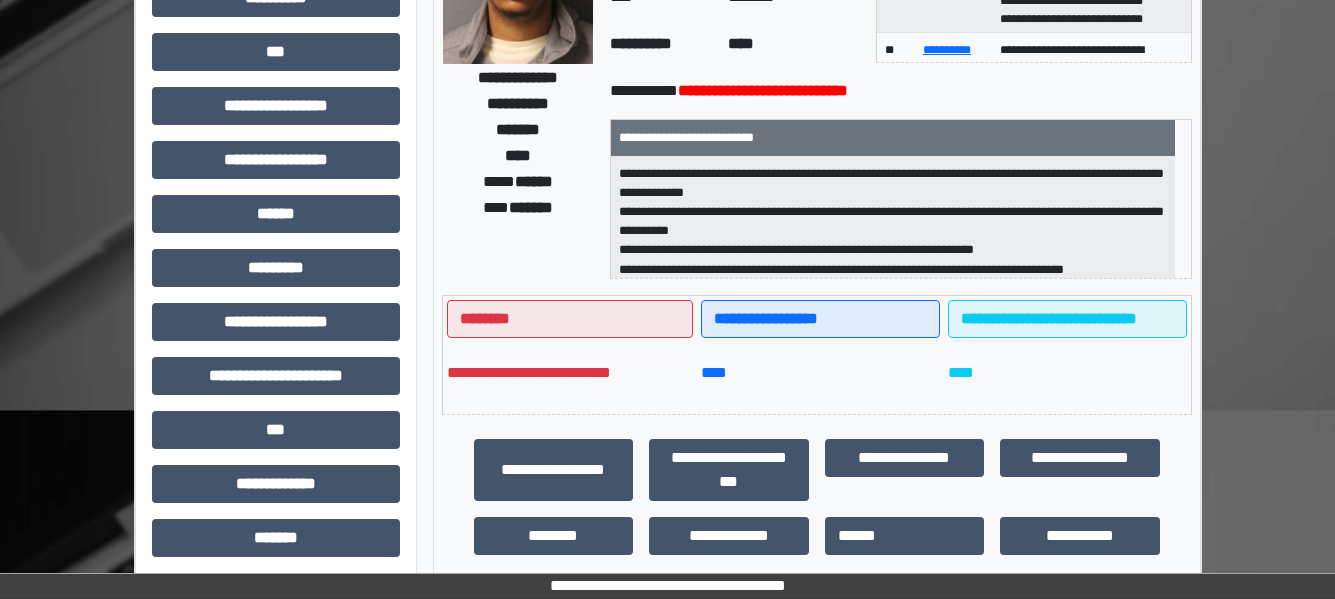 scroll, scrollTop: 317, scrollLeft: 0, axis: vertical 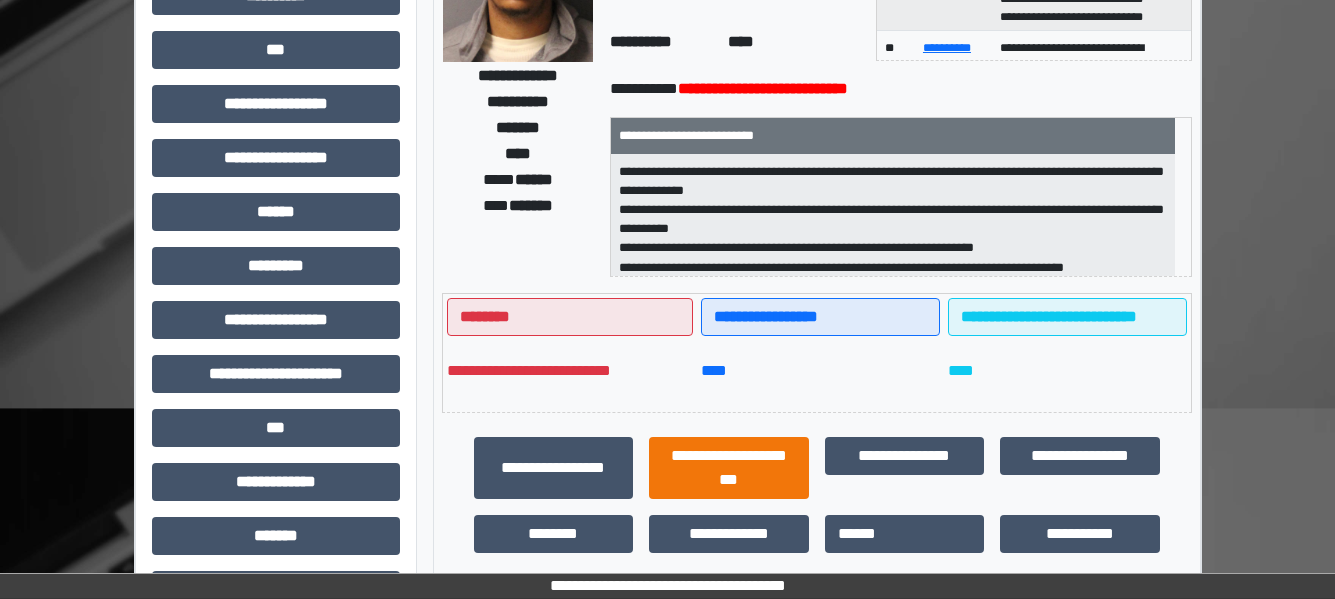 type on "*******" 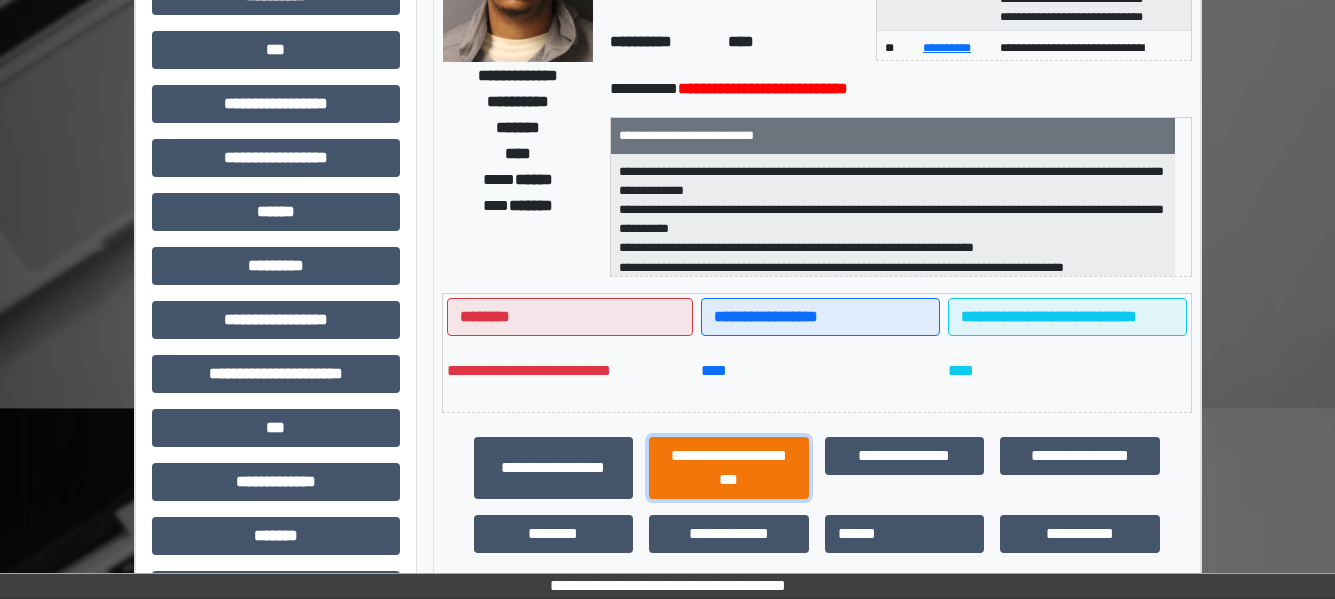 click on "**********" at bounding box center [729, 468] 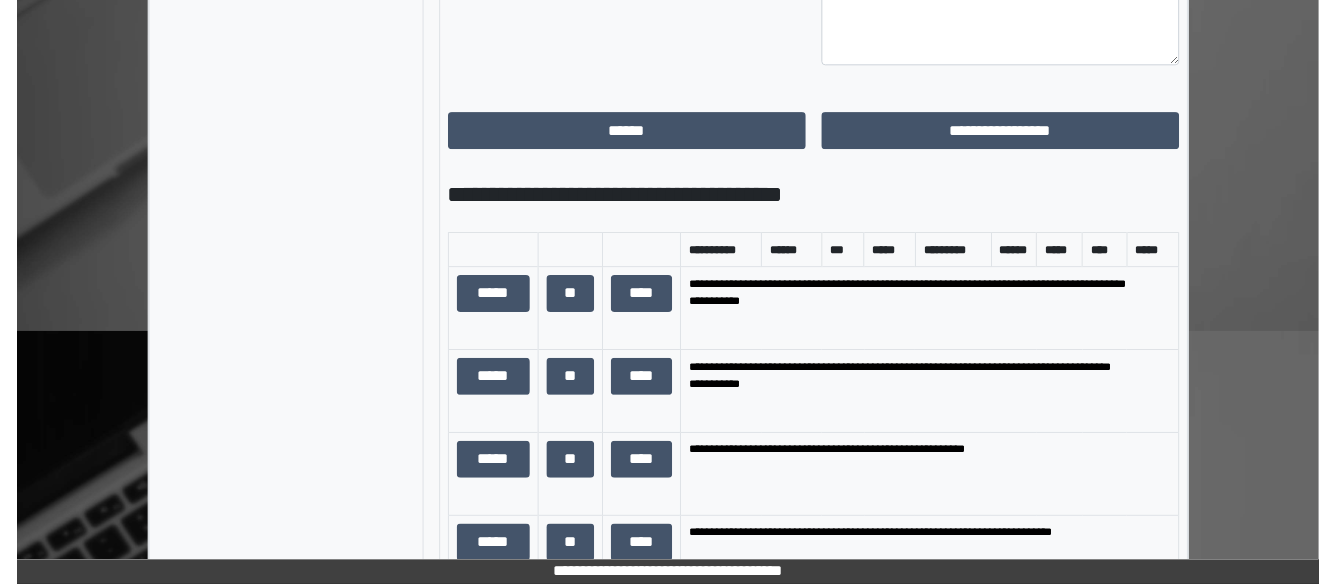 scroll, scrollTop: 1244, scrollLeft: 0, axis: vertical 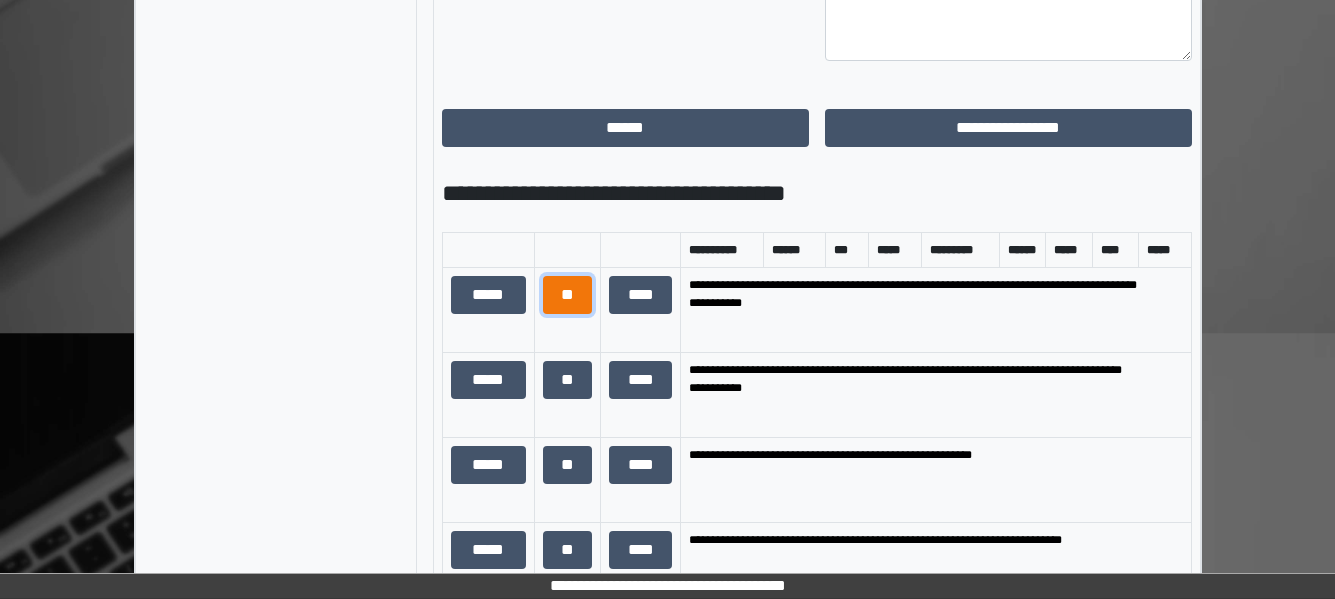 click on "**" at bounding box center (568, 295) 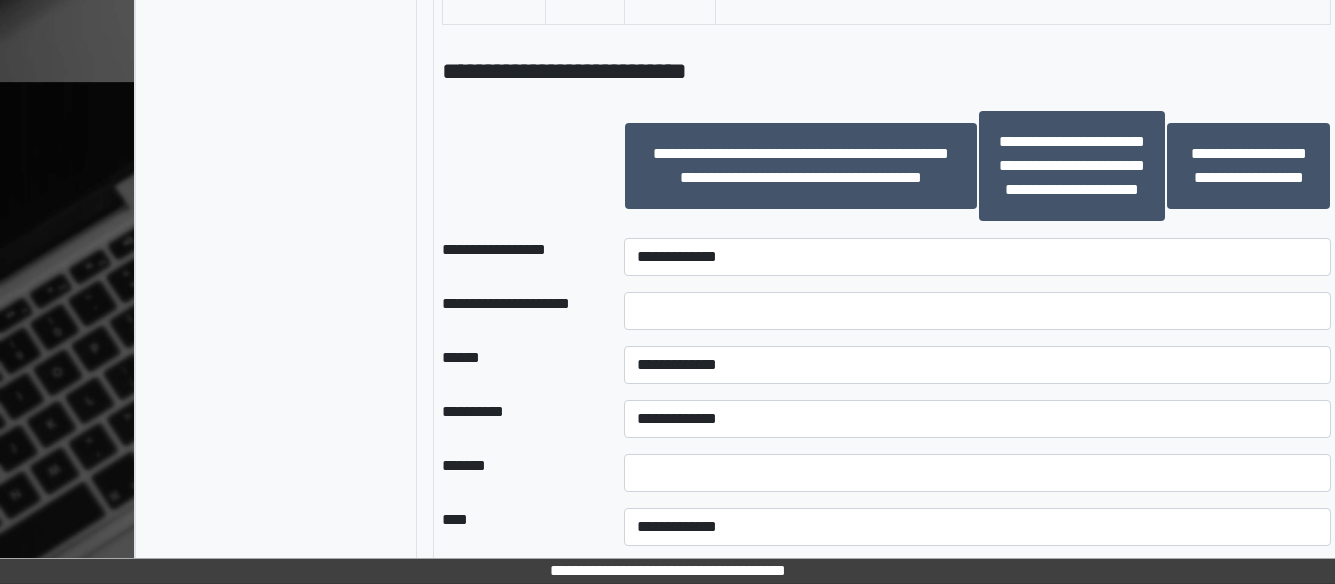 scroll, scrollTop: 2348, scrollLeft: 0, axis: vertical 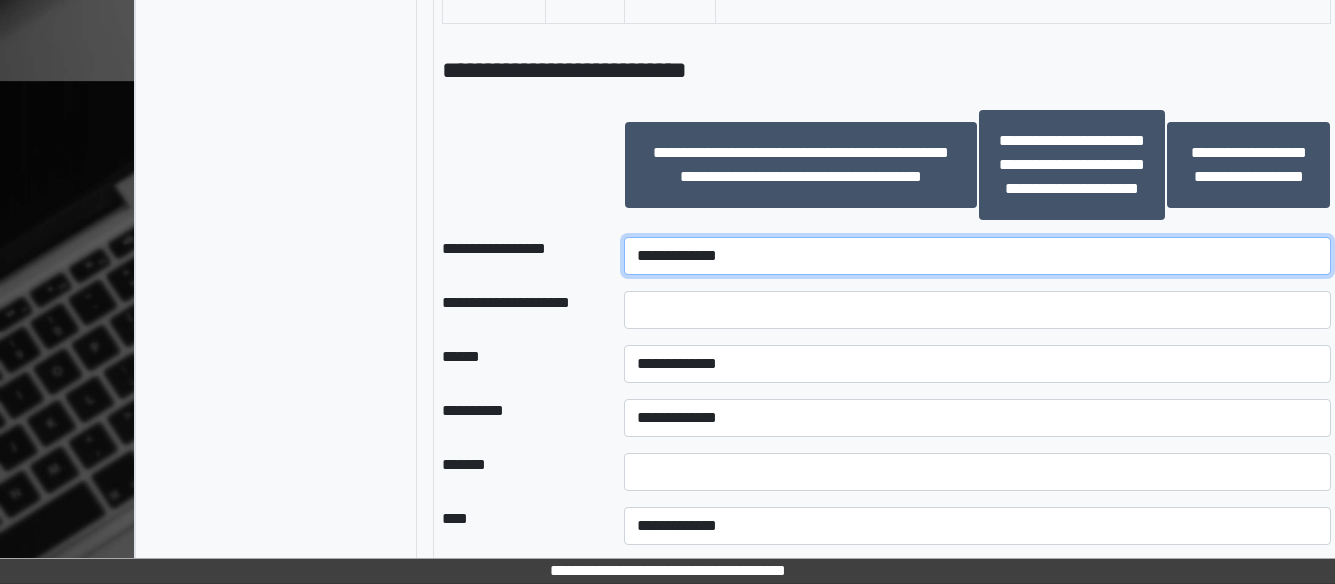 click on "**********" at bounding box center (977, 256) 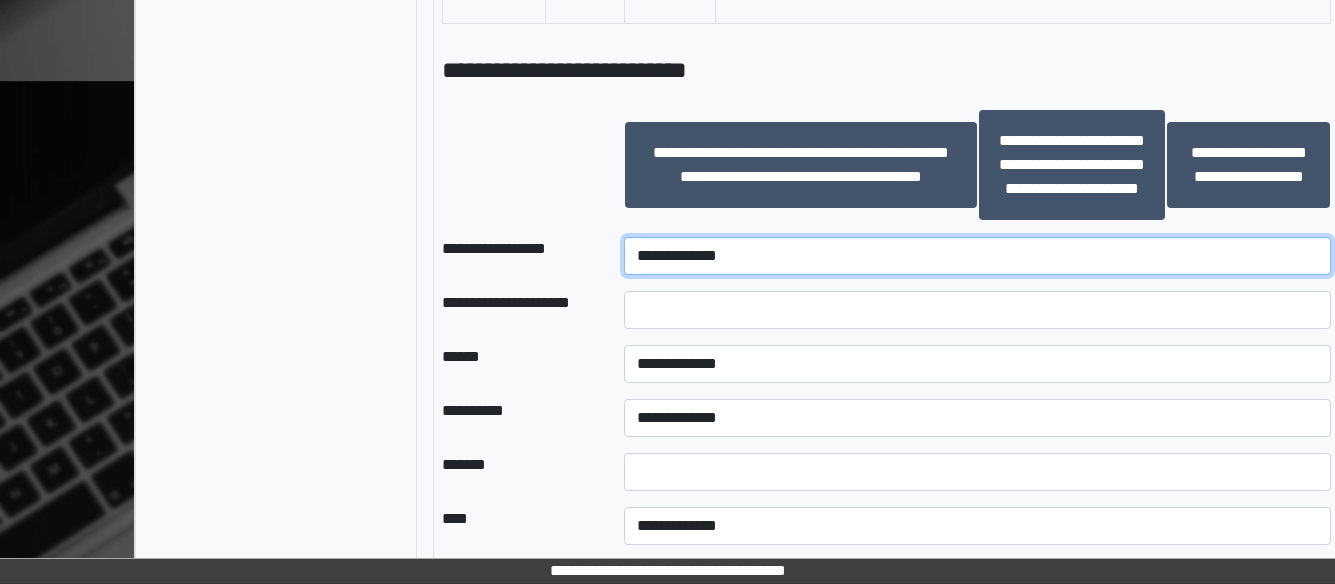 select on "*********" 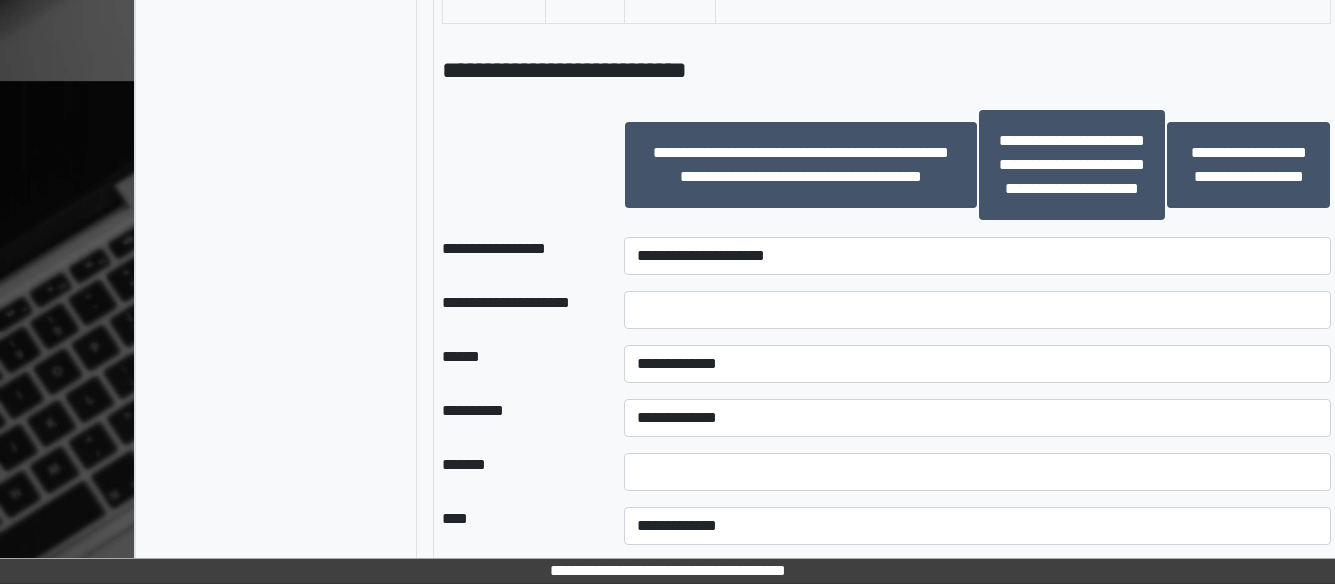 click at bounding box center (977, 310) 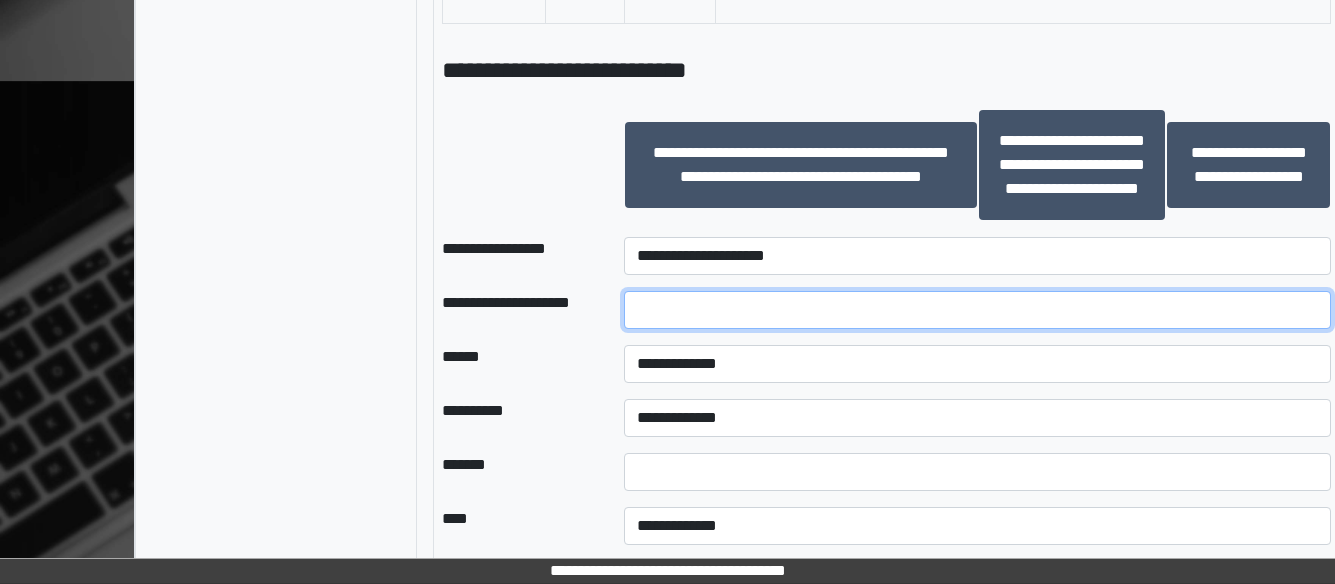 click at bounding box center [977, 310] 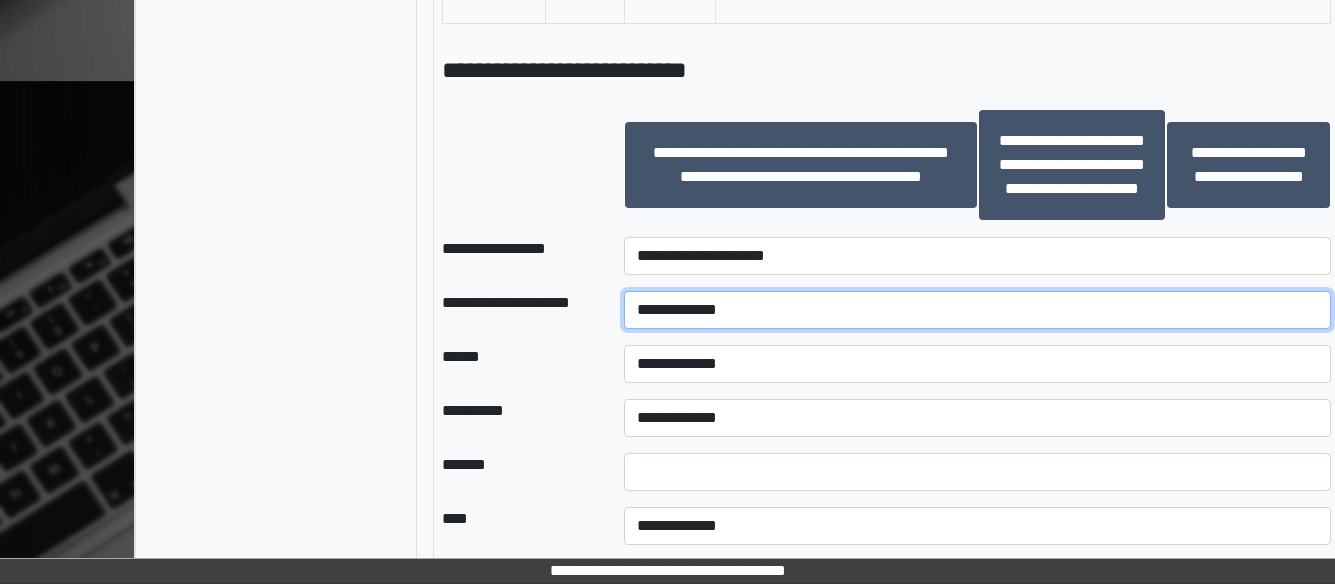 scroll, scrollTop: 2425, scrollLeft: 0, axis: vertical 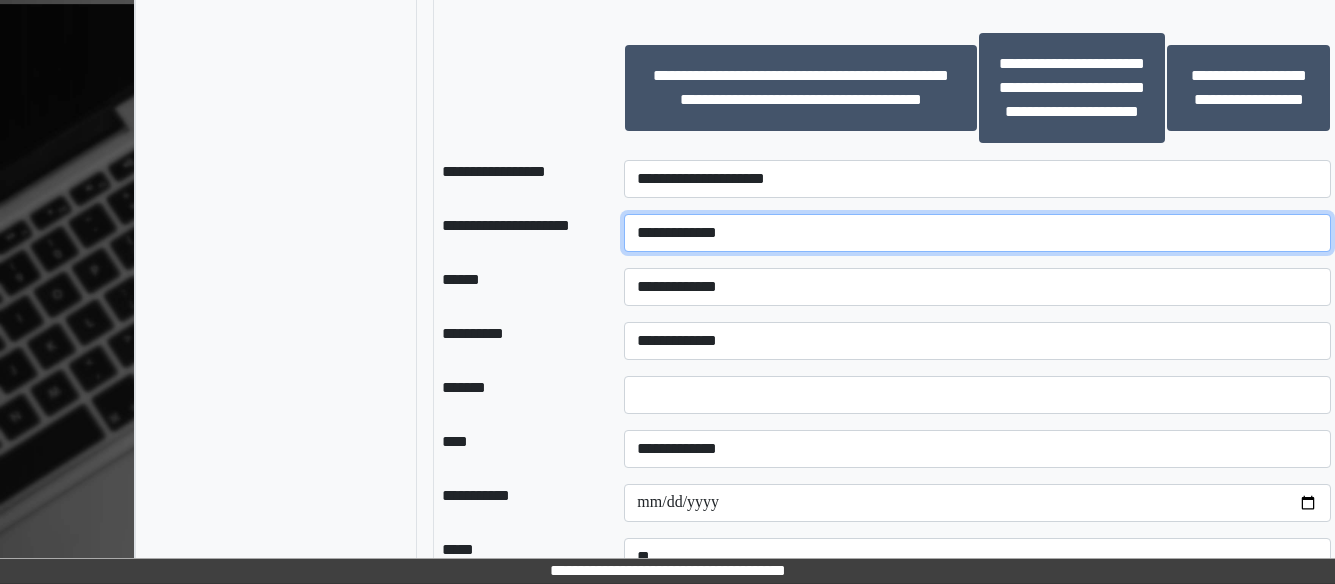 type on "**********" 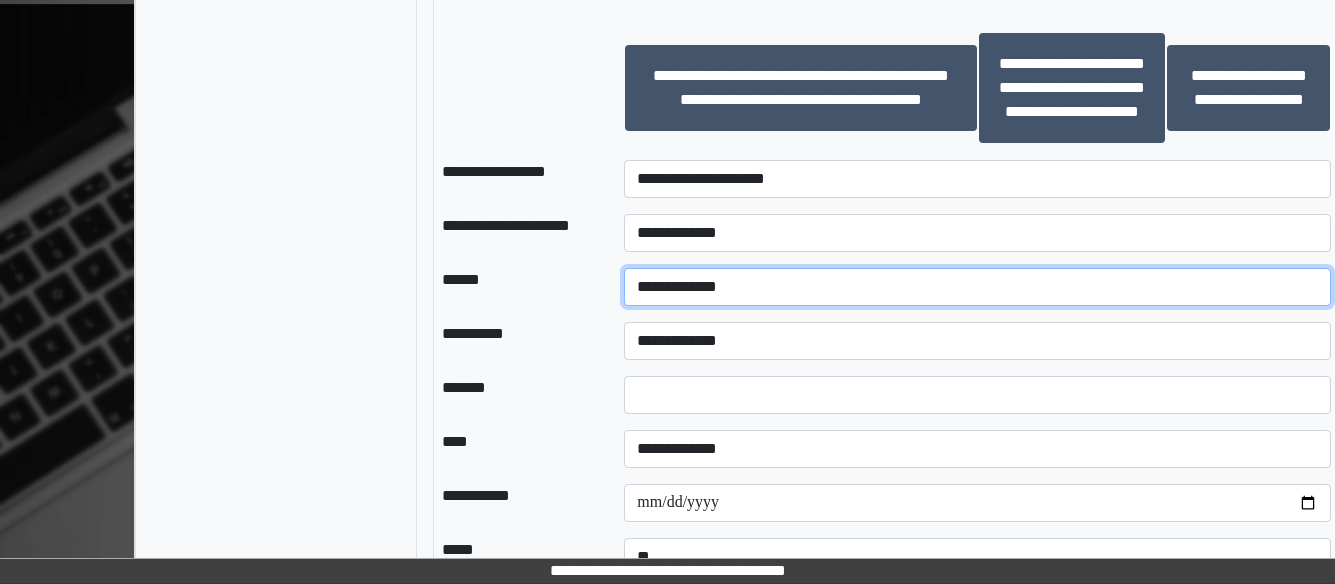 click on "**********" at bounding box center (977, 287) 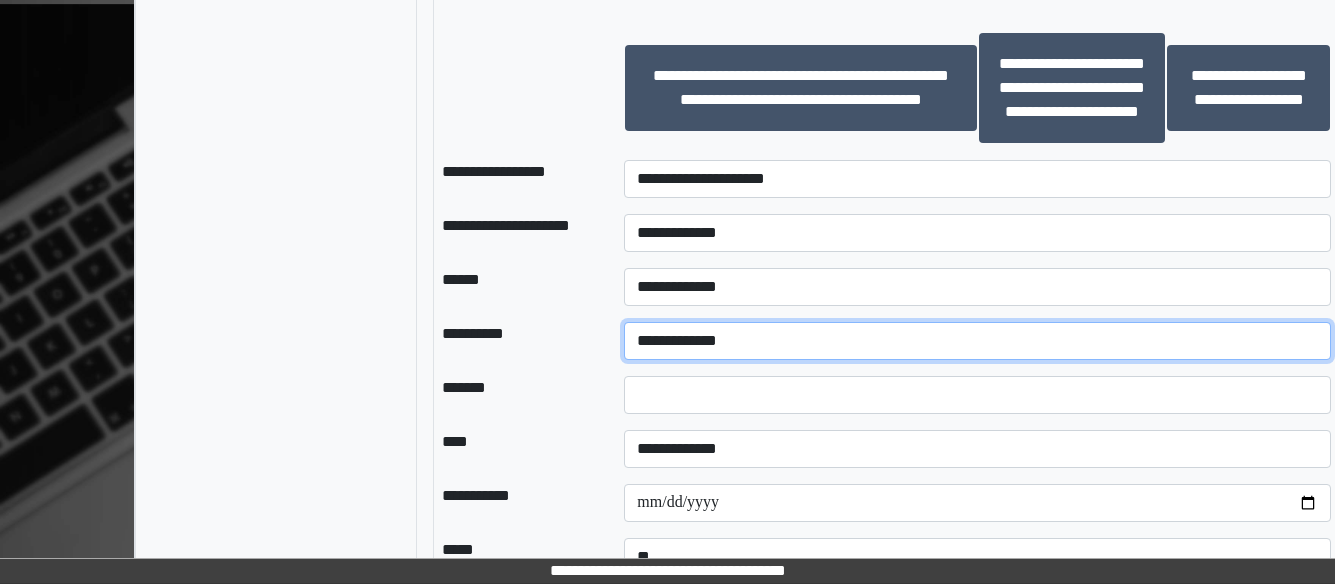 click on "**********" at bounding box center (977, 341) 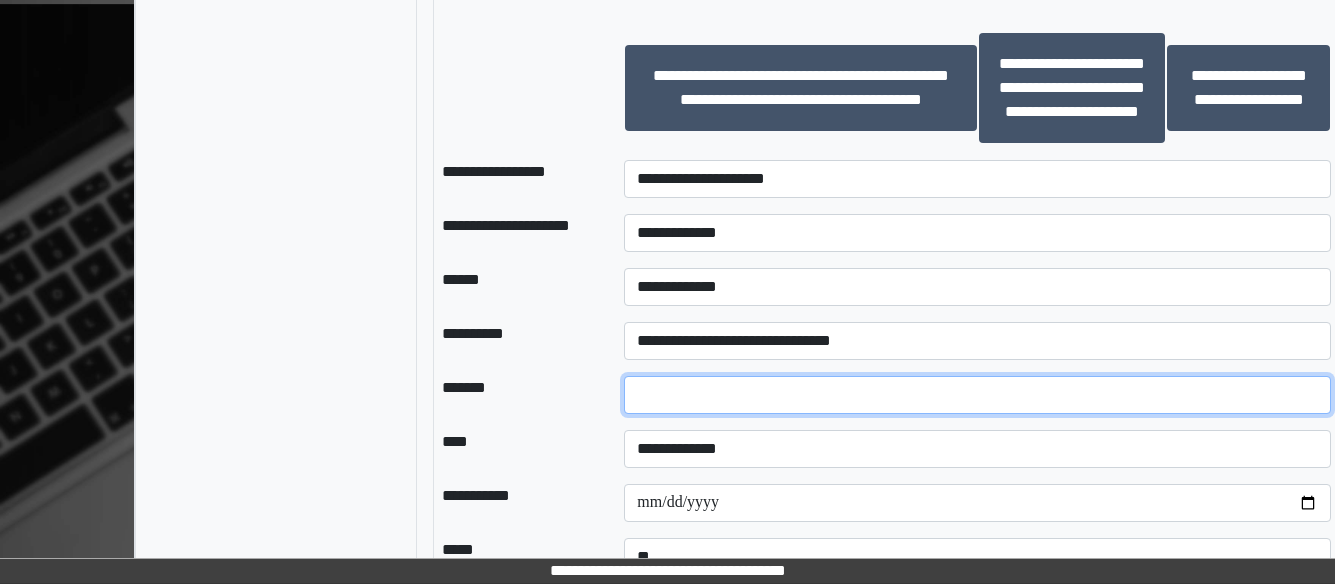 click at bounding box center (977, 395) 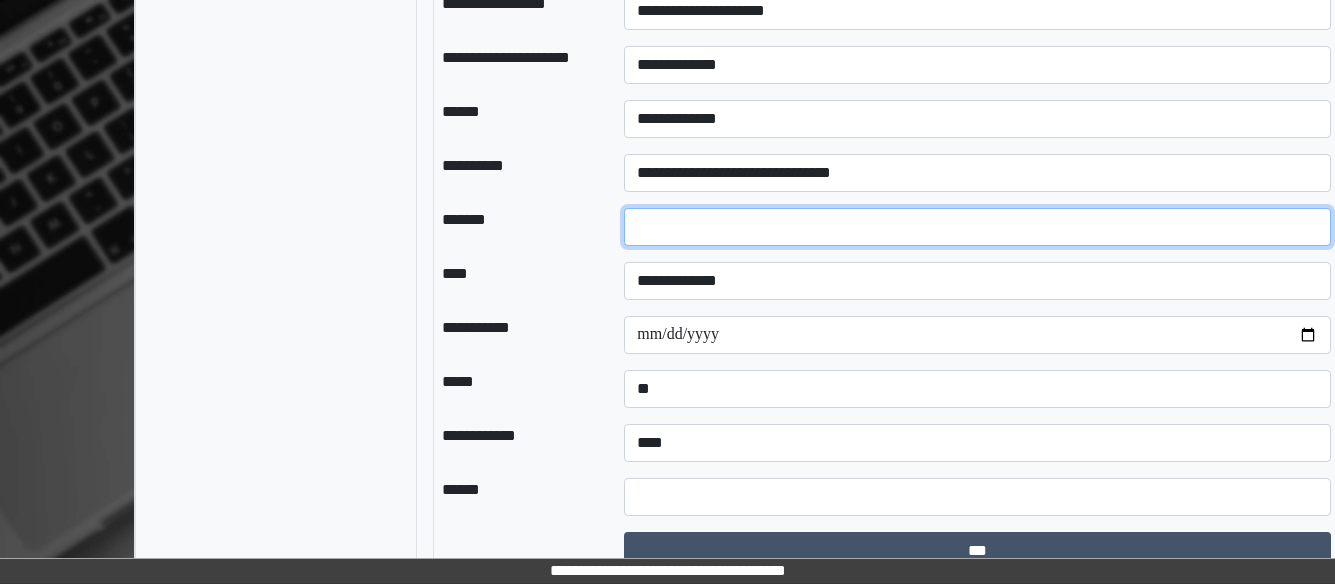 scroll, scrollTop: 2594, scrollLeft: 0, axis: vertical 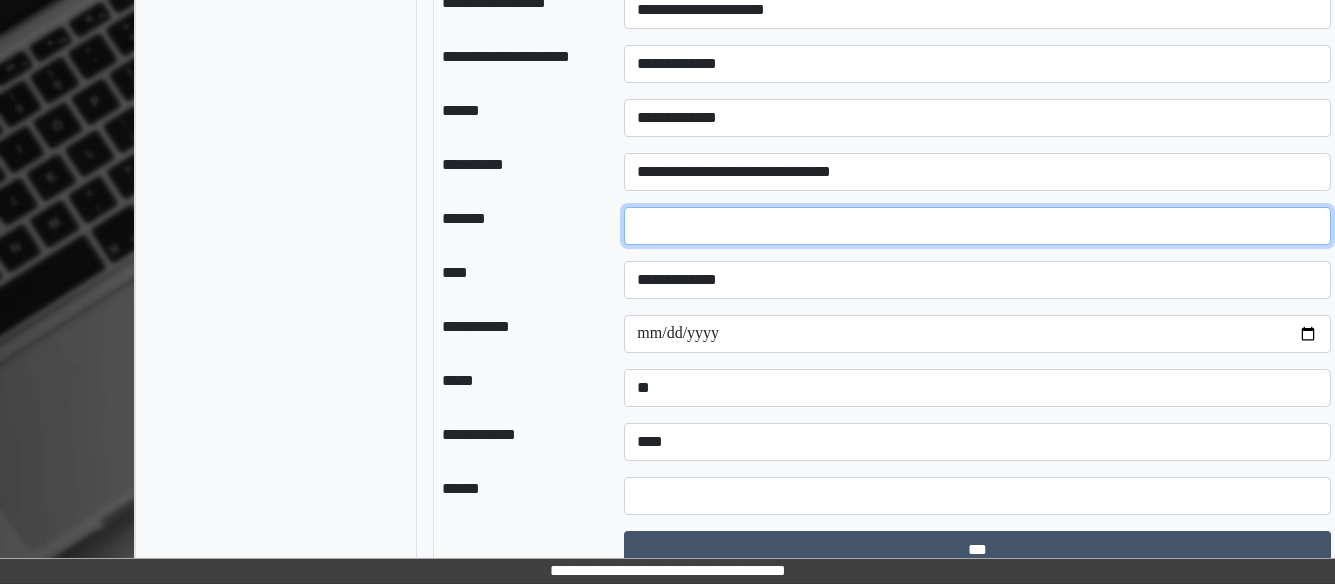 type on "*" 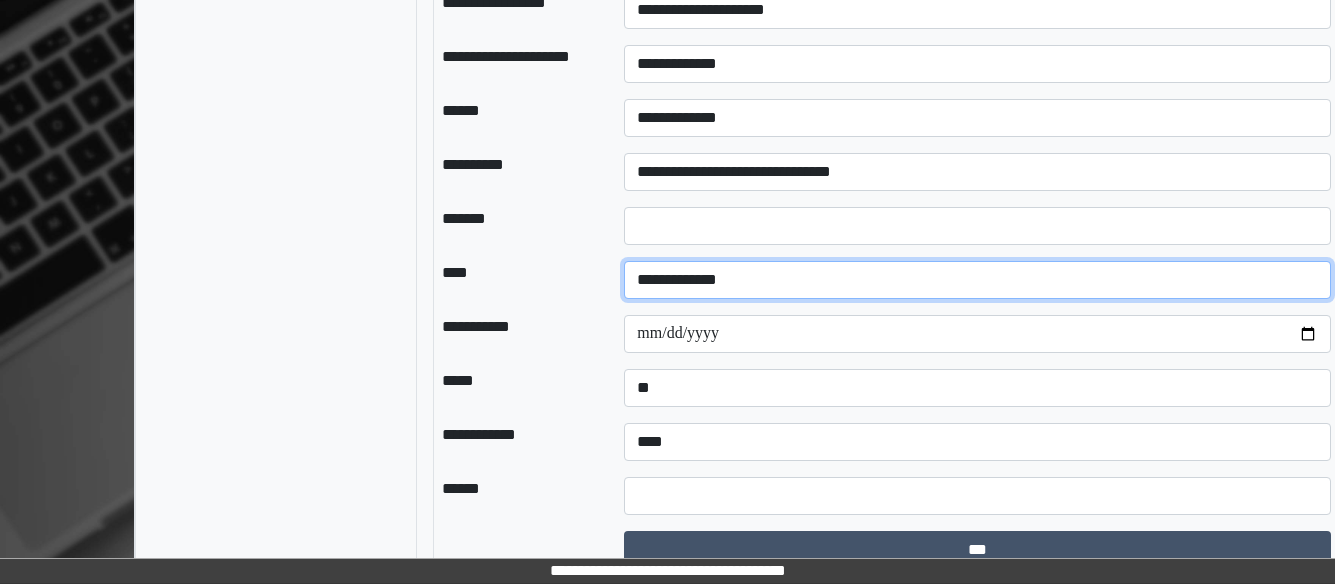 click on "**********" at bounding box center (977, 280) 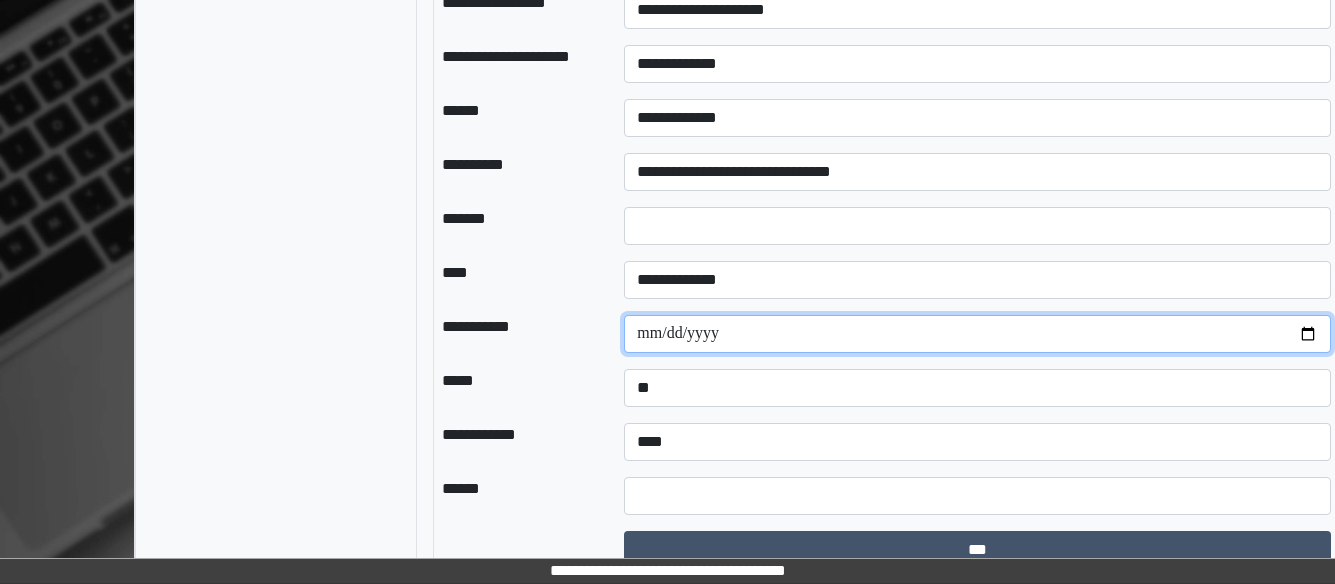 click at bounding box center [977, 334] 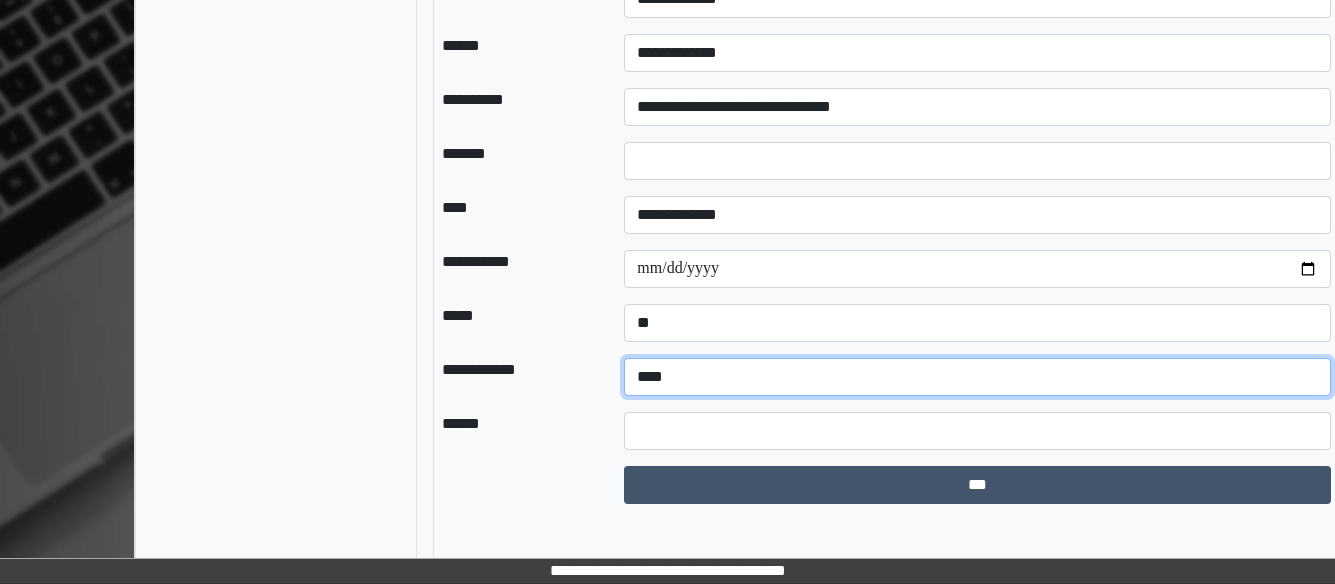 click on "**********" at bounding box center (977, 377) 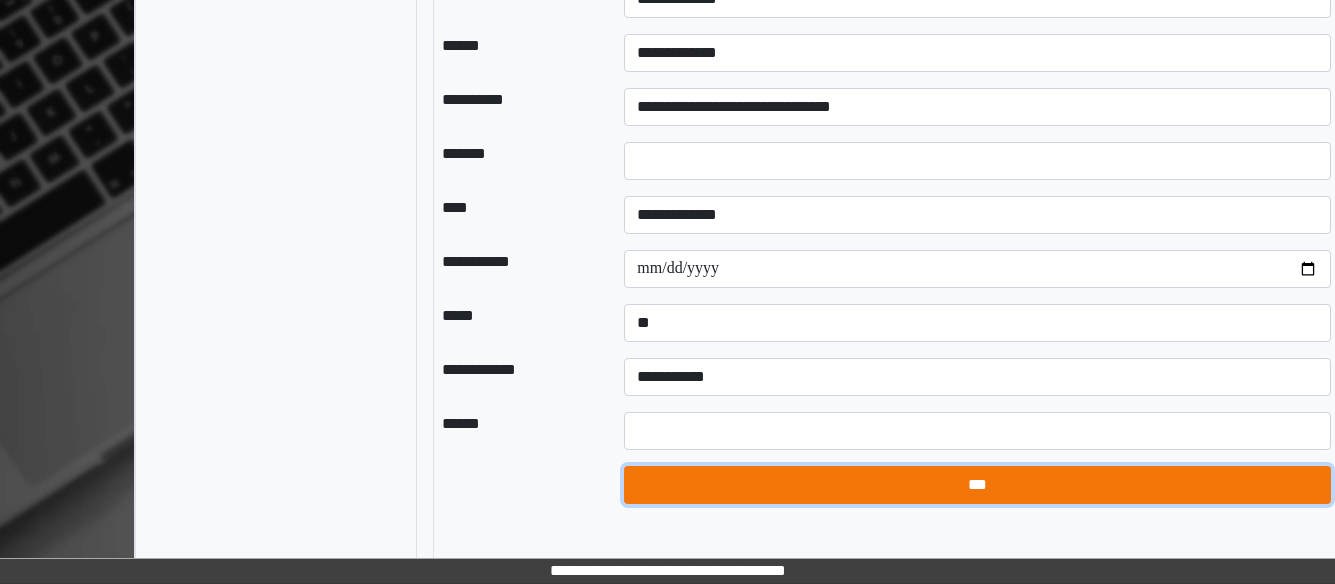 click on "***" at bounding box center (977, 485) 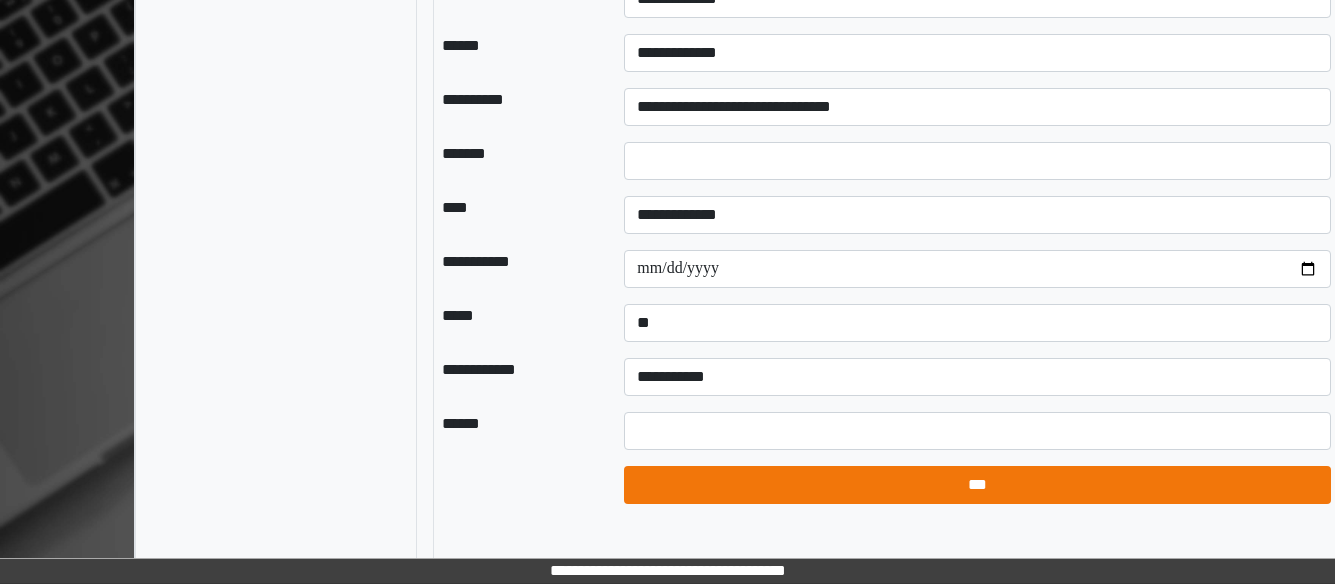 select on "*" 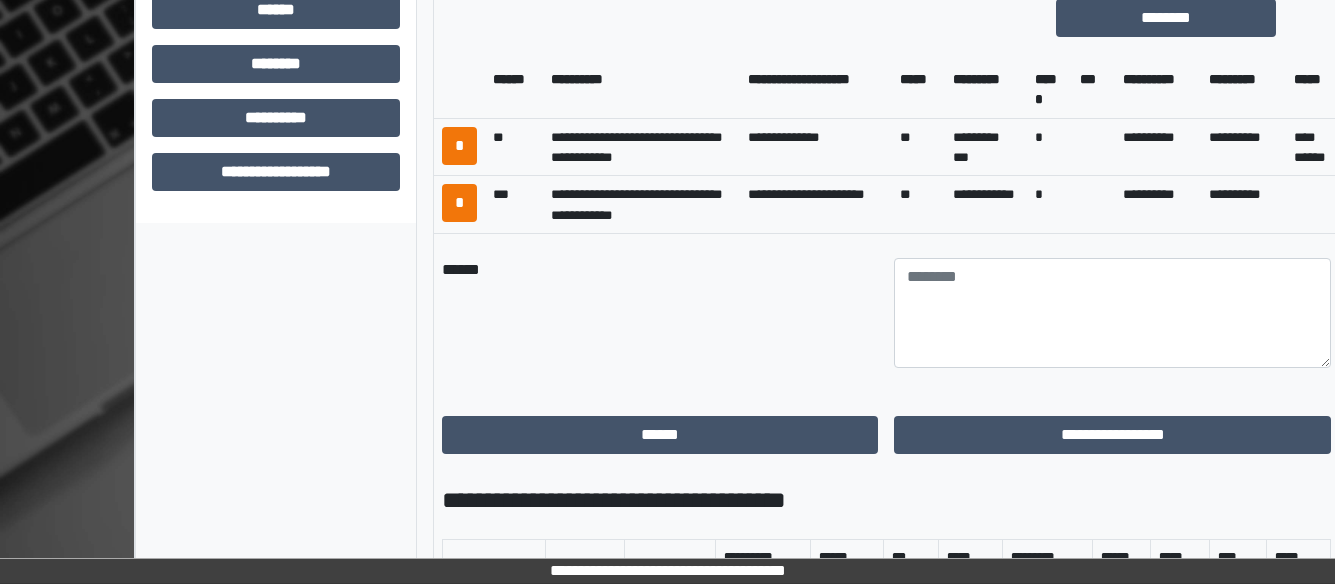 scroll, scrollTop: 999, scrollLeft: 0, axis: vertical 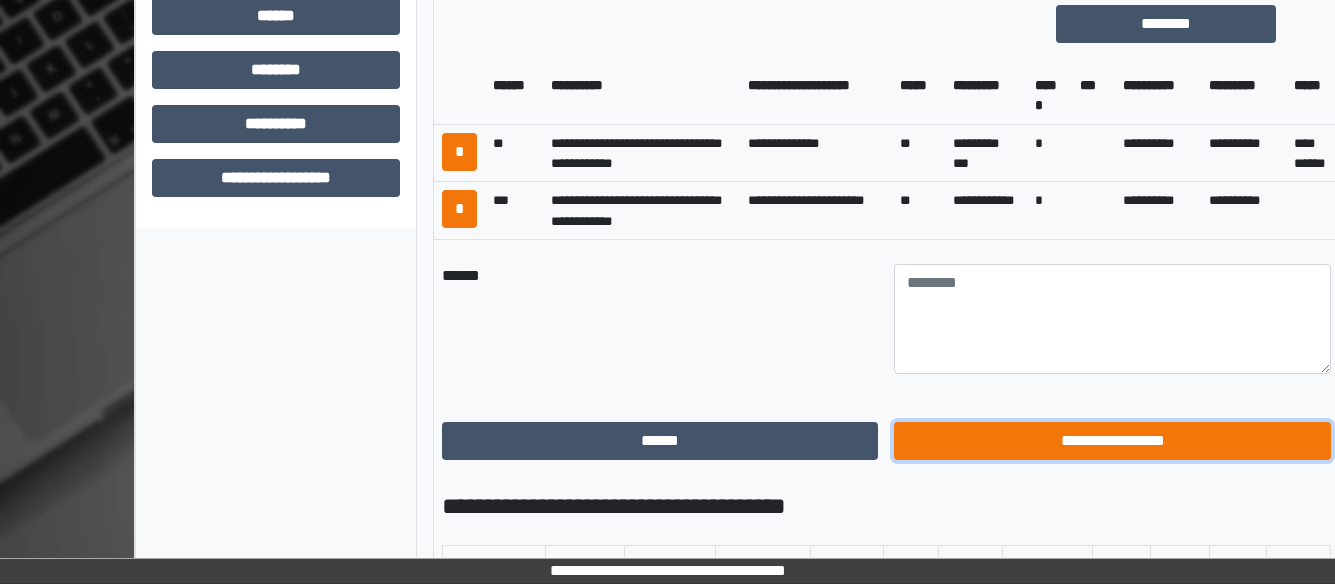 click on "**********" at bounding box center (1112, 441) 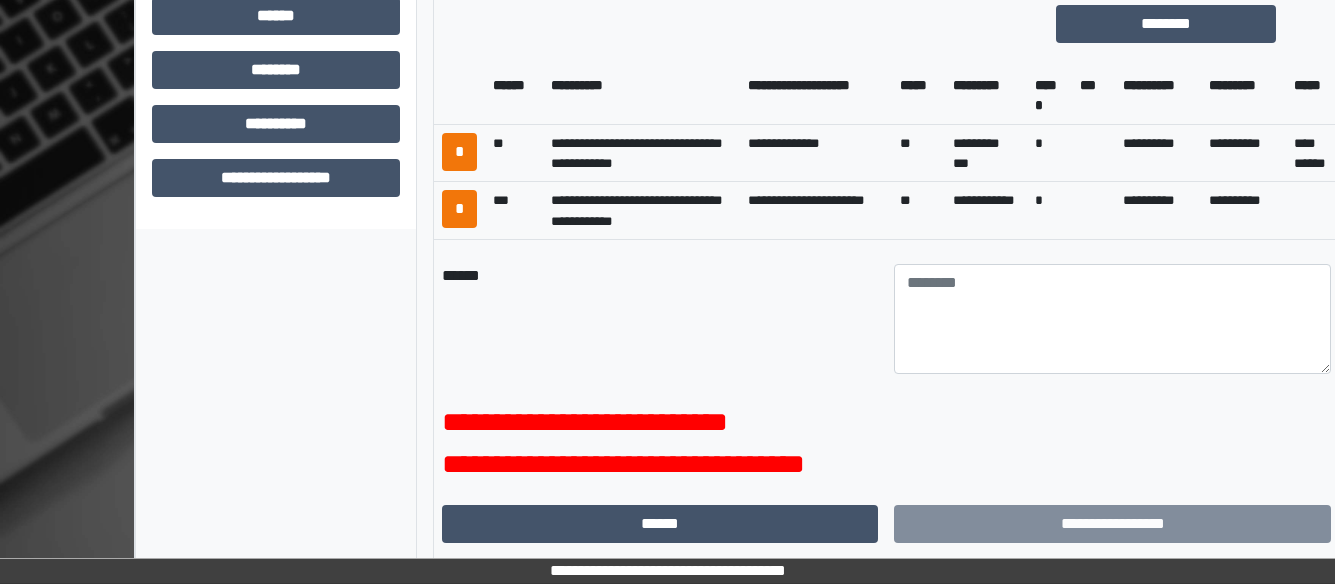 drag, startPoint x: 854, startPoint y: 326, endPoint x: 767, endPoint y: 335, distance: 87.46428 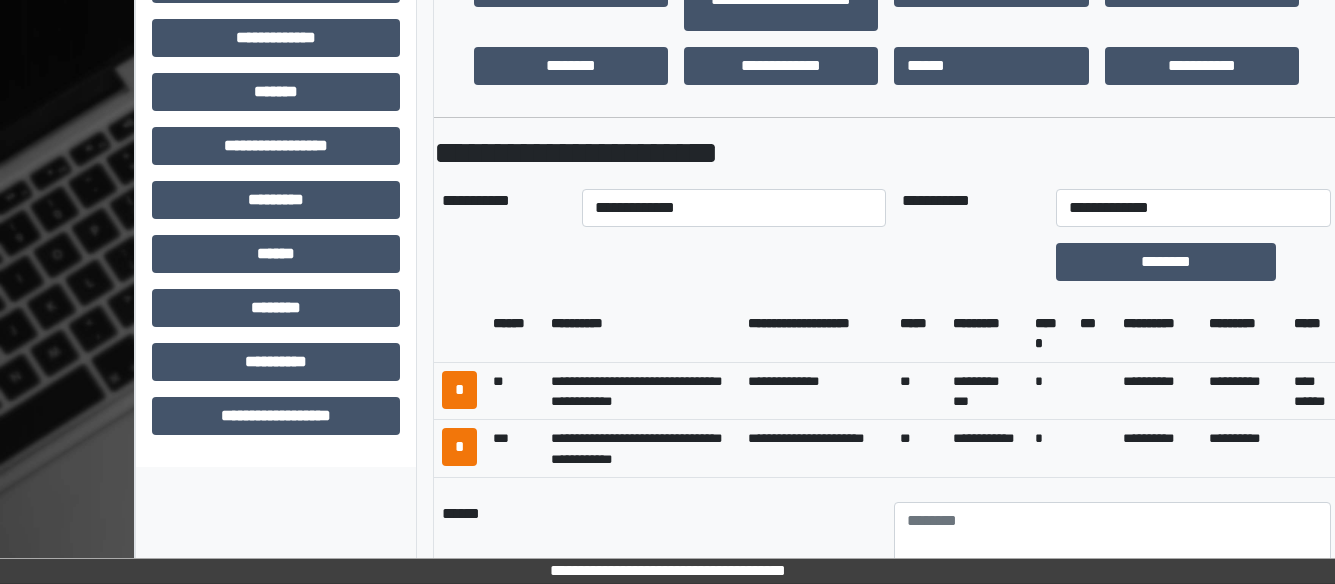 scroll, scrollTop: 758, scrollLeft: 0, axis: vertical 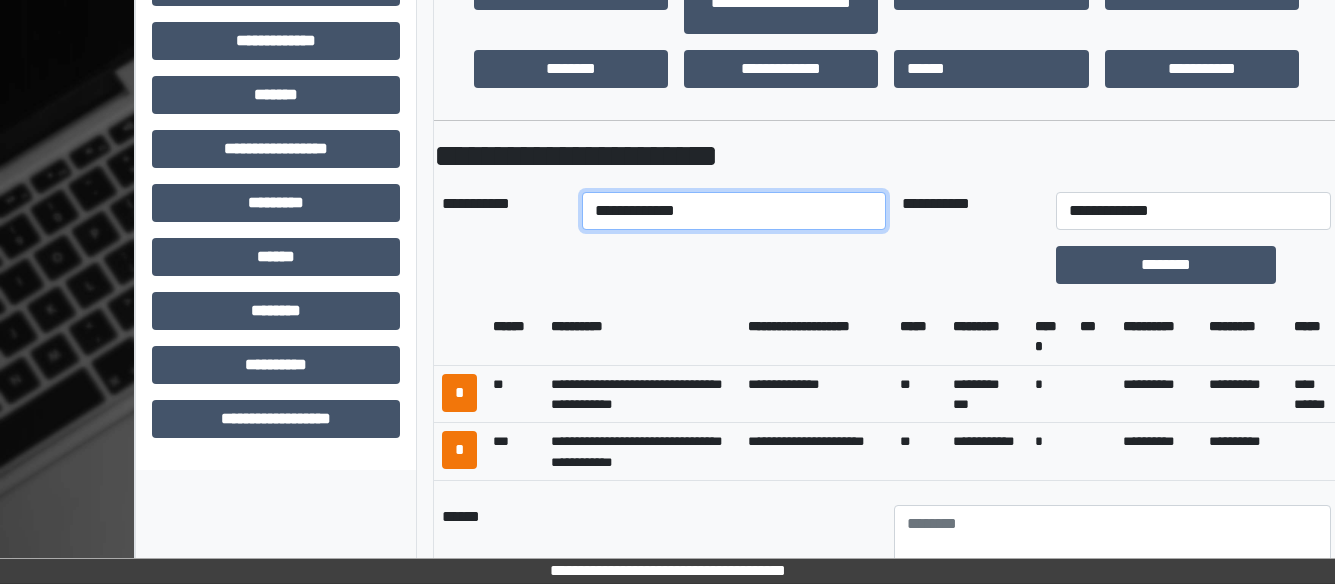 click on "**********" at bounding box center [734, 211] 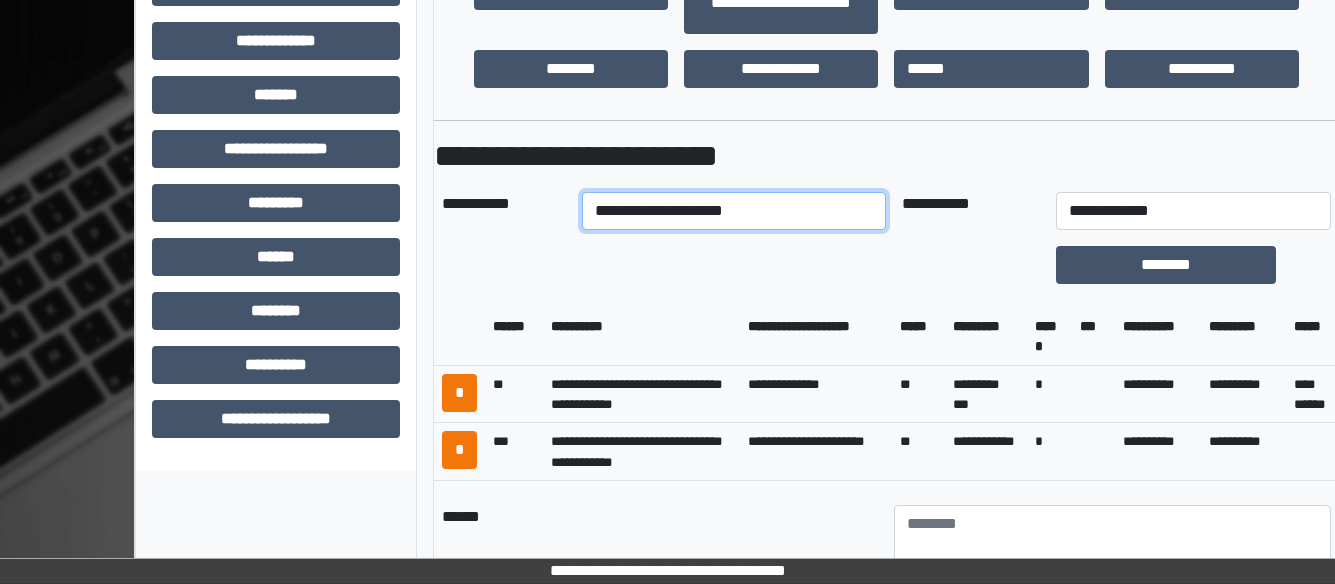 click on "**********" at bounding box center [734, 211] 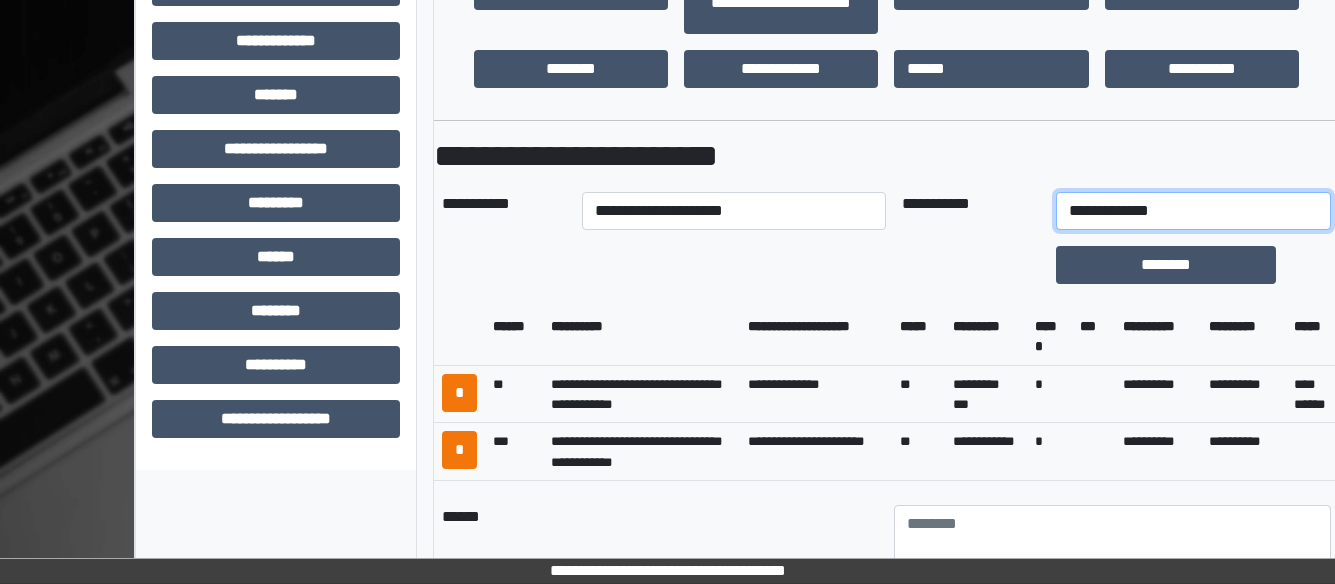 click on "**********" at bounding box center [1194, 211] 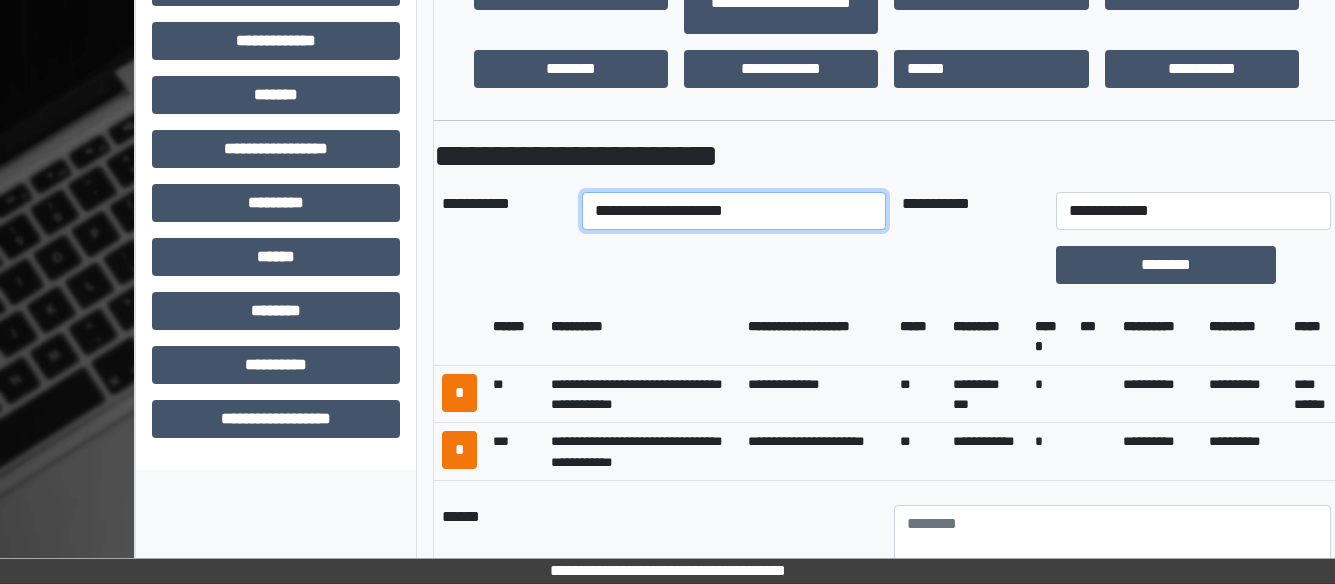 click on "**********" at bounding box center (734, 211) 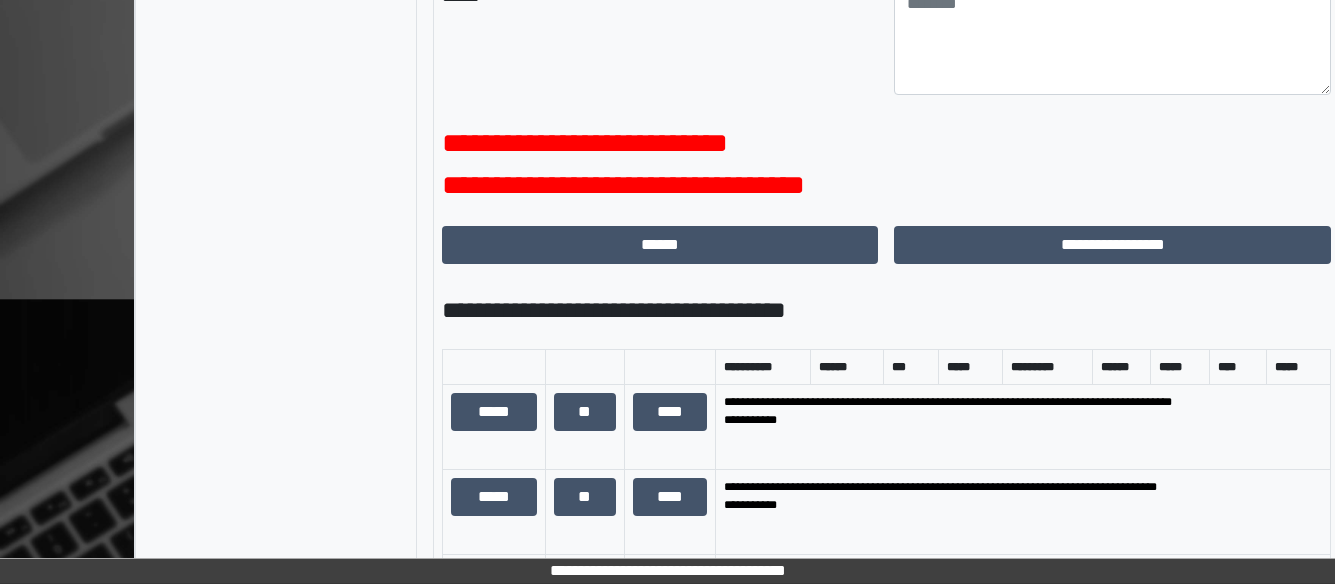scroll, scrollTop: 1279, scrollLeft: 0, axis: vertical 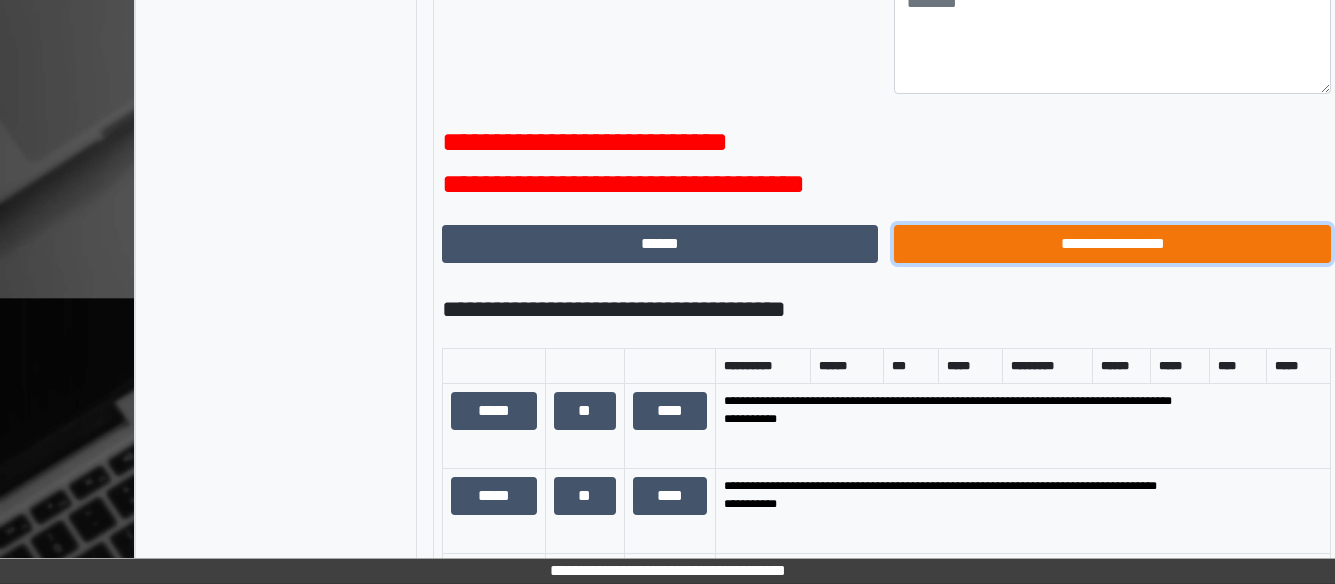 click on "**********" at bounding box center [1112, 244] 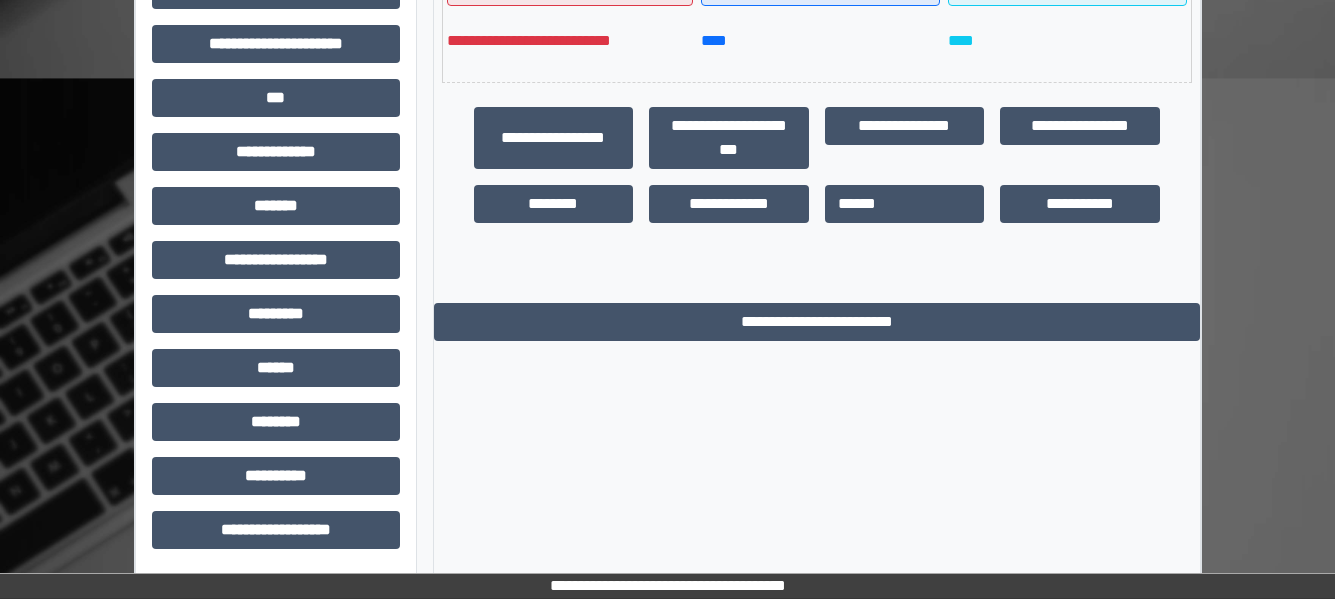 scroll, scrollTop: 0, scrollLeft: 0, axis: both 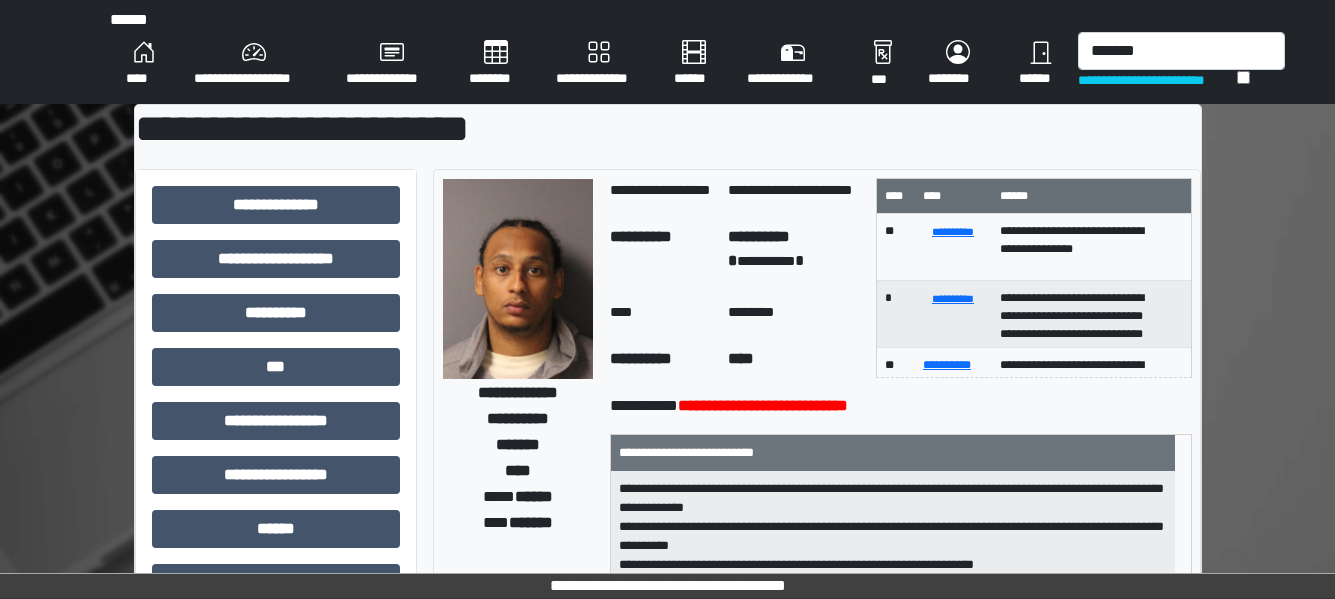 click on "****" at bounding box center [144, 64] 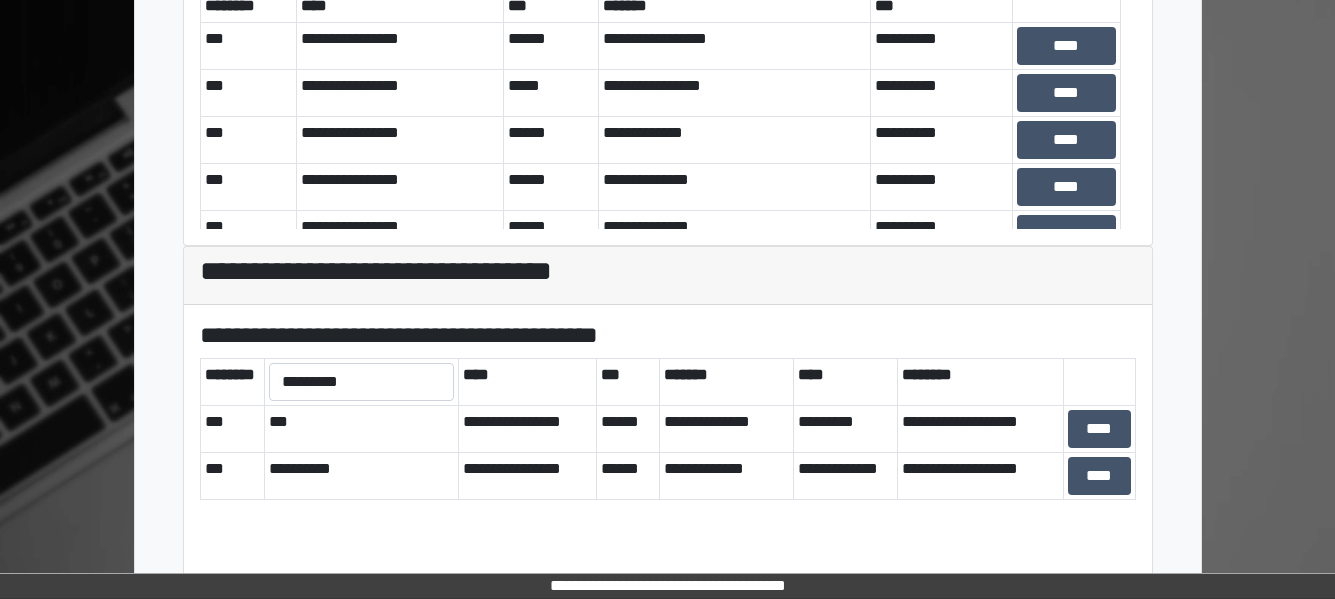 scroll, scrollTop: 788, scrollLeft: 0, axis: vertical 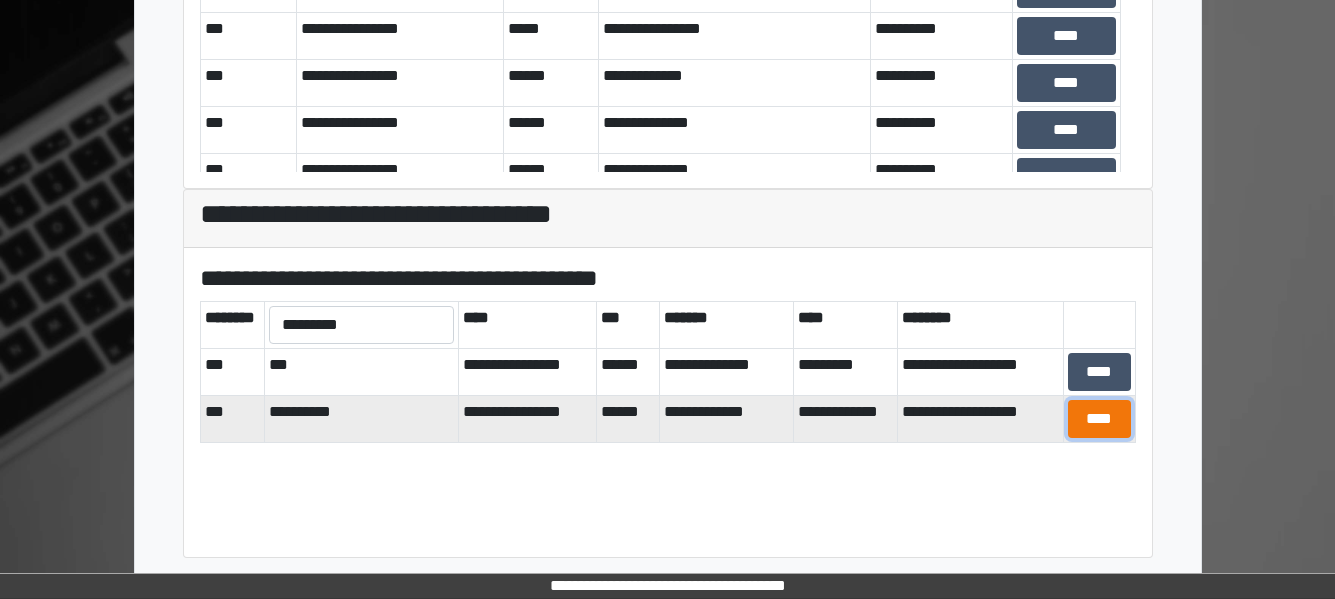 click on "****" at bounding box center (1099, 419) 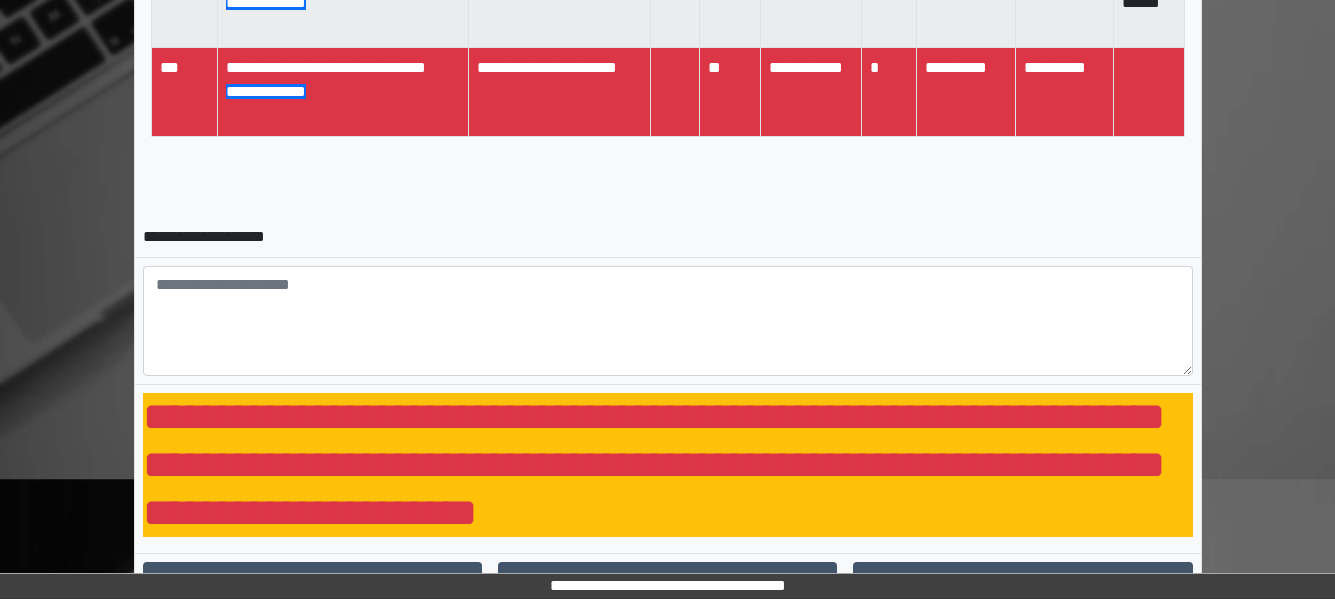 scroll, scrollTop: 1189, scrollLeft: 0, axis: vertical 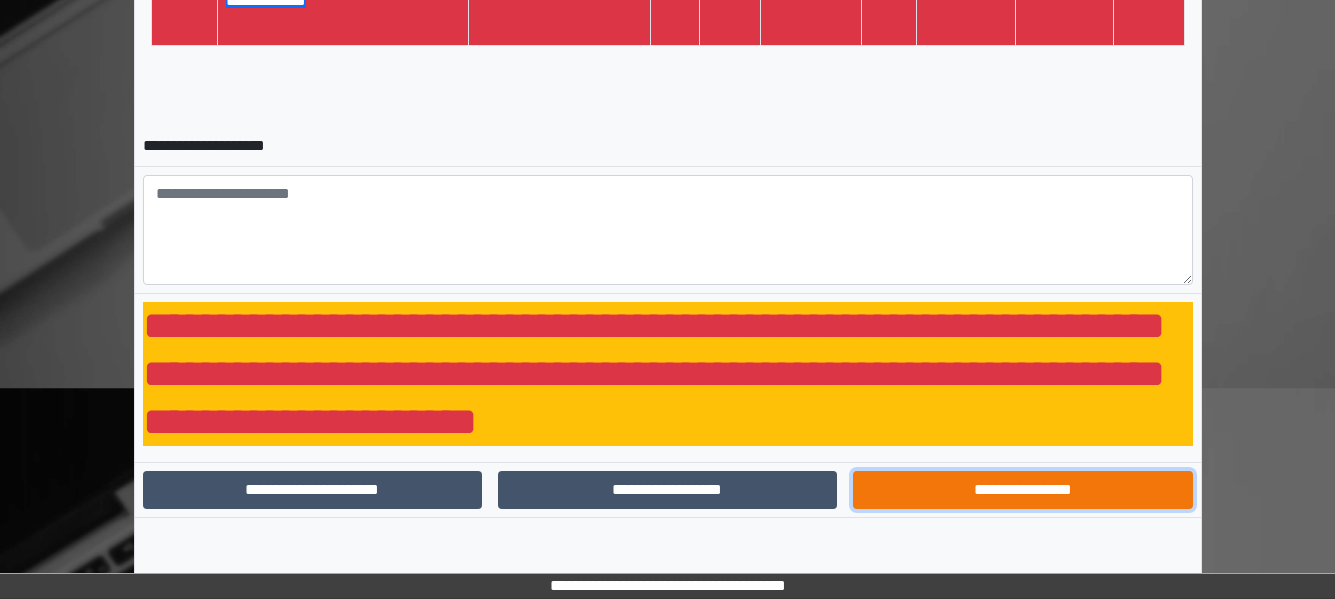 click on "**********" at bounding box center (1022, 490) 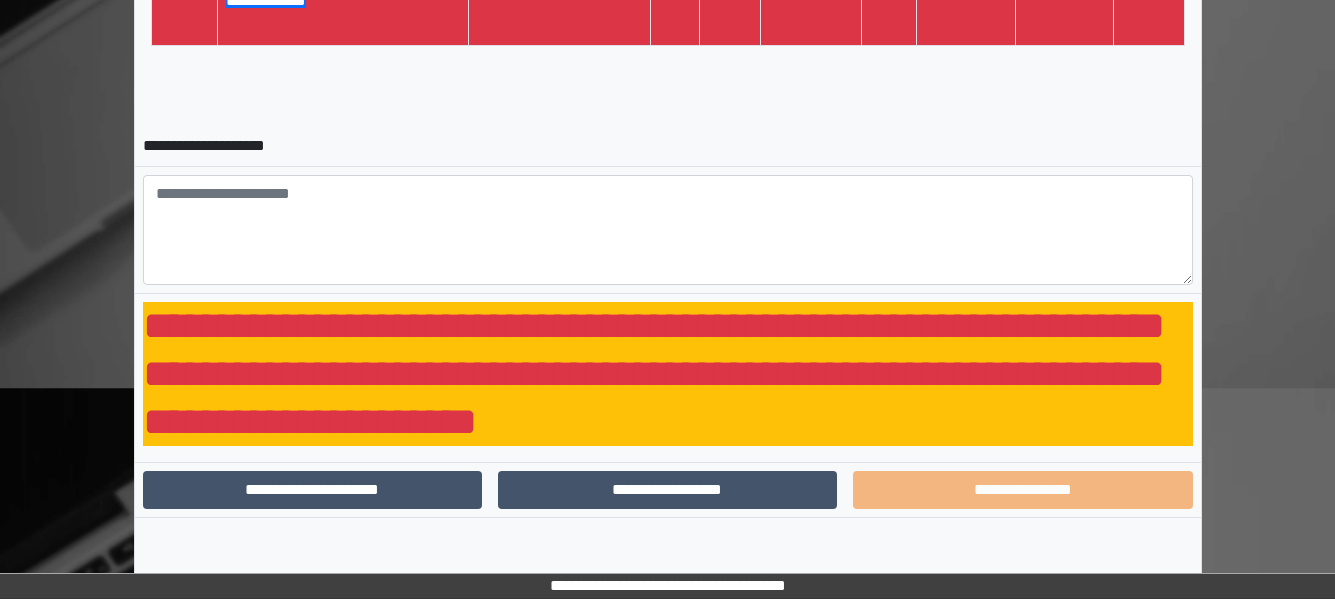 scroll, scrollTop: 934, scrollLeft: 0, axis: vertical 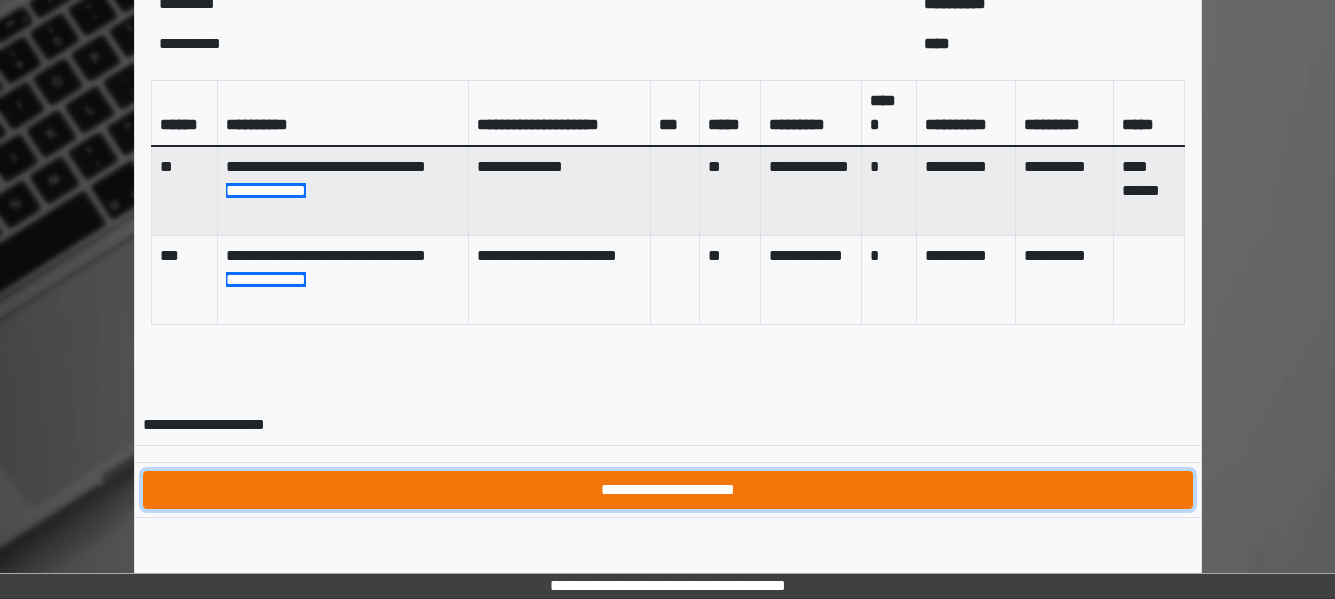 click on "**********" at bounding box center (668, 490) 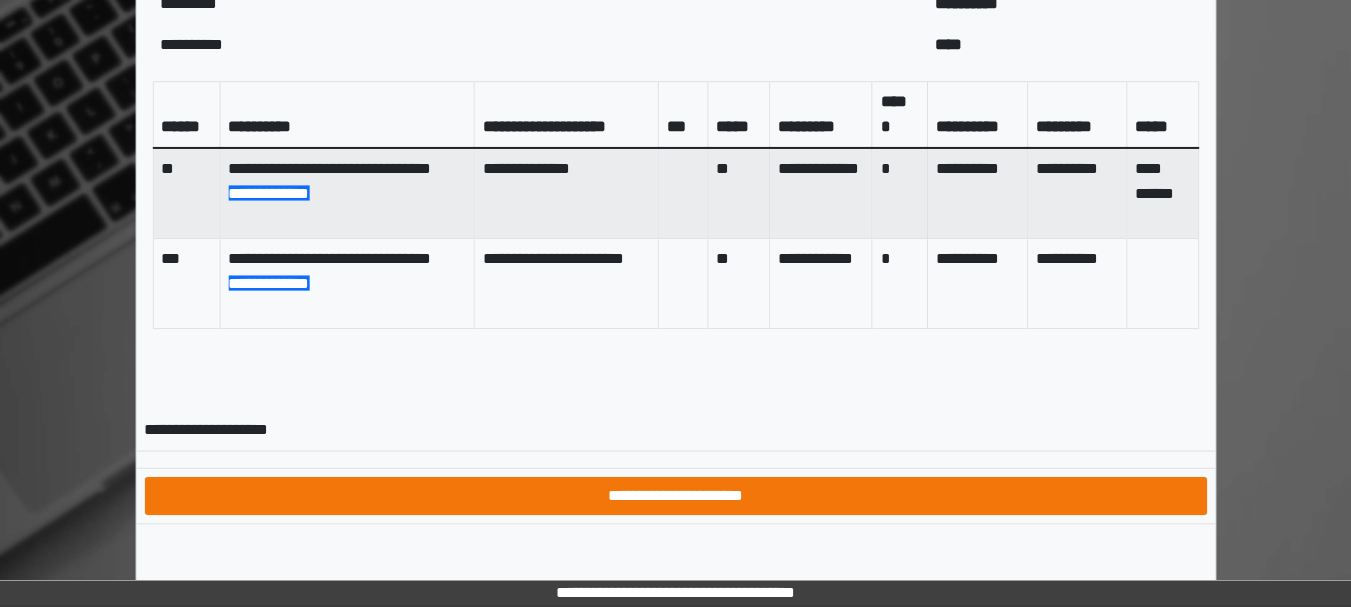 scroll, scrollTop: 0, scrollLeft: 0, axis: both 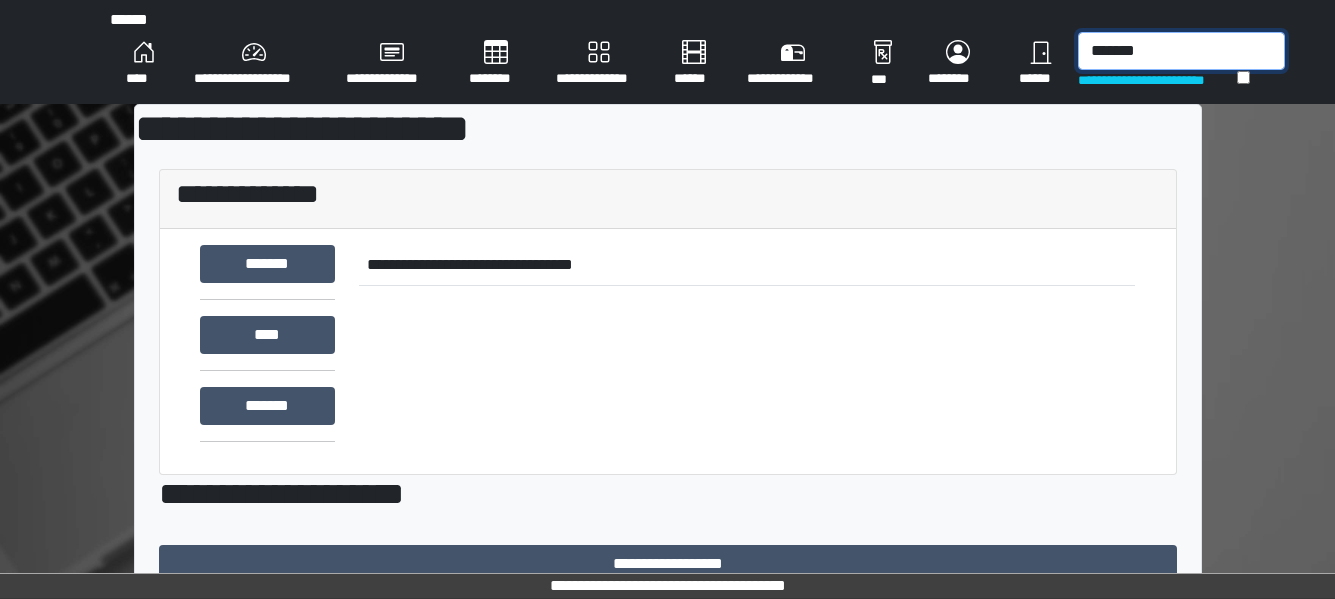 click on "*******" at bounding box center (1181, 51) 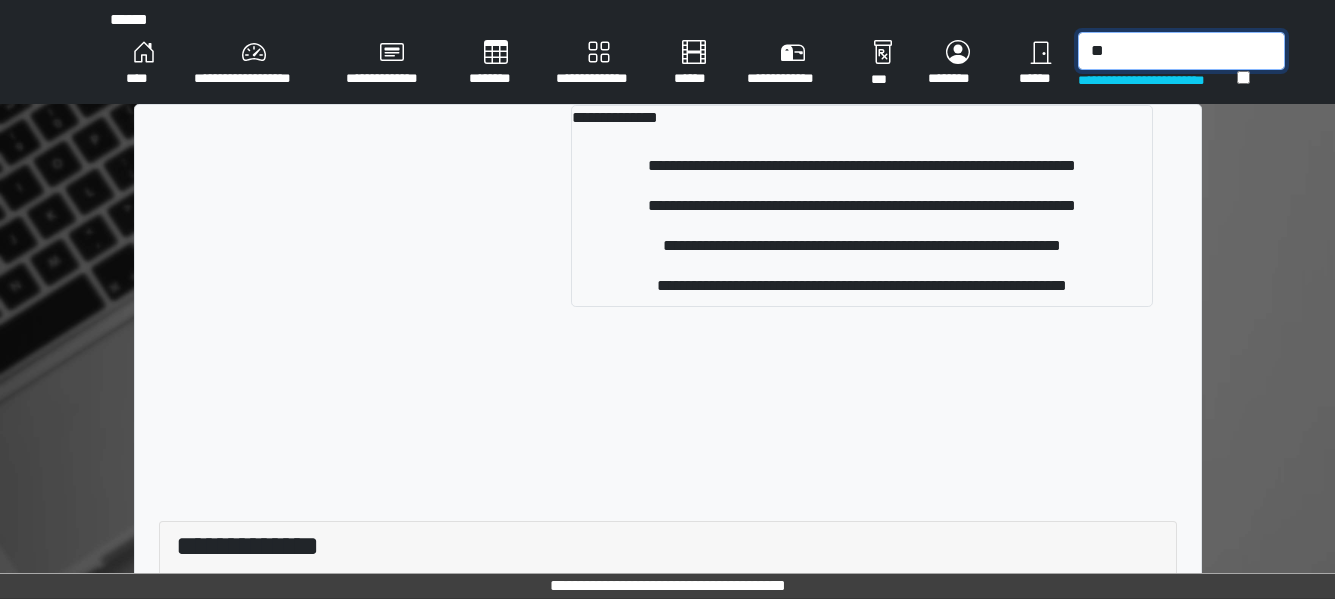 type on "*" 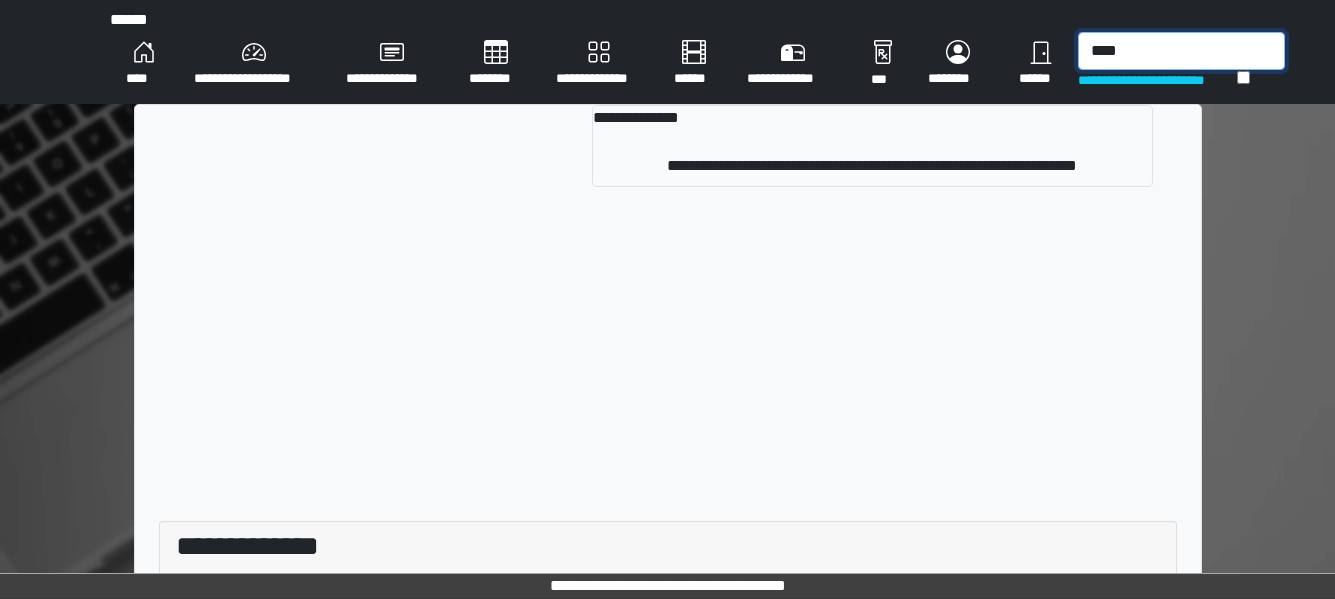 type on "****" 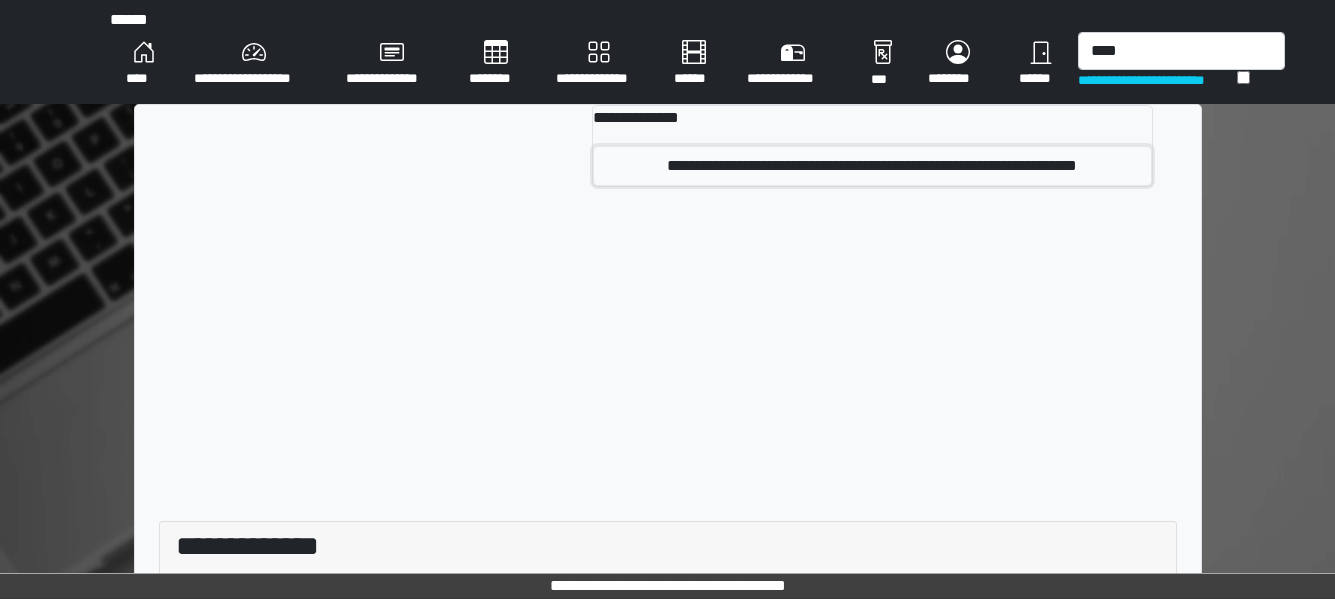 click on "**********" at bounding box center [872, 166] 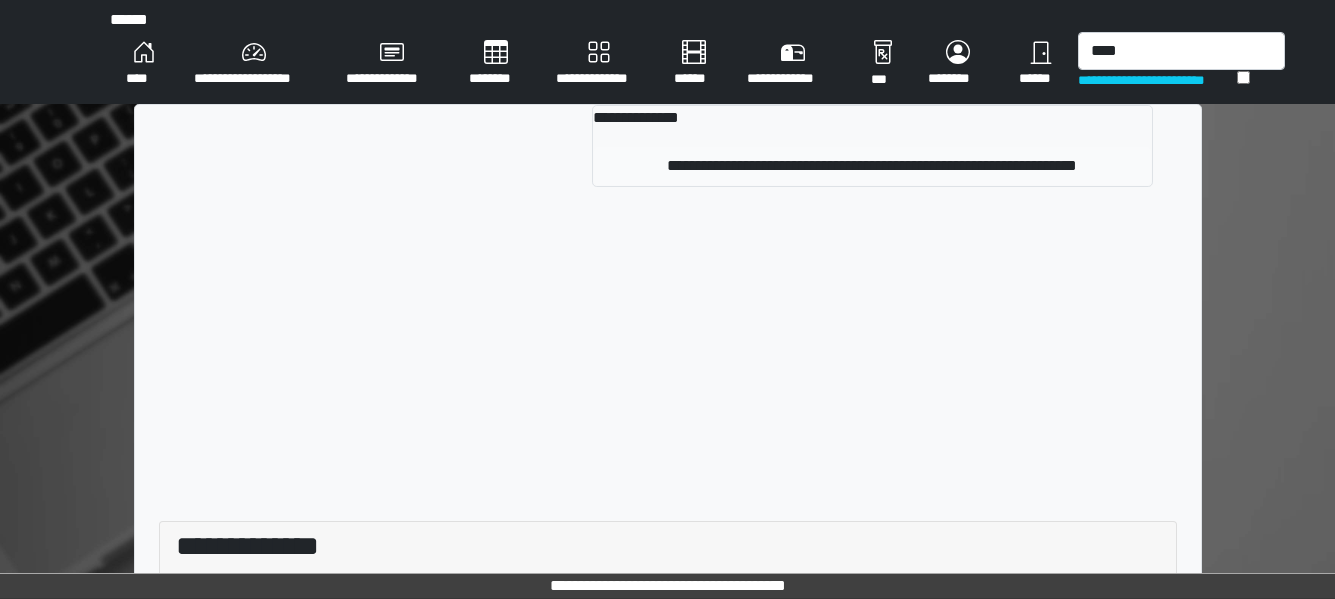 type 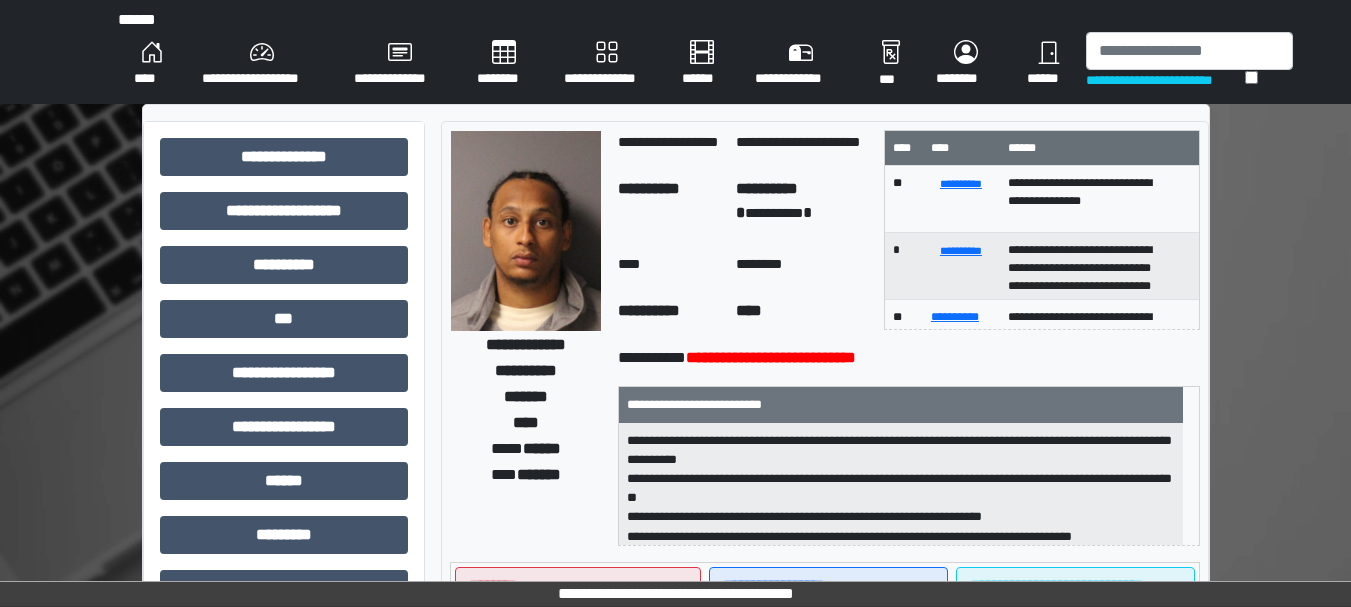 click on "**********" at bounding box center [675, 651] 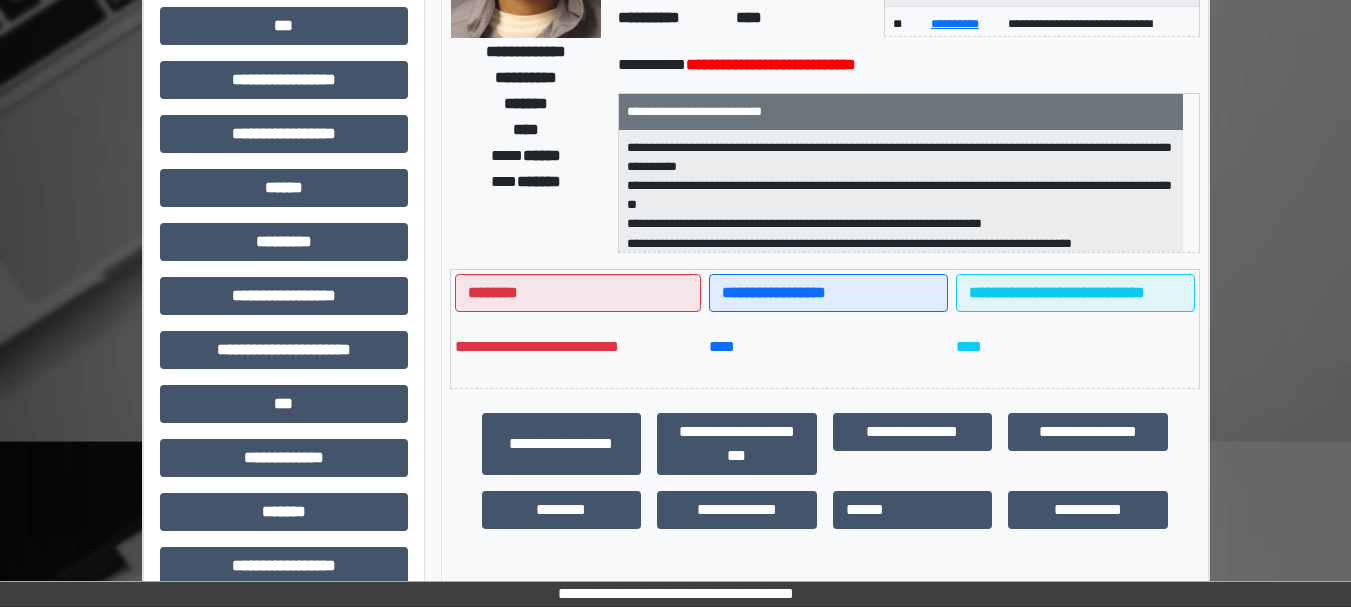 scroll, scrollTop: 0, scrollLeft: 0, axis: both 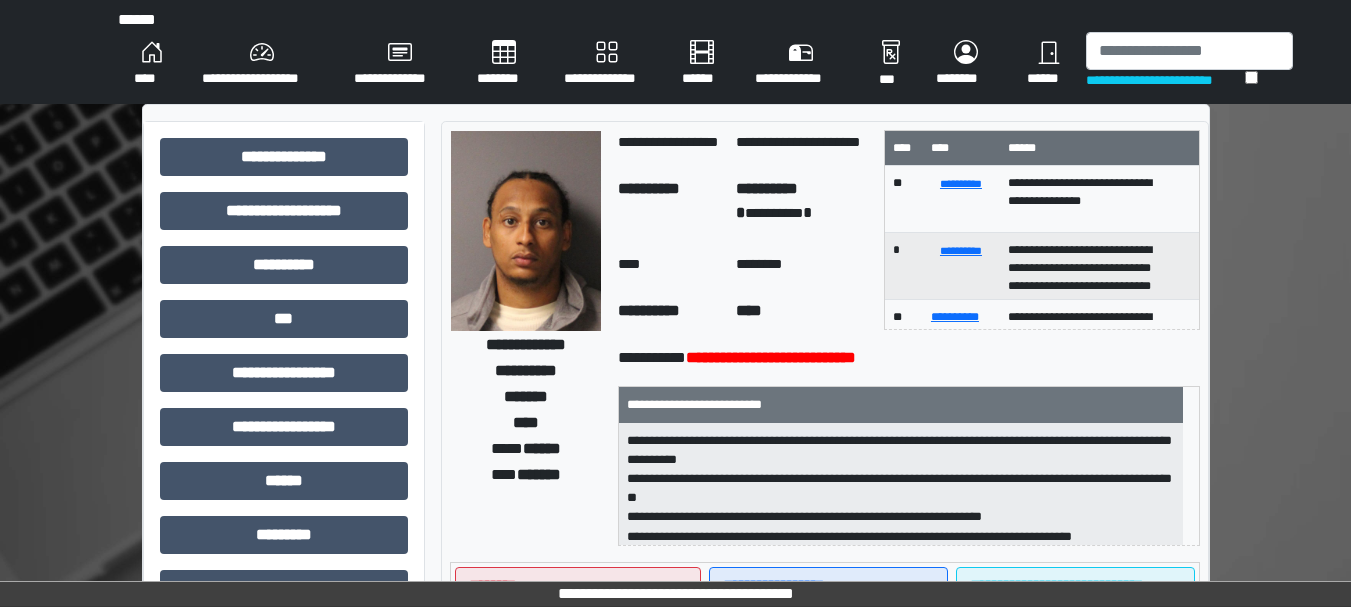 click on "****" at bounding box center (152, 64) 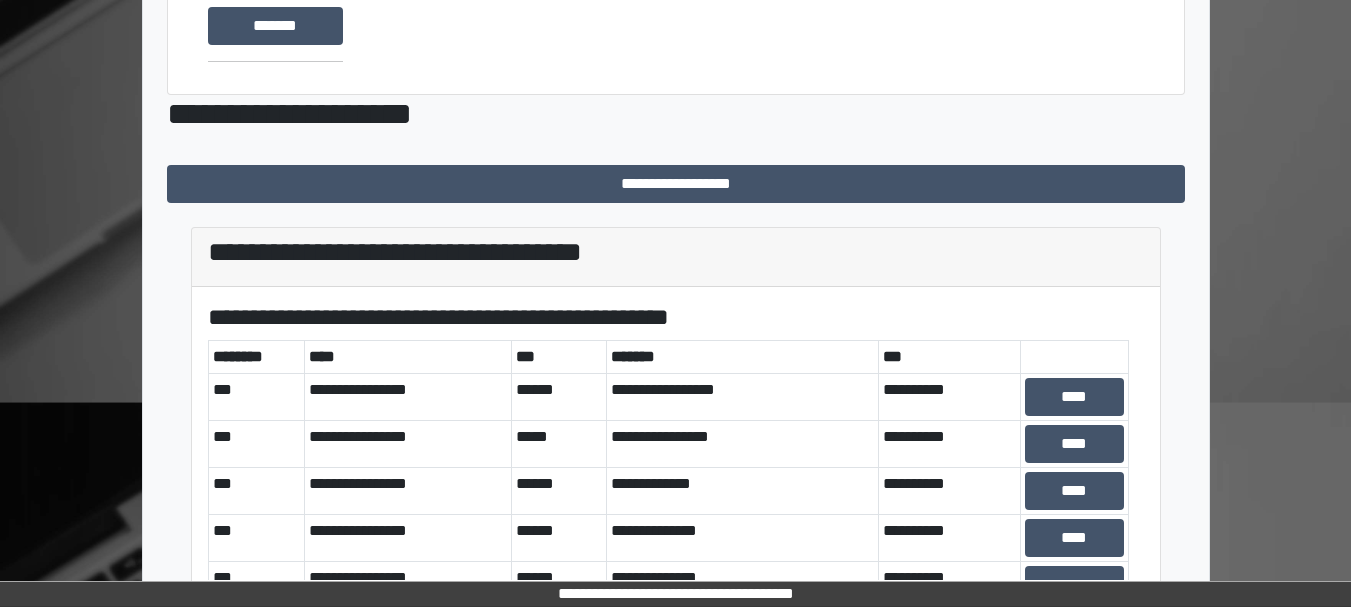 scroll, scrollTop: 425, scrollLeft: 0, axis: vertical 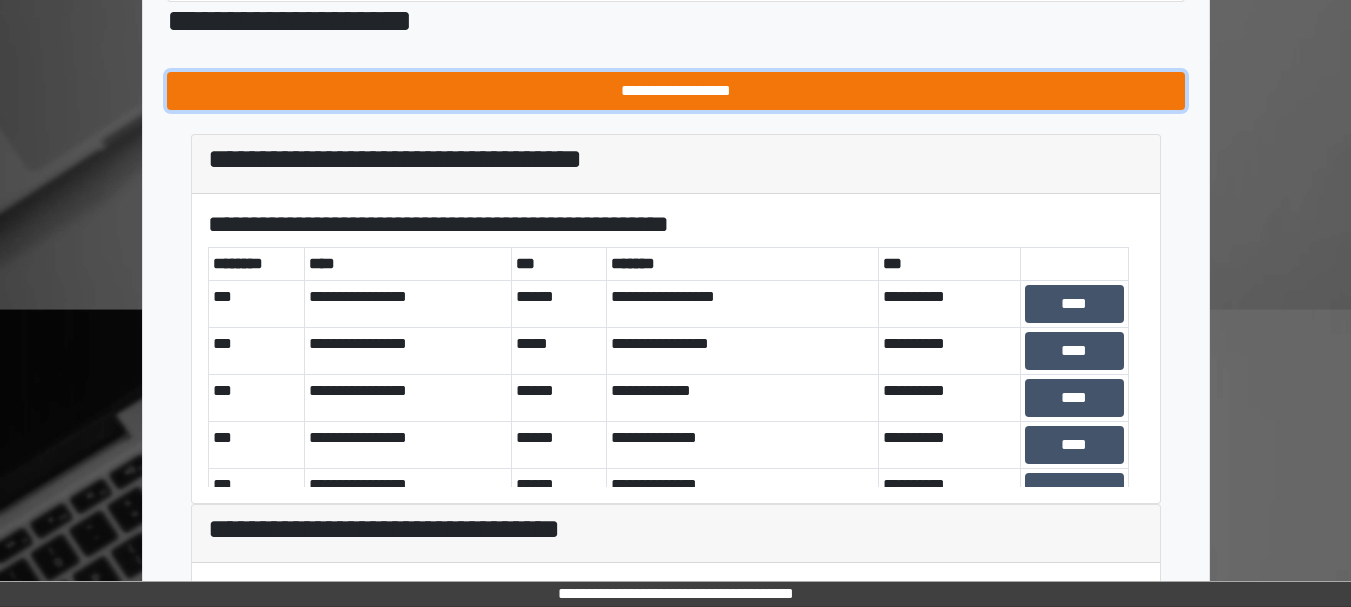 click on "**********" at bounding box center [676, 91] 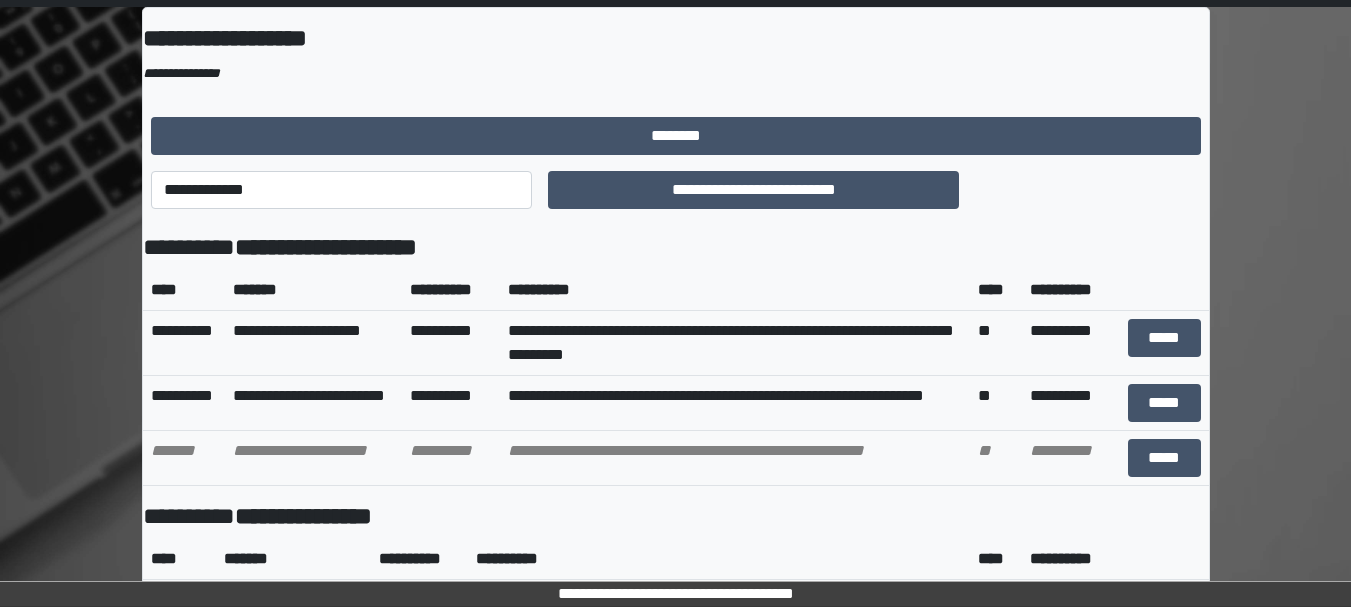 scroll, scrollTop: 0, scrollLeft: 0, axis: both 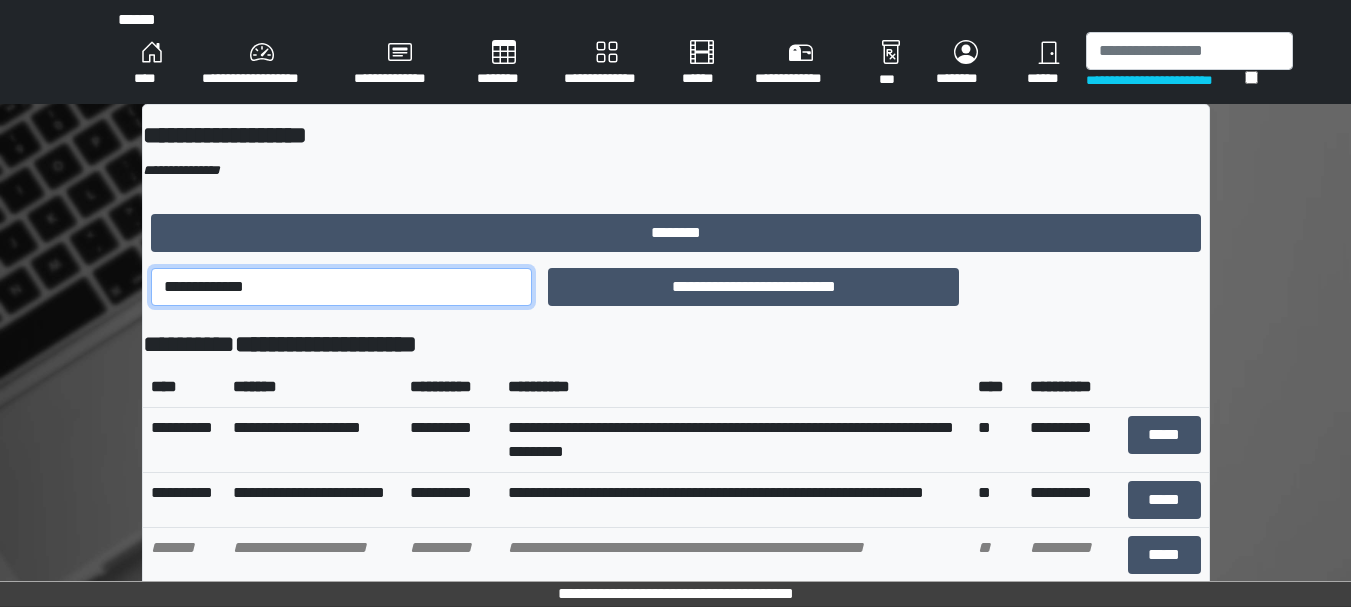 click on "**********" at bounding box center [342, 287] 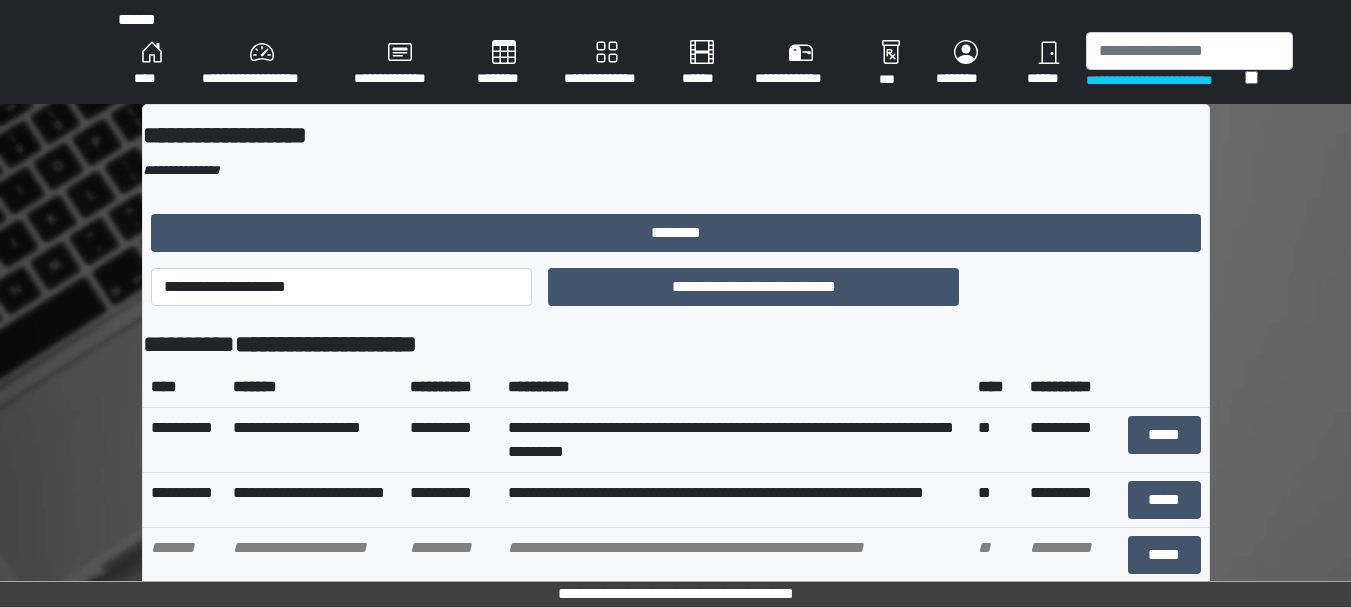 click on "**********" at bounding box center (874, 287) 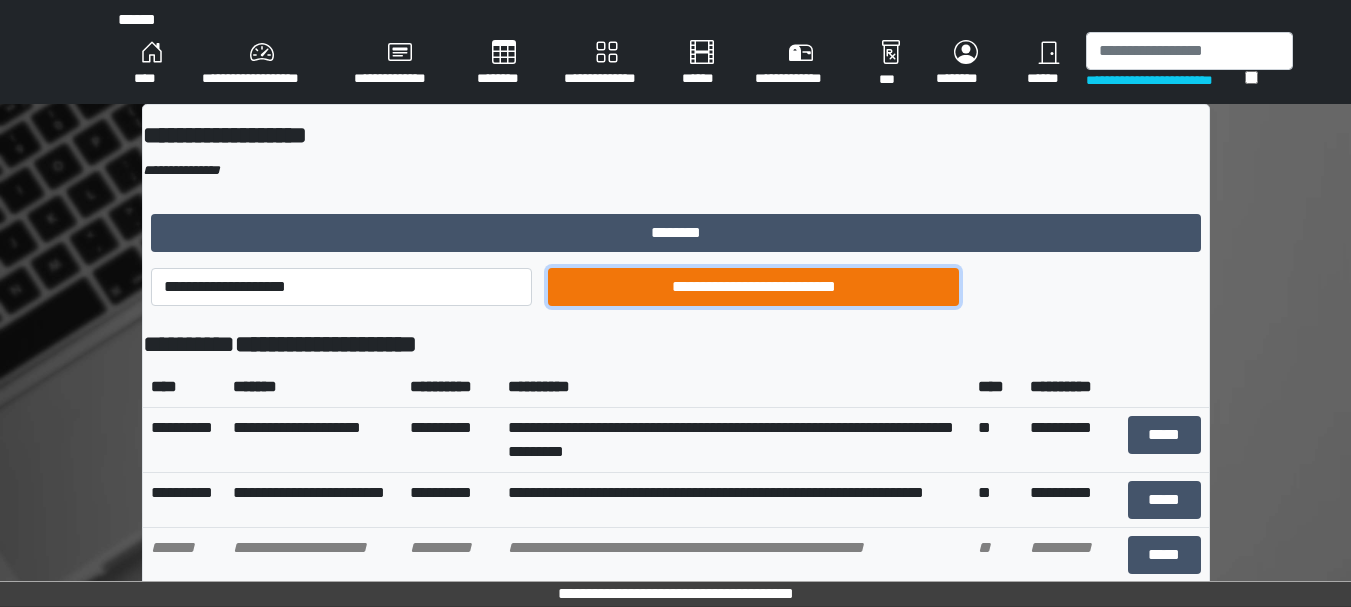 click on "**********" at bounding box center [753, 287] 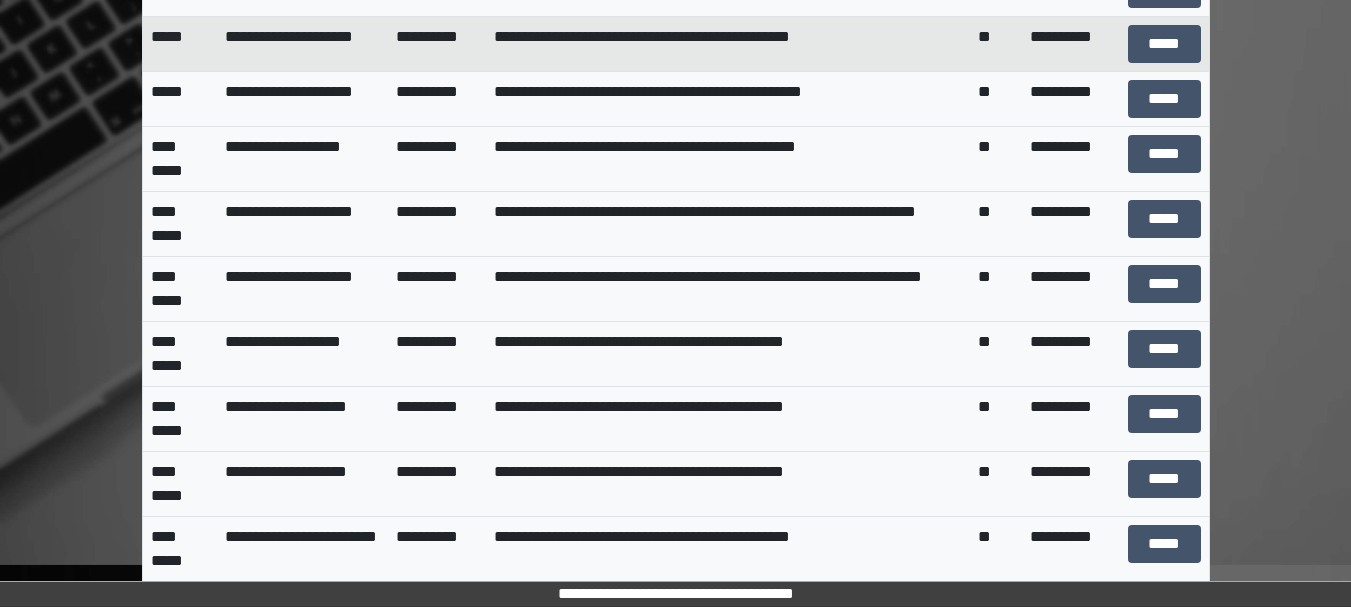 scroll, scrollTop: 2757, scrollLeft: 0, axis: vertical 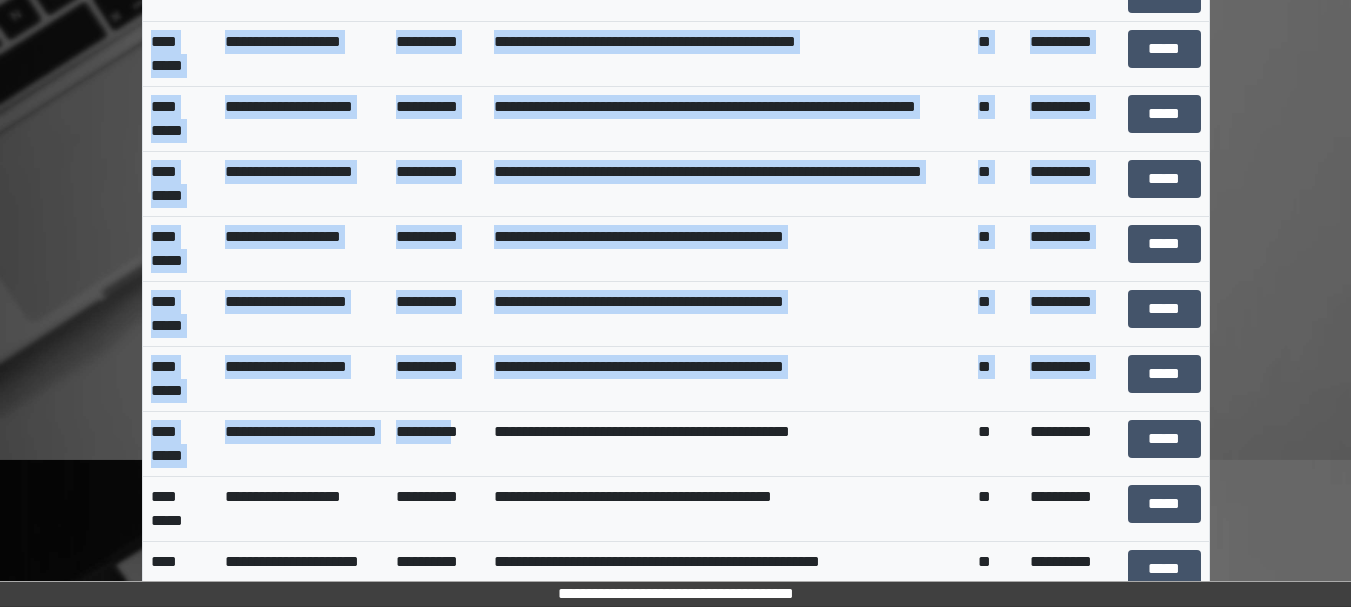 drag, startPoint x: 469, startPoint y: 273, endPoint x: 1051, endPoint y: -88, distance: 684.8686 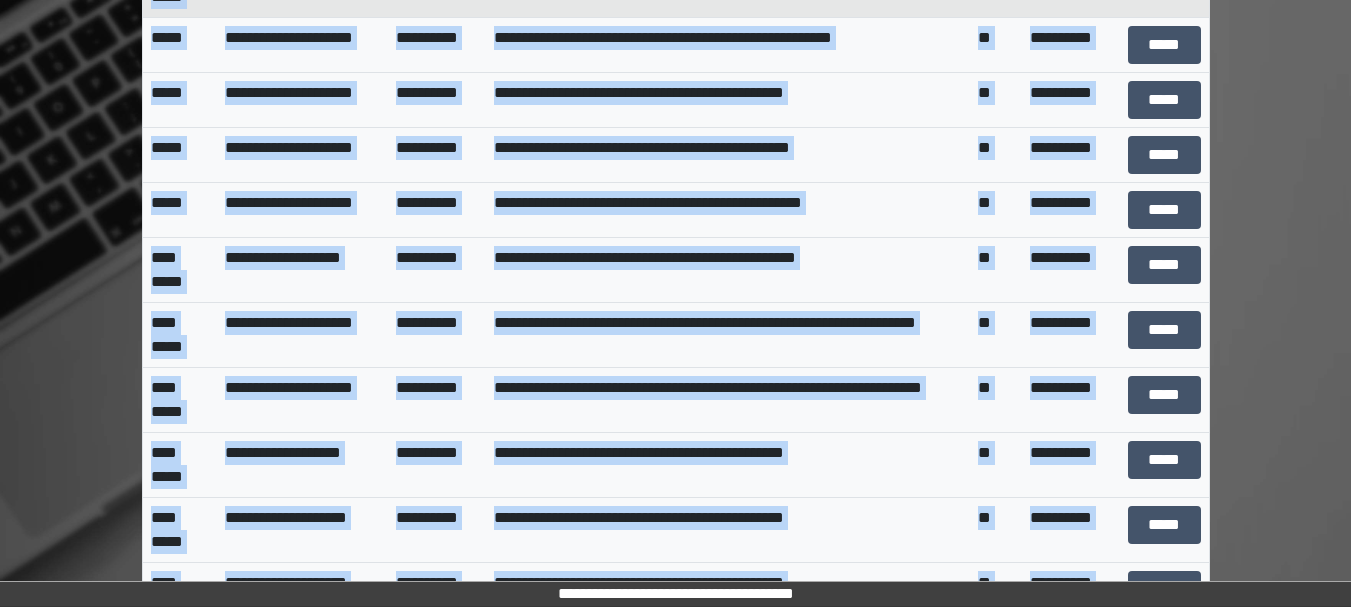 click on "**********" at bounding box center (728, -16) 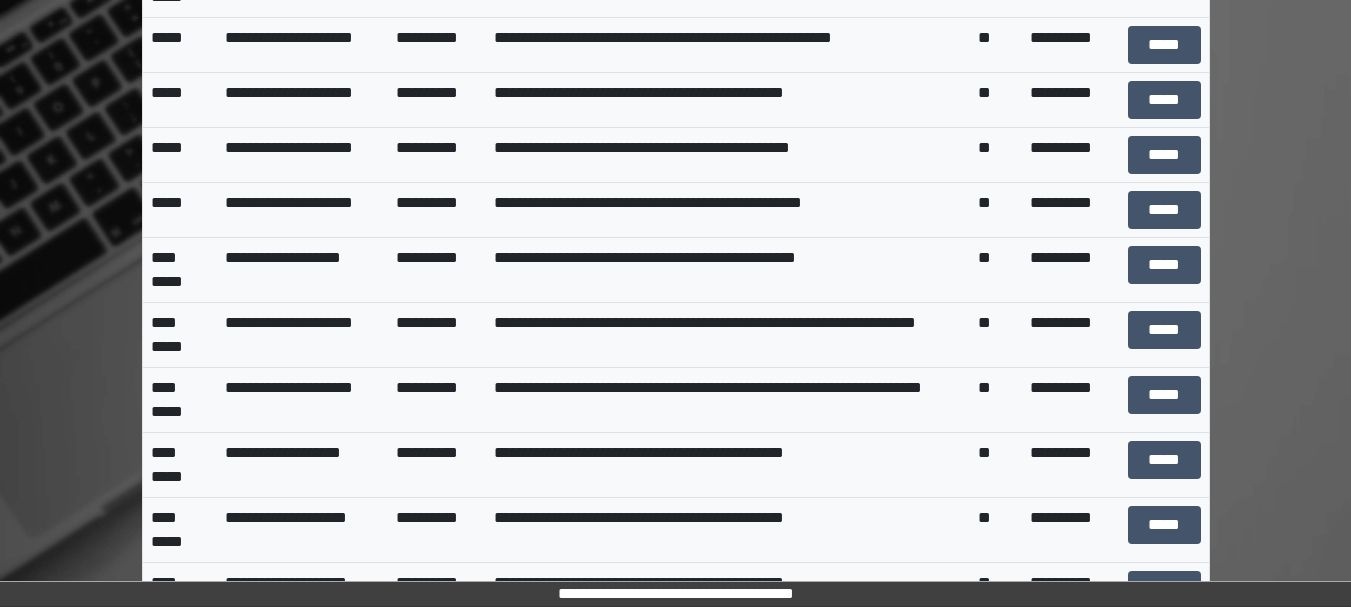 click on "**********" at bounding box center (728, -81) 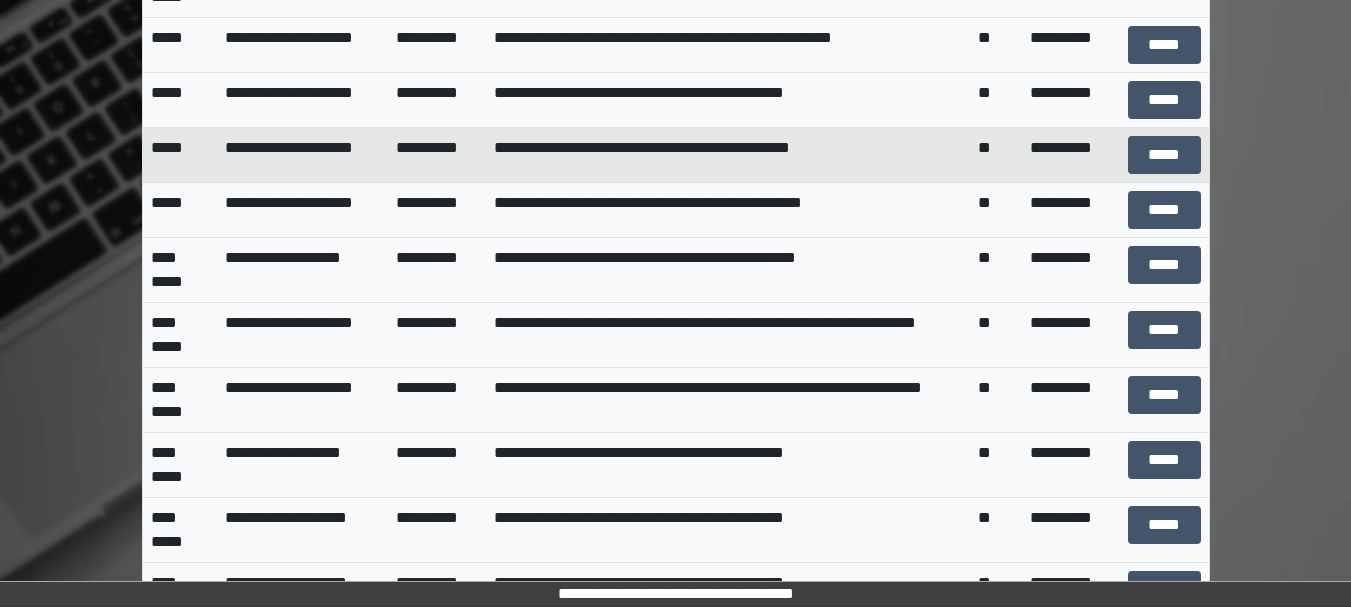 click on "**********" at bounding box center (728, 154) 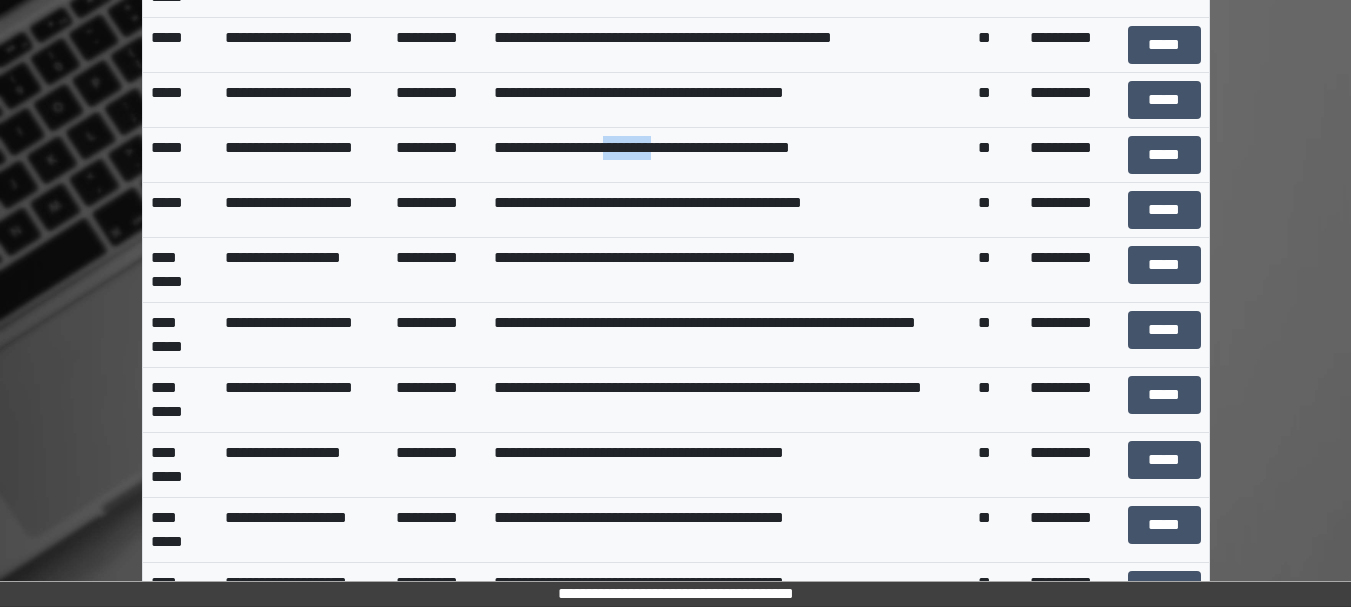 click on "**********" at bounding box center [728, -81] 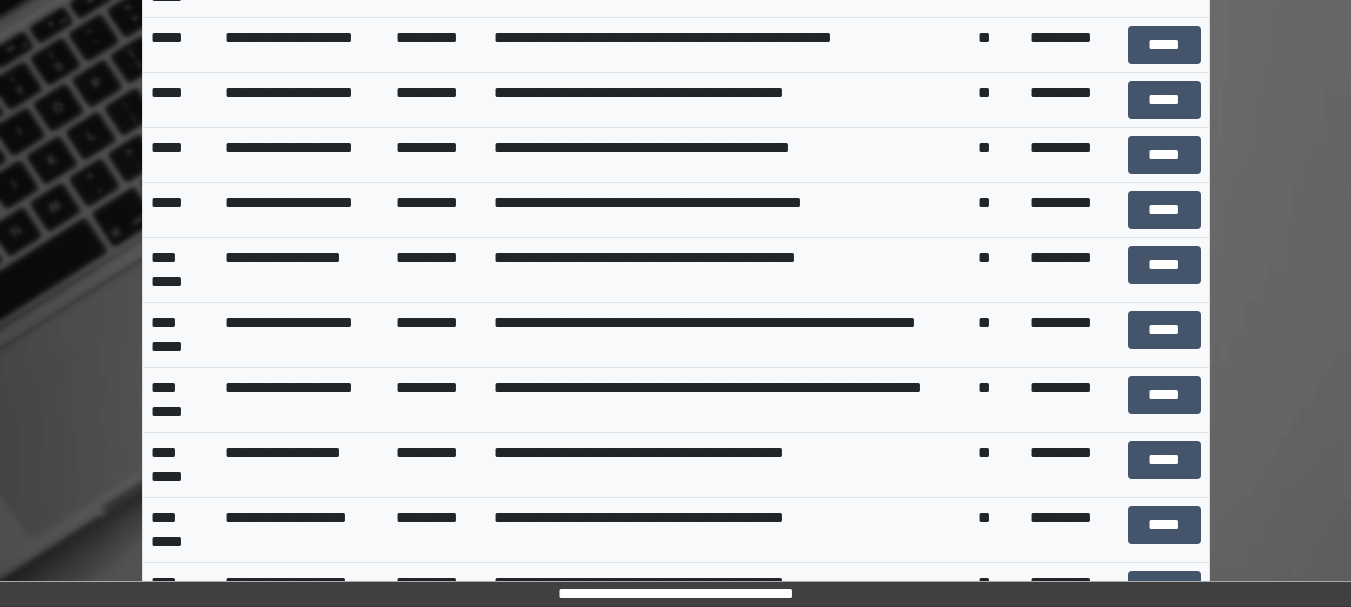 click on "**********" at bounding box center (728, -81) 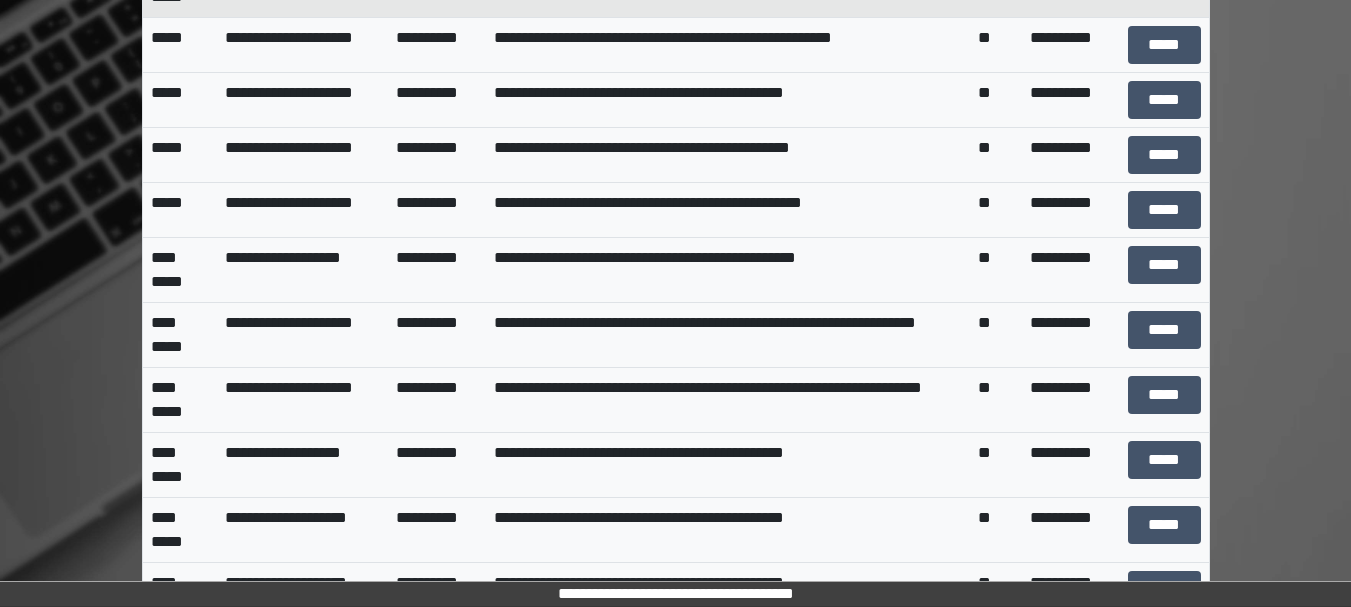 click on "**********" at bounding box center [728, -16] 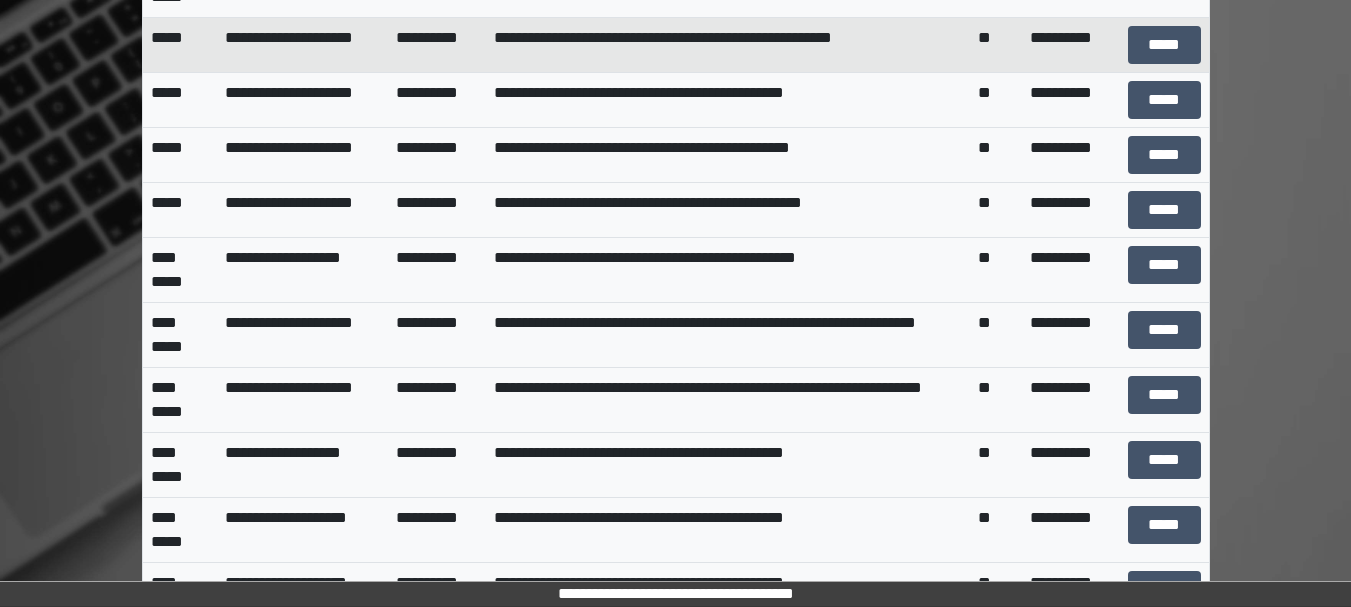 click on "**********" at bounding box center [728, 44] 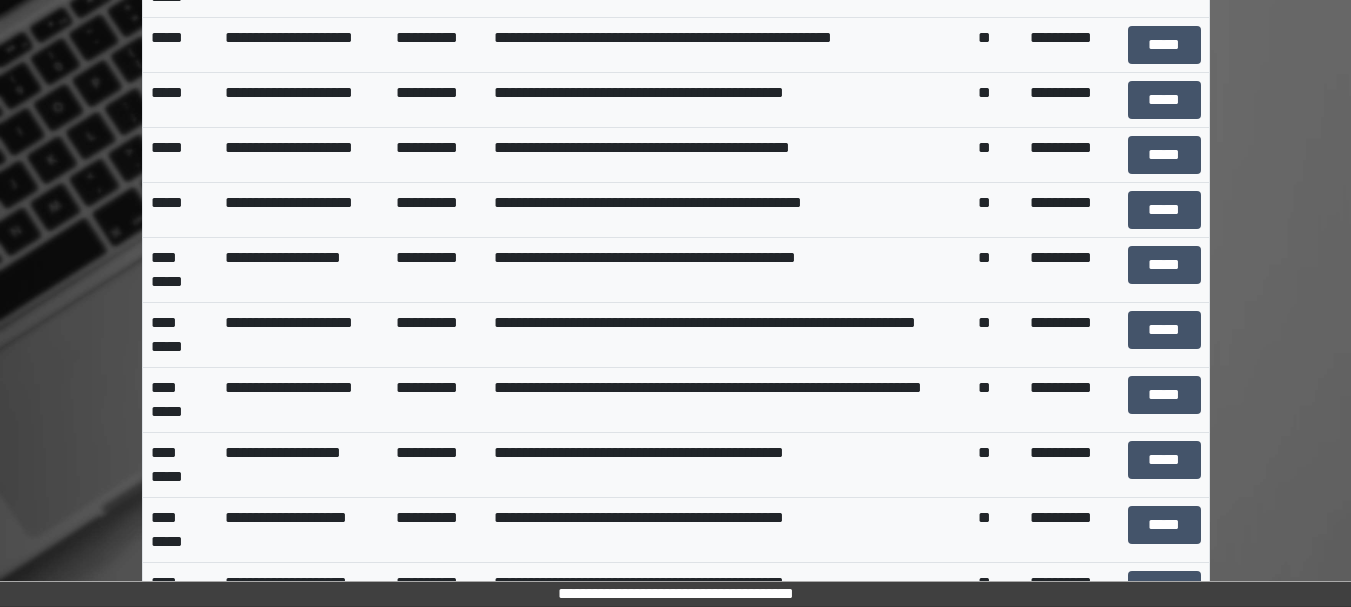 click on "**********" at bounding box center [728, -81] 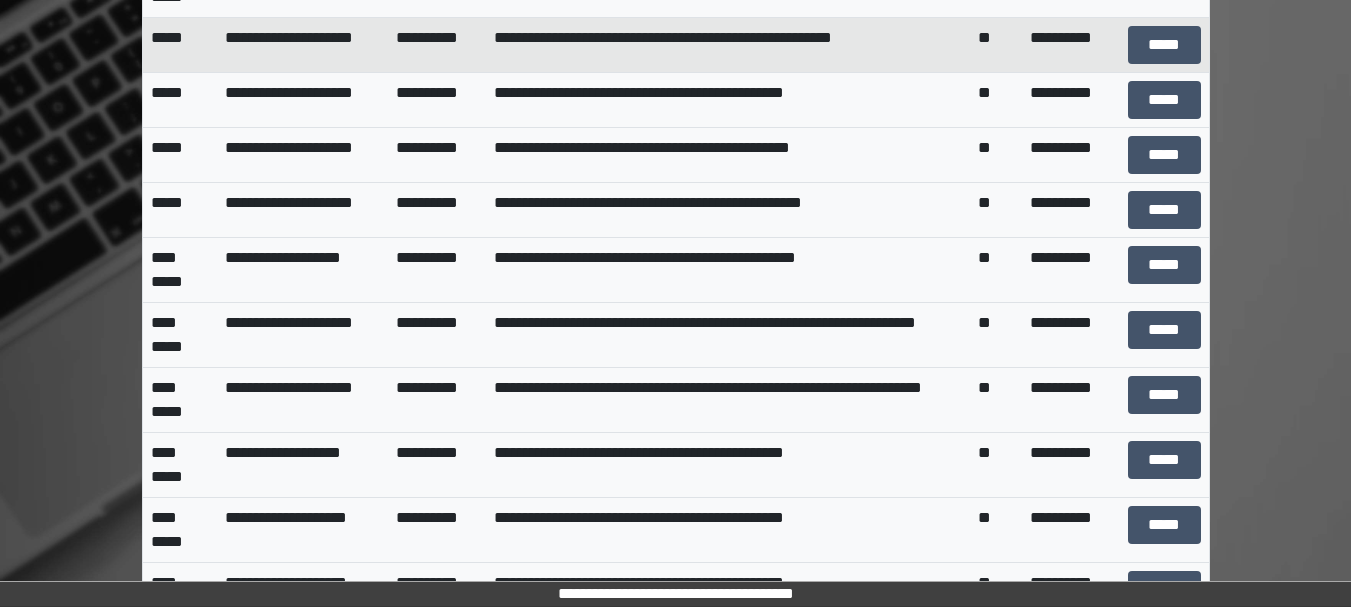 click on "**********" at bounding box center [728, 44] 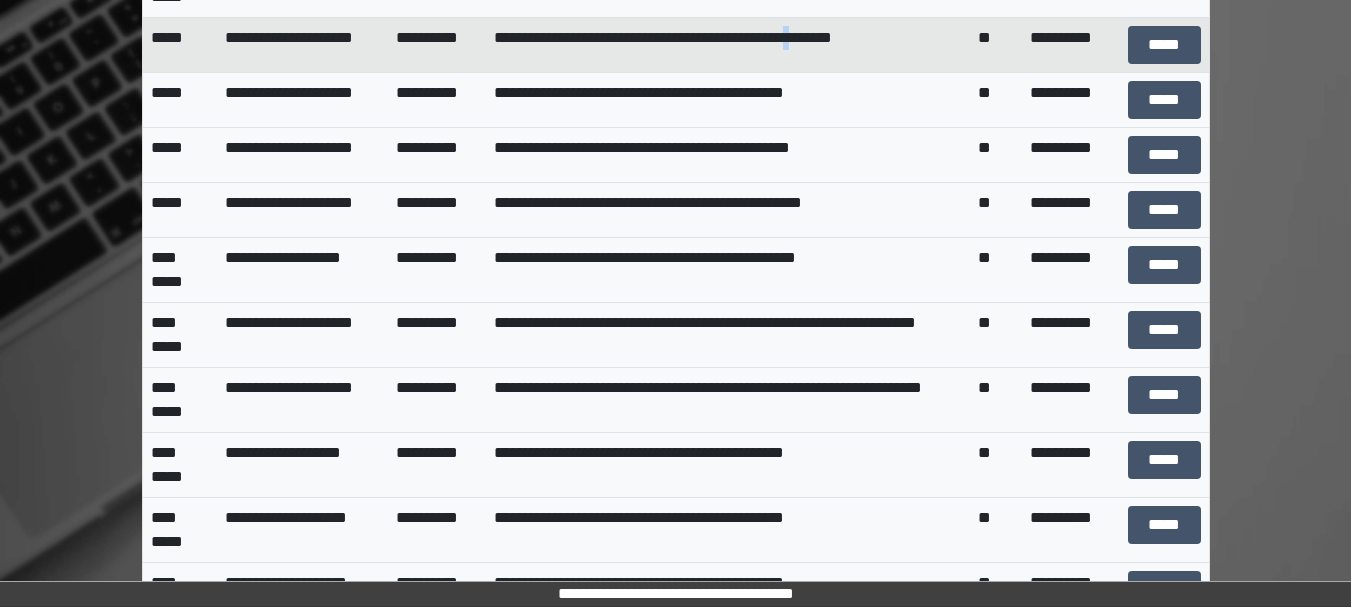 click on "**********" at bounding box center (728, 44) 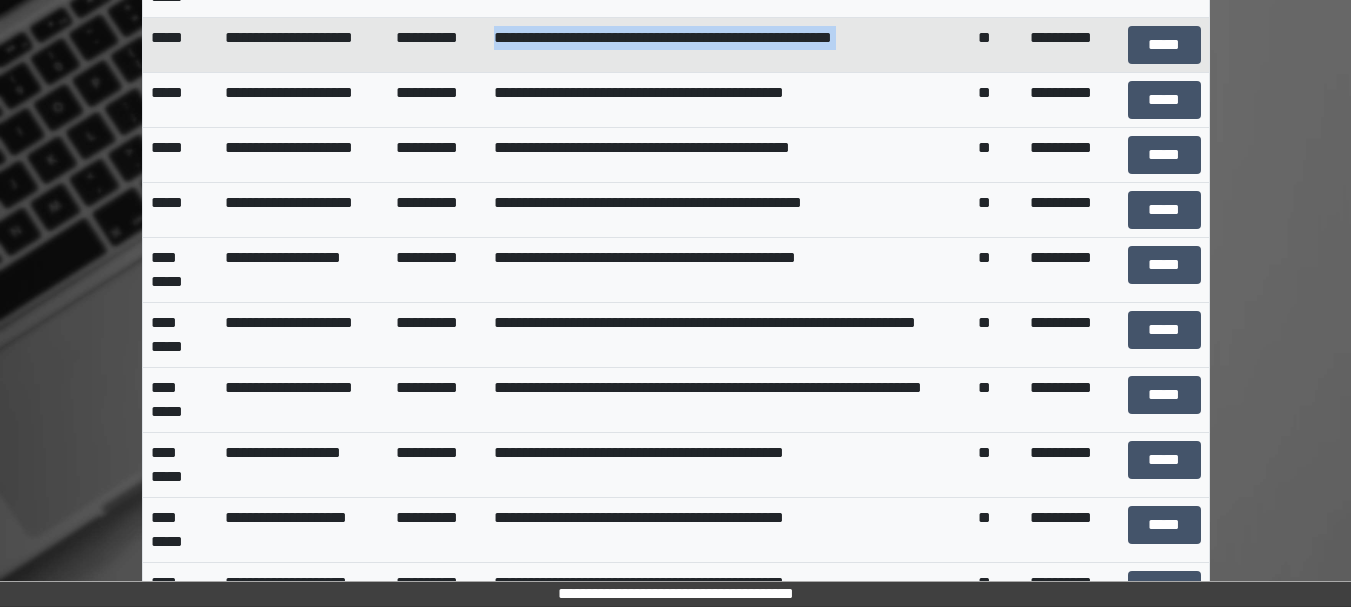 click on "**********" at bounding box center [728, 44] 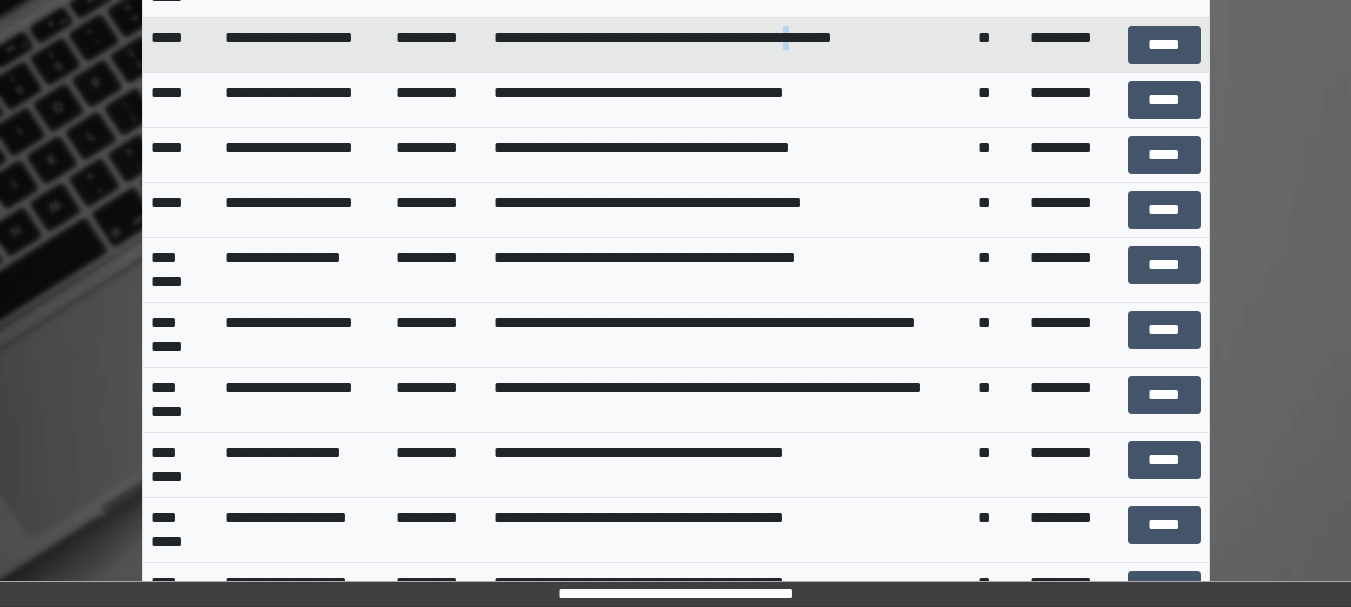 click on "**********" at bounding box center (728, 44) 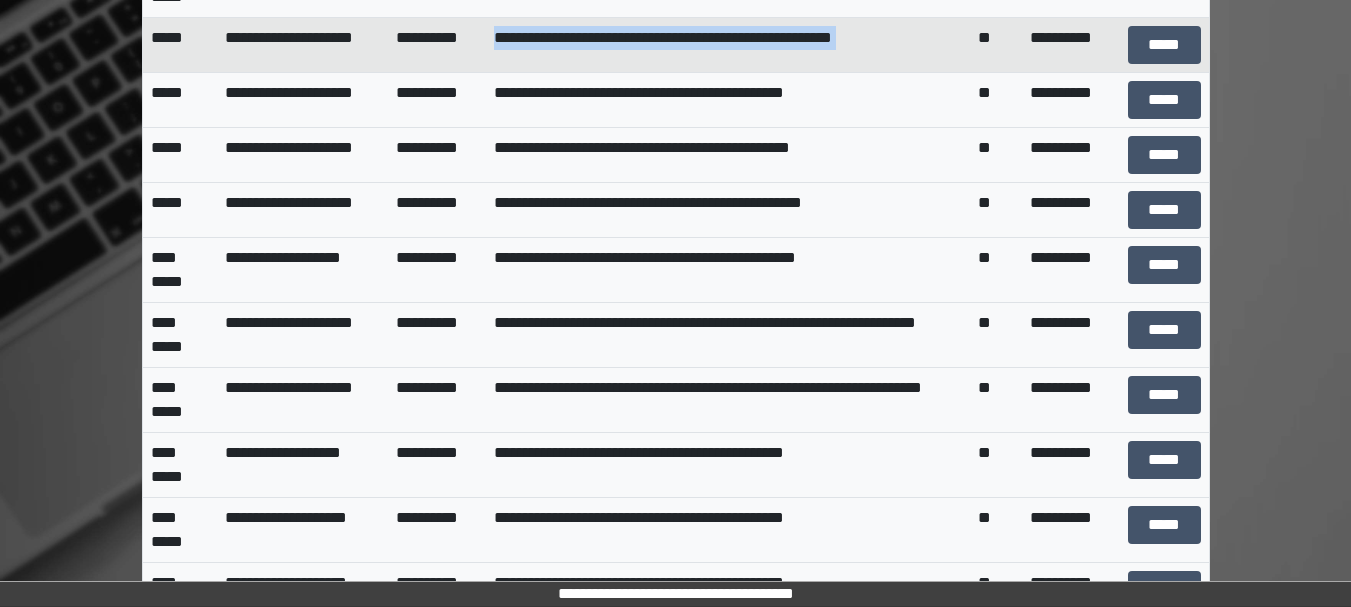 click on "**********" at bounding box center [728, 44] 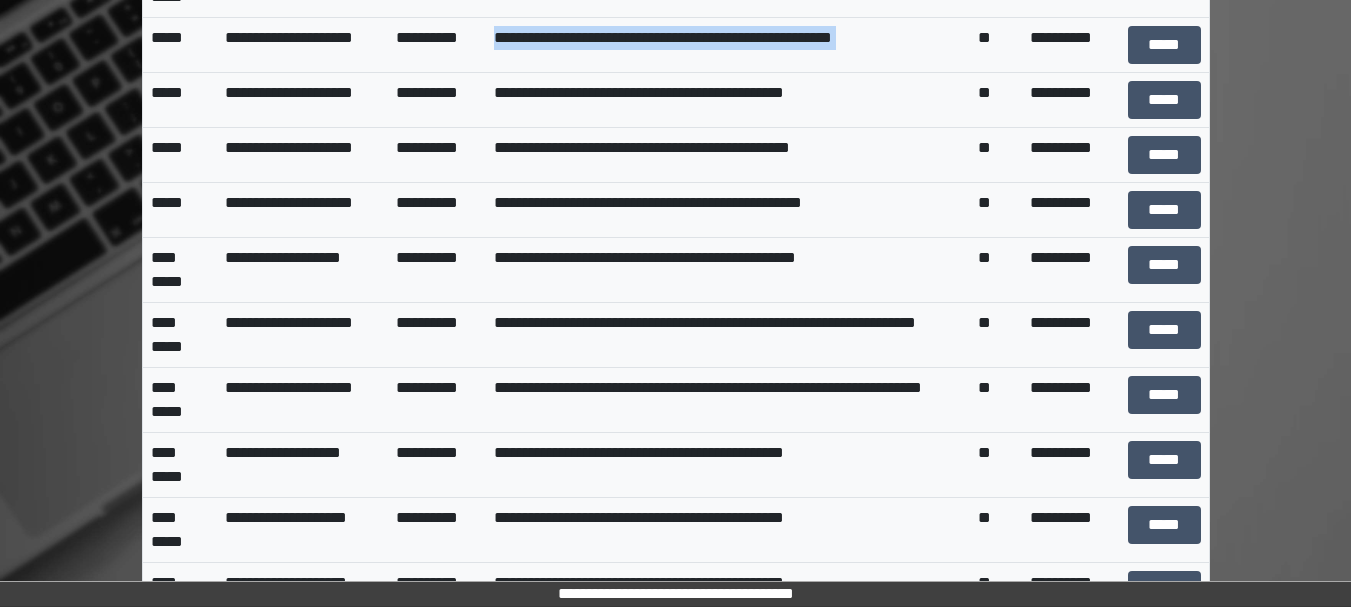 click on "**********" at bounding box center (1071, -81) 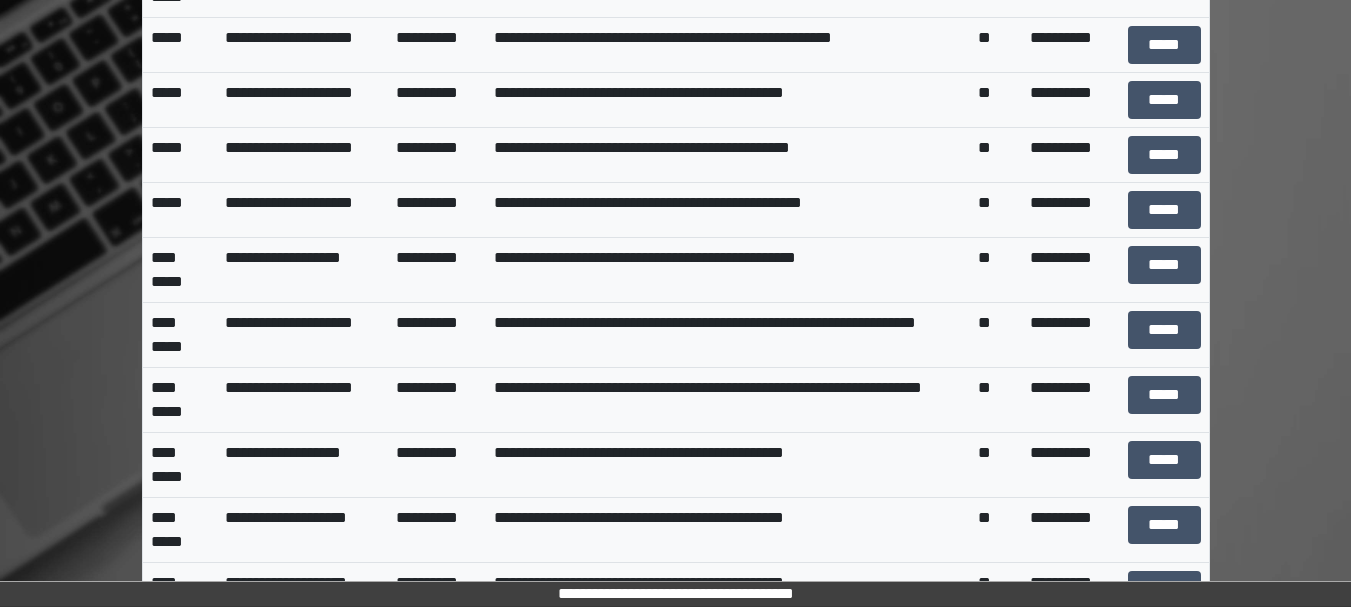 drag, startPoint x: 1046, startPoint y: 16, endPoint x: 988, endPoint y: 69, distance: 78.56844 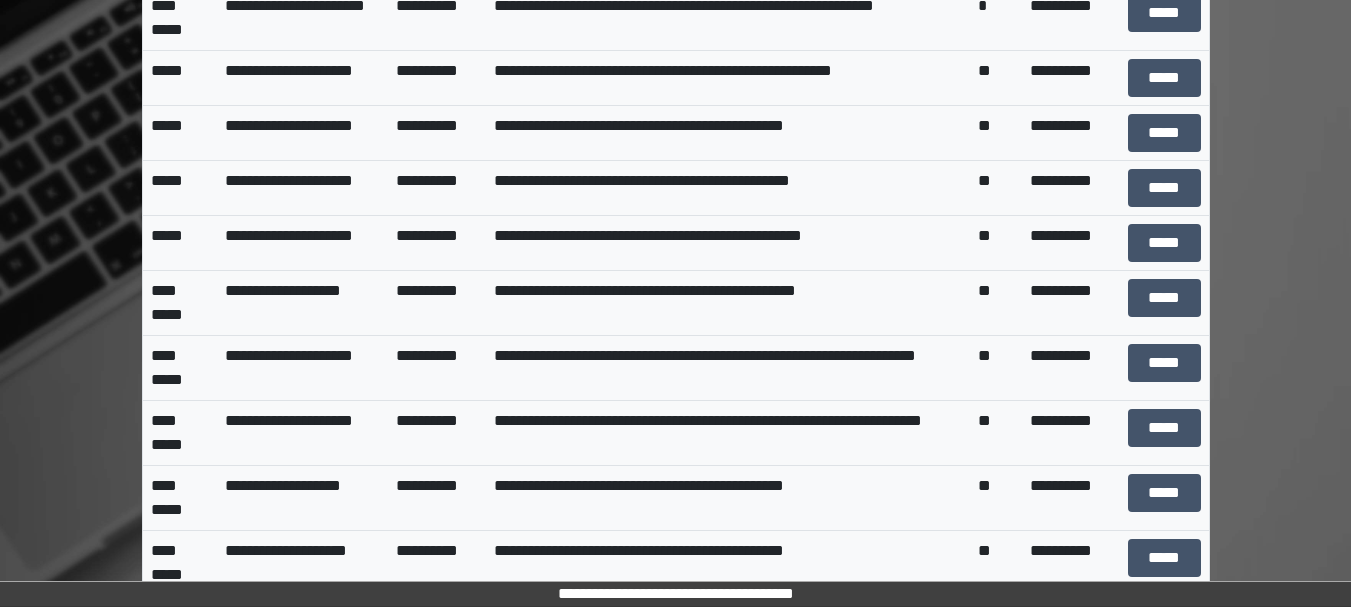click on "*" at bounding box center (996, -48) 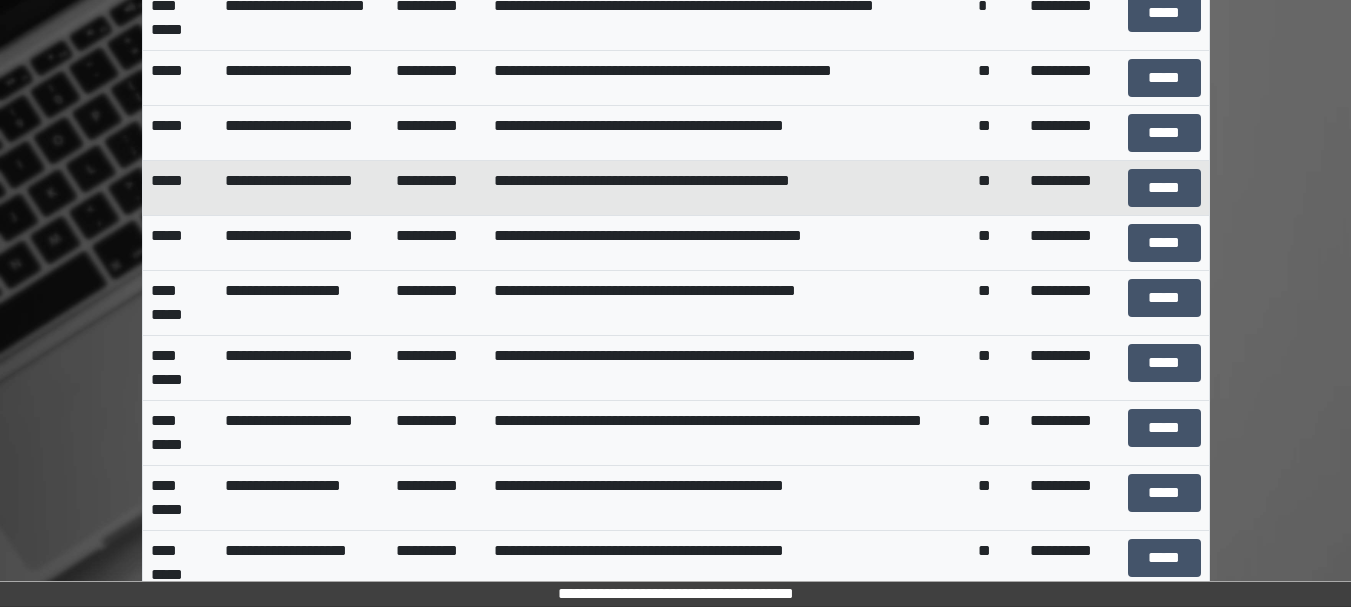 click on "**********" at bounding box center [728, 187] 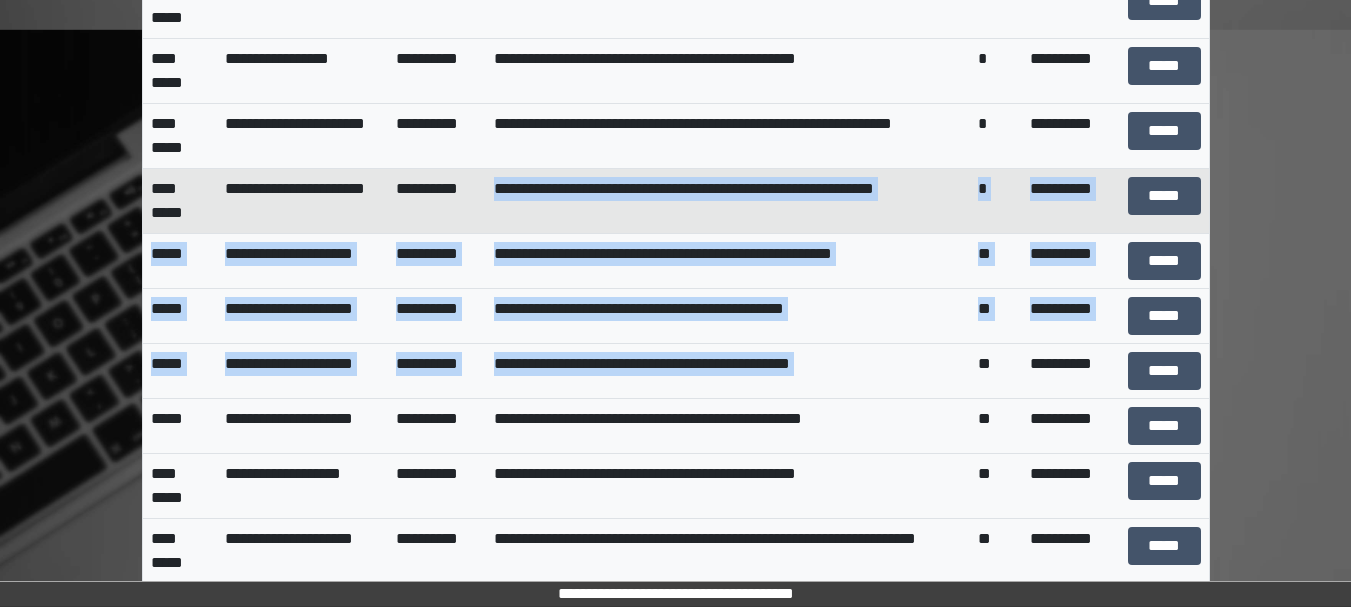 drag, startPoint x: 750, startPoint y: 301, endPoint x: 813, endPoint y: 301, distance: 63 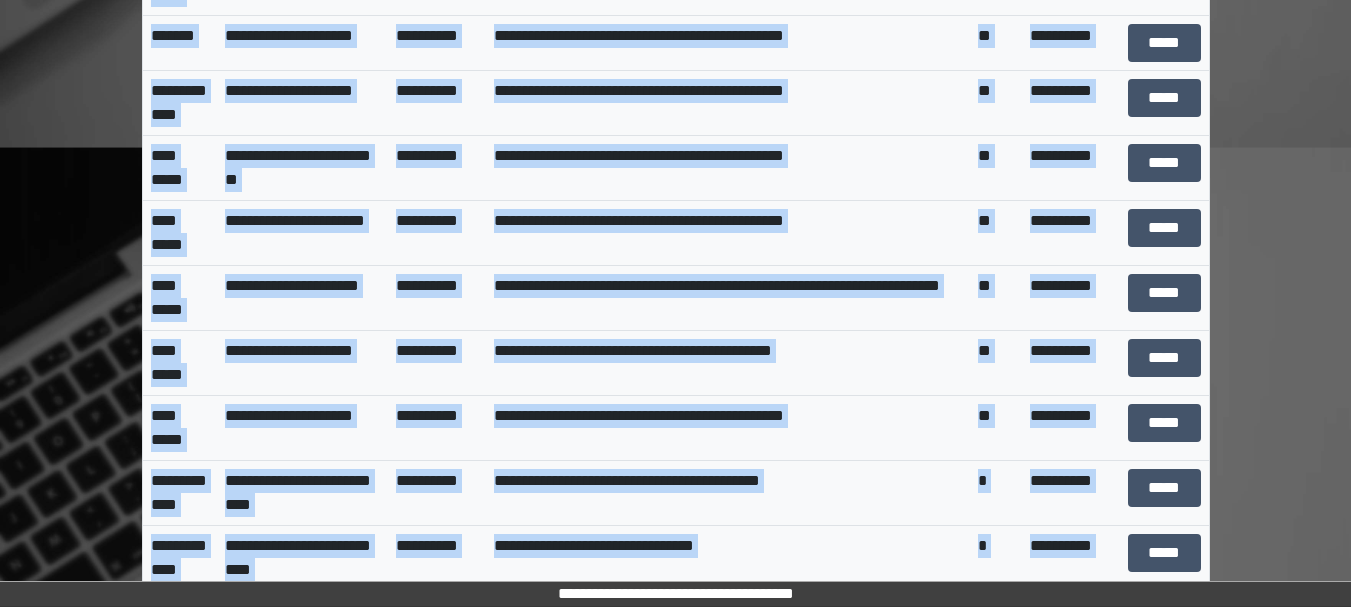 scroll, scrollTop: 0, scrollLeft: 0, axis: both 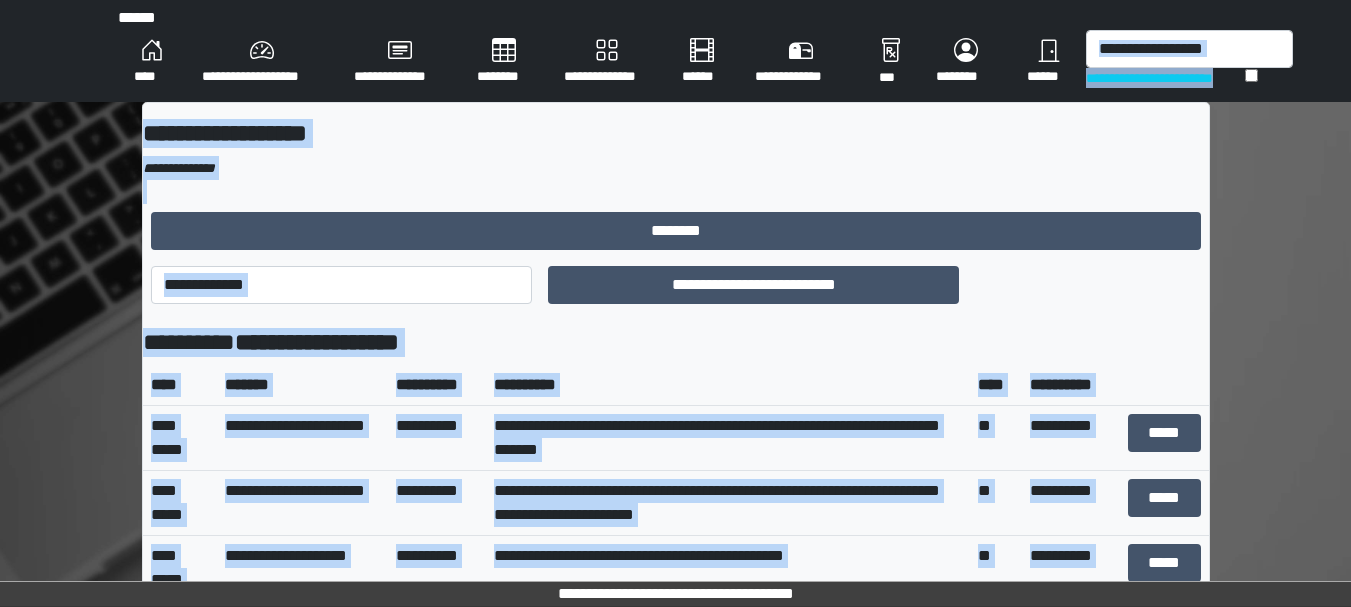 drag, startPoint x: 1065, startPoint y: 95, endPoint x: 1248, endPoint y: 13, distance: 200.5318 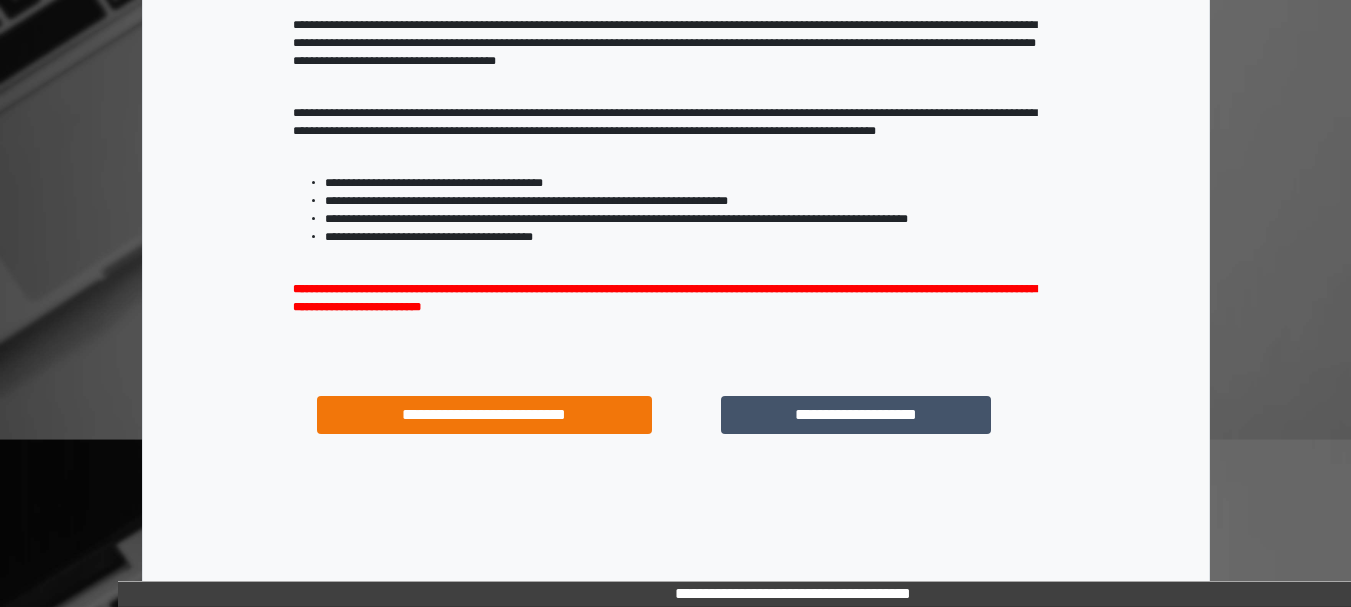 scroll, scrollTop: 296, scrollLeft: 0, axis: vertical 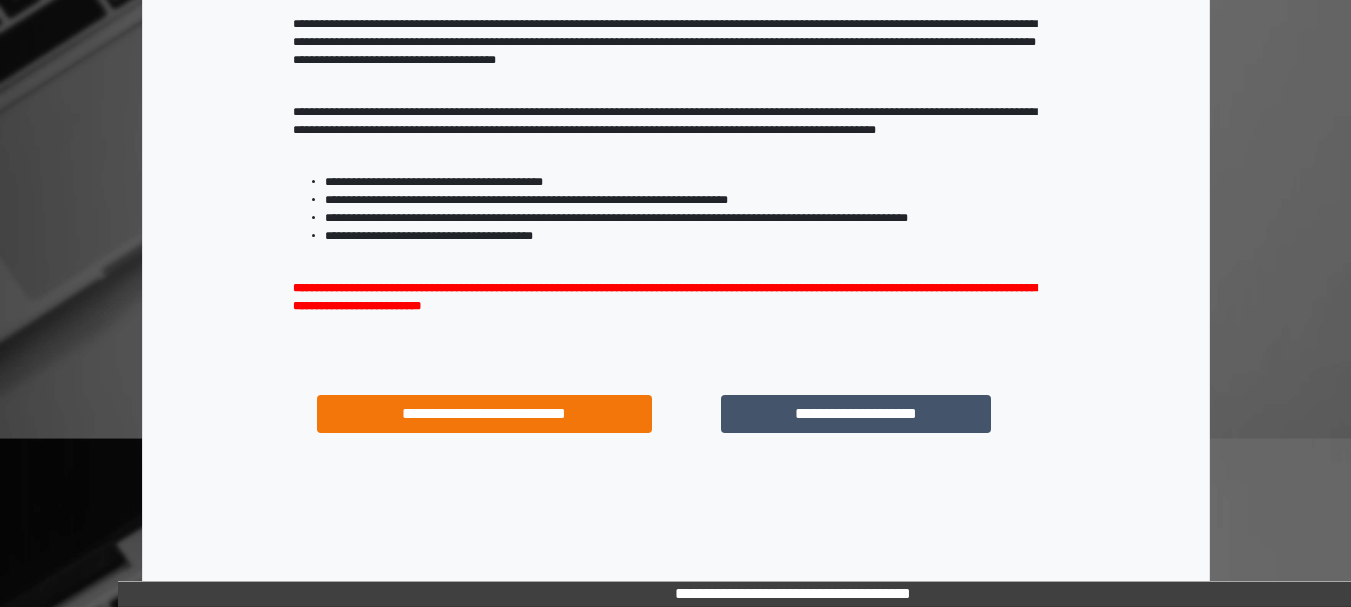 click on "**********" at bounding box center [855, 414] 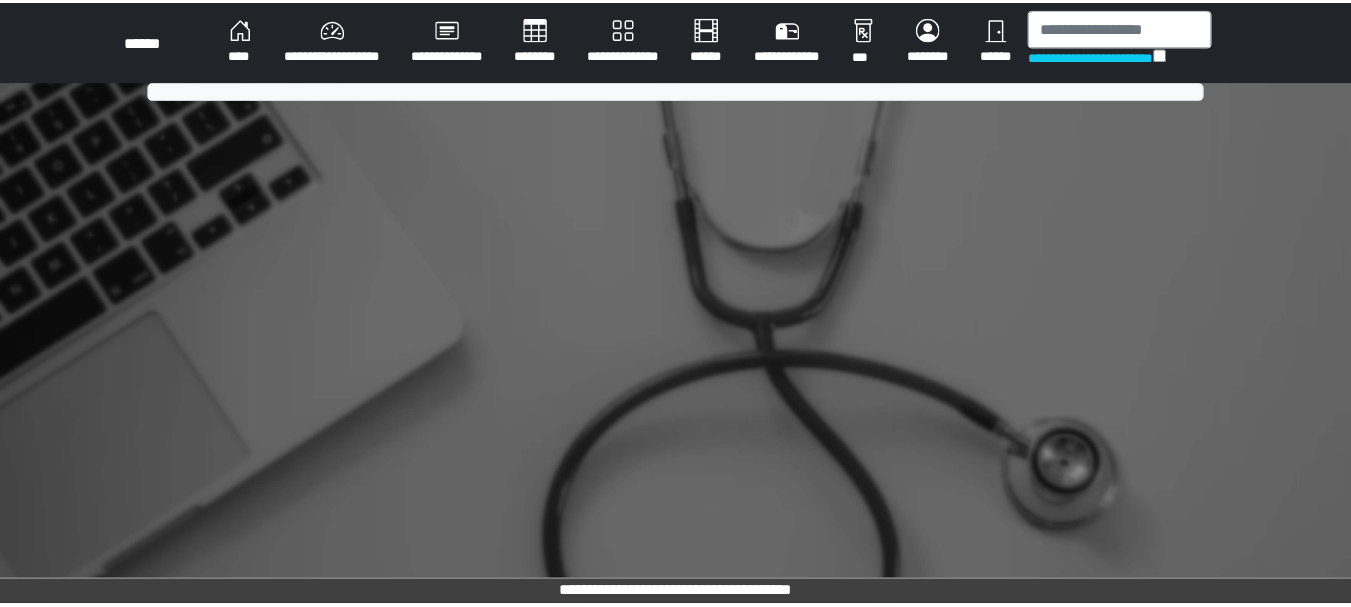 scroll, scrollTop: 0, scrollLeft: 0, axis: both 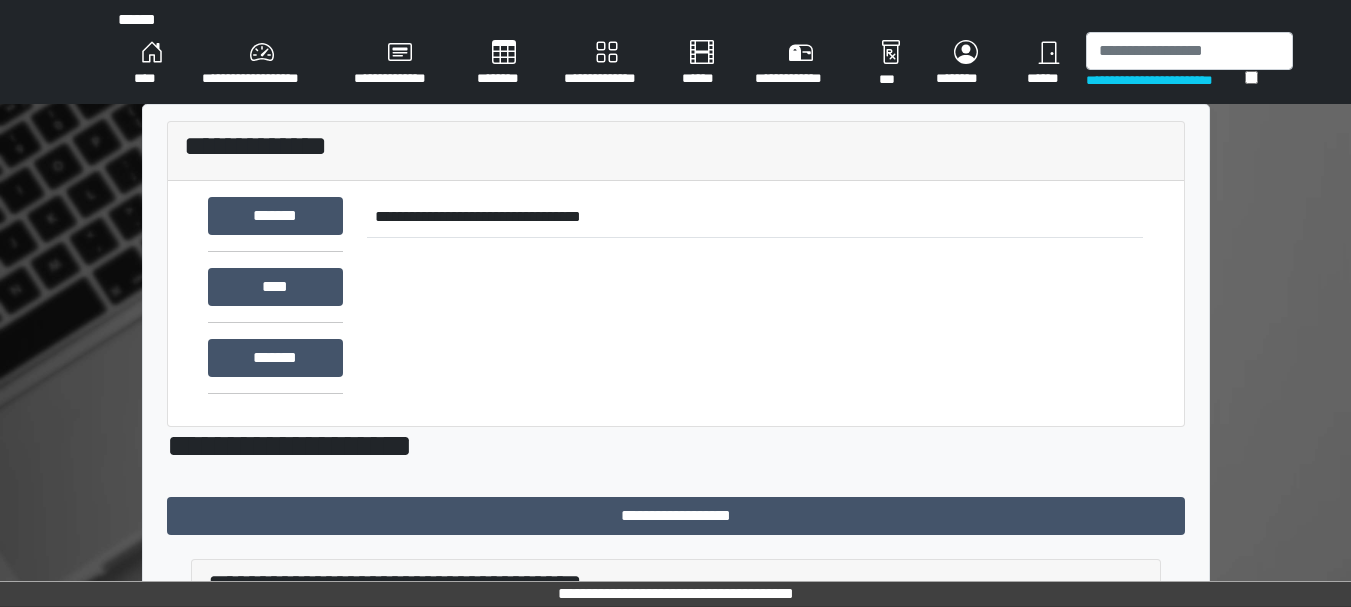 click on "**********" at bounding box center [1165, 80] 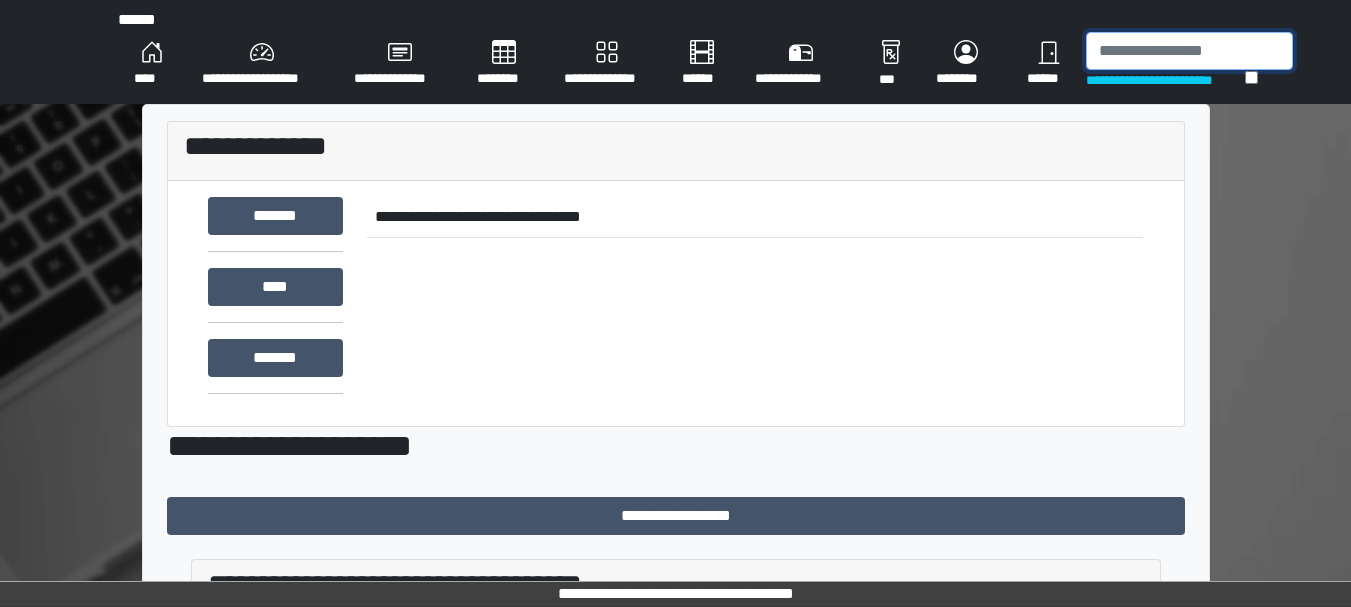 click at bounding box center (1189, 51) 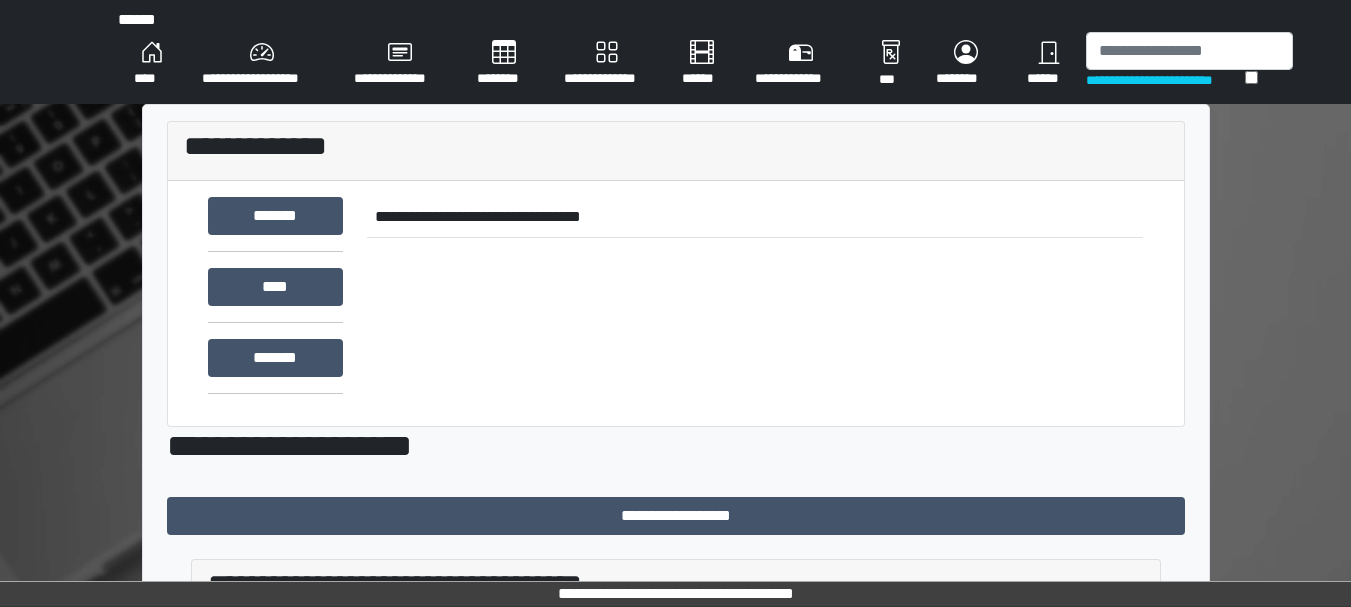 click on "**********" at bounding box center [1189, 64] 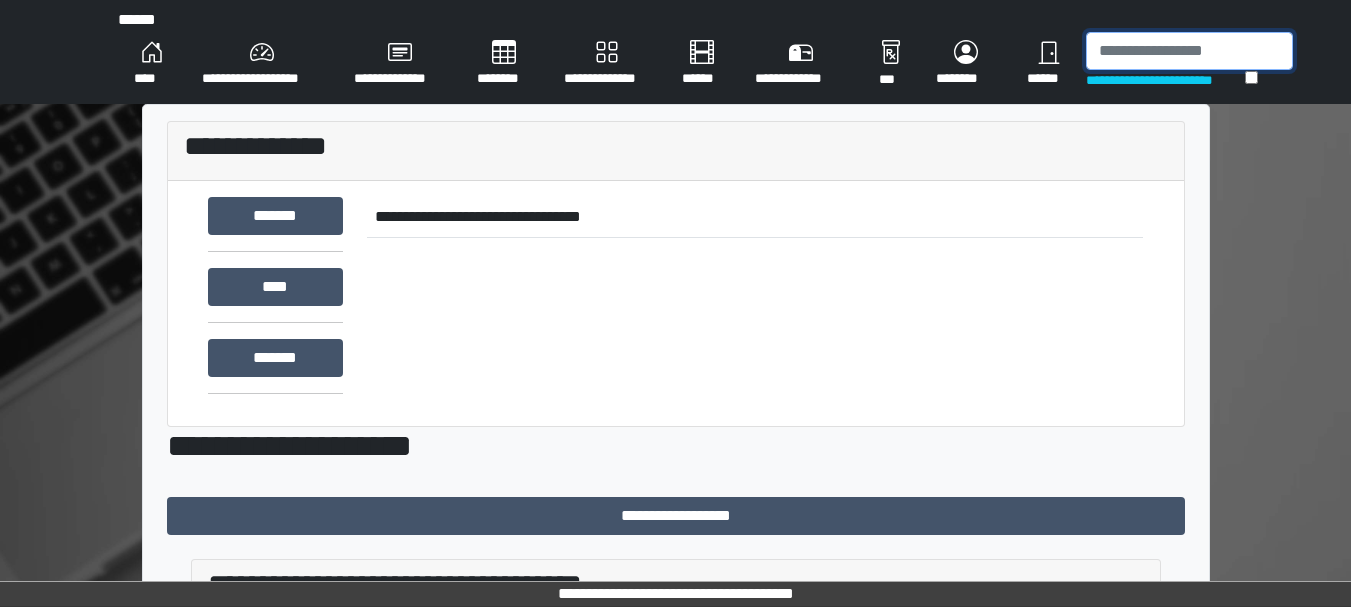 click at bounding box center (1189, 51) 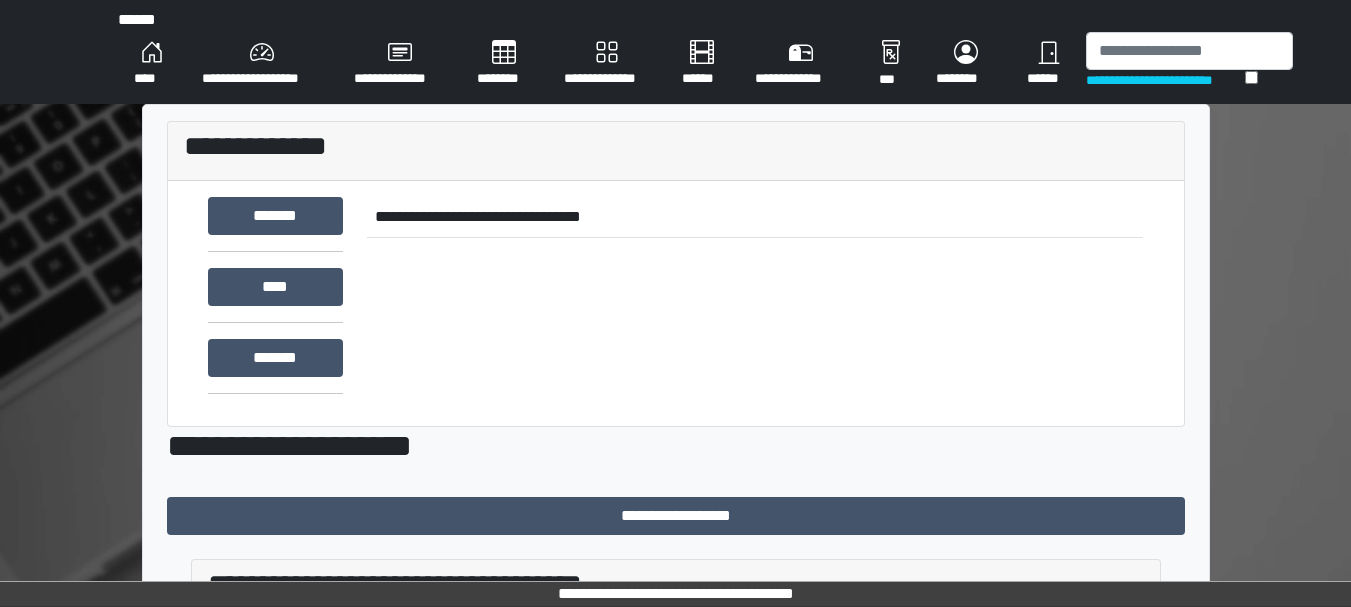 click on "**********" at bounding box center (676, 52) 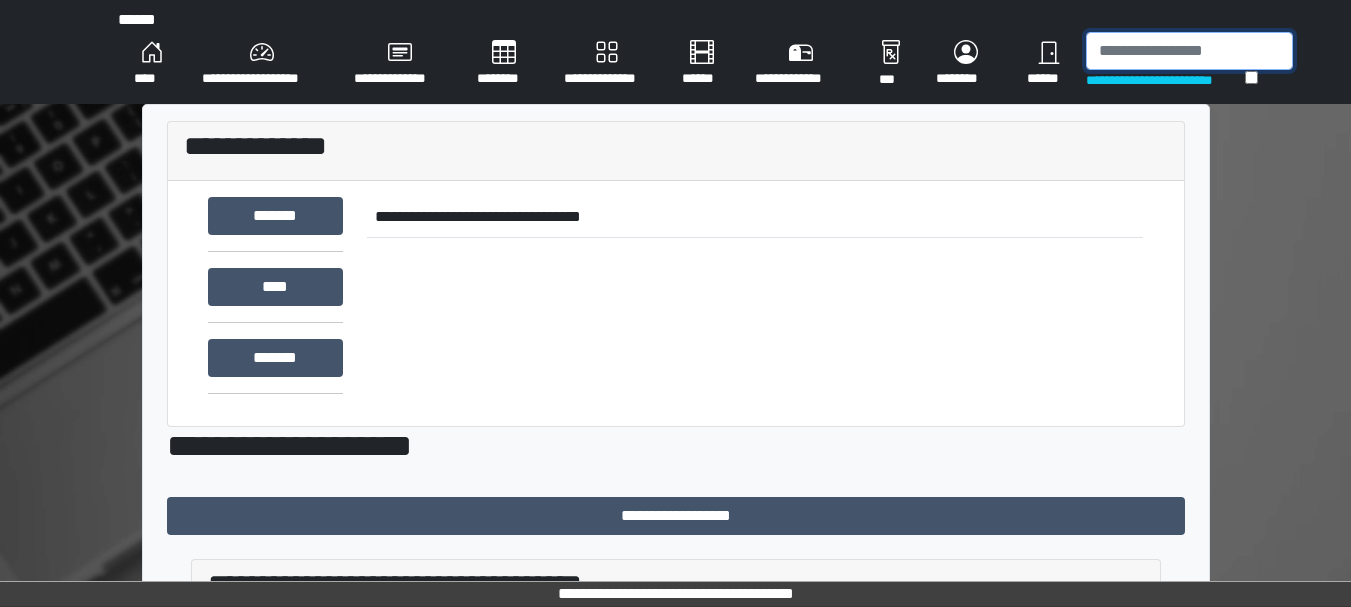 click at bounding box center (1189, 51) 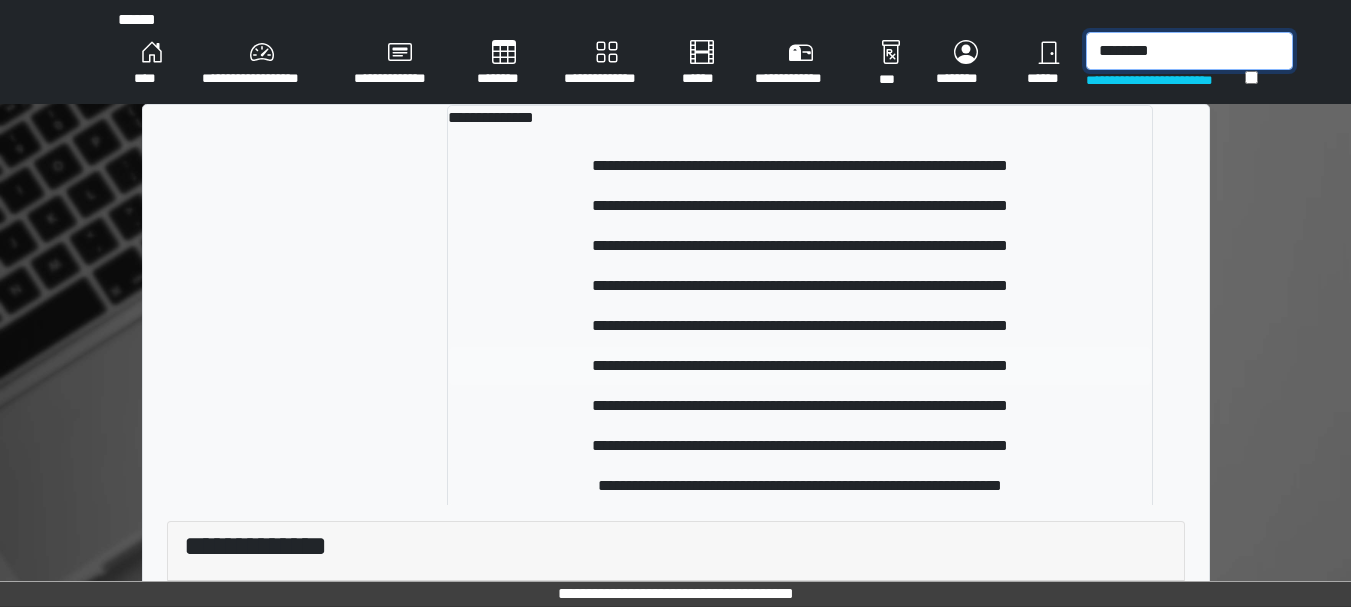 type on "********" 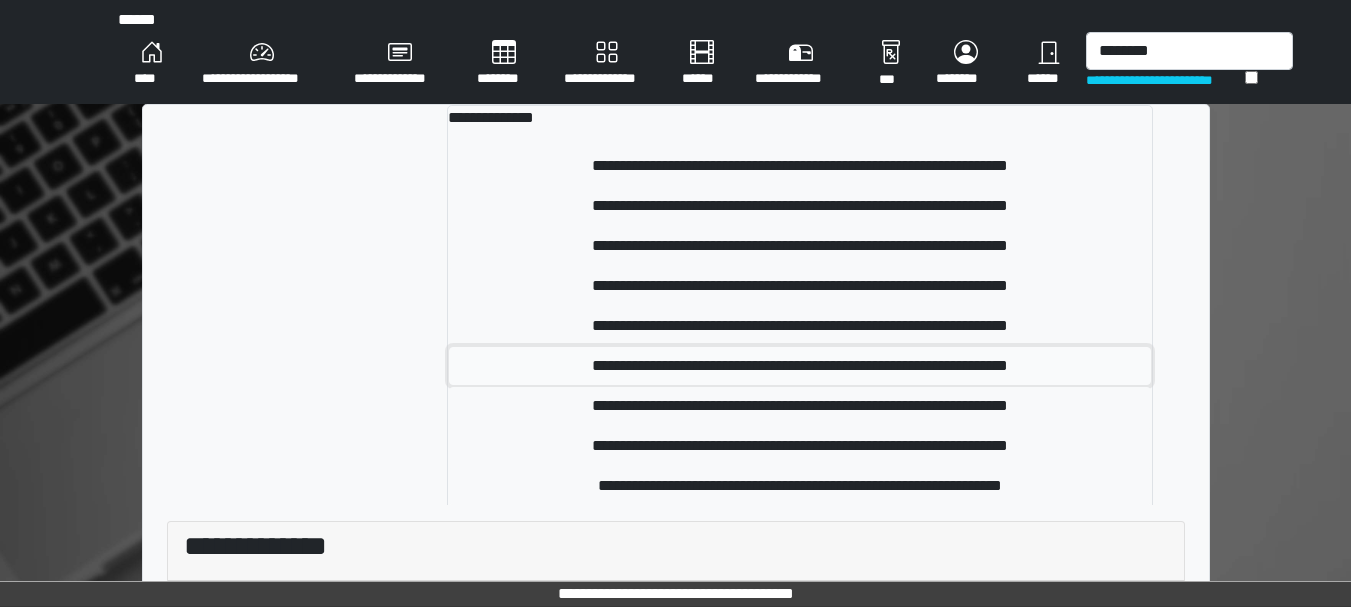 click on "**********" at bounding box center (800, 366) 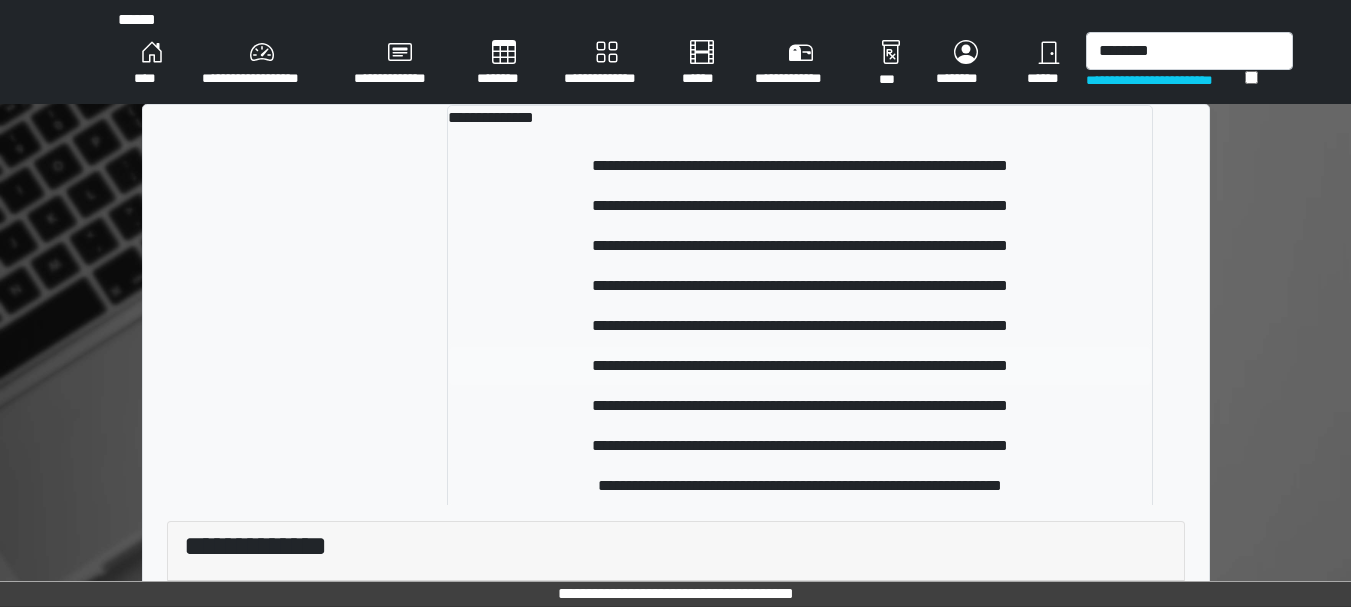 type 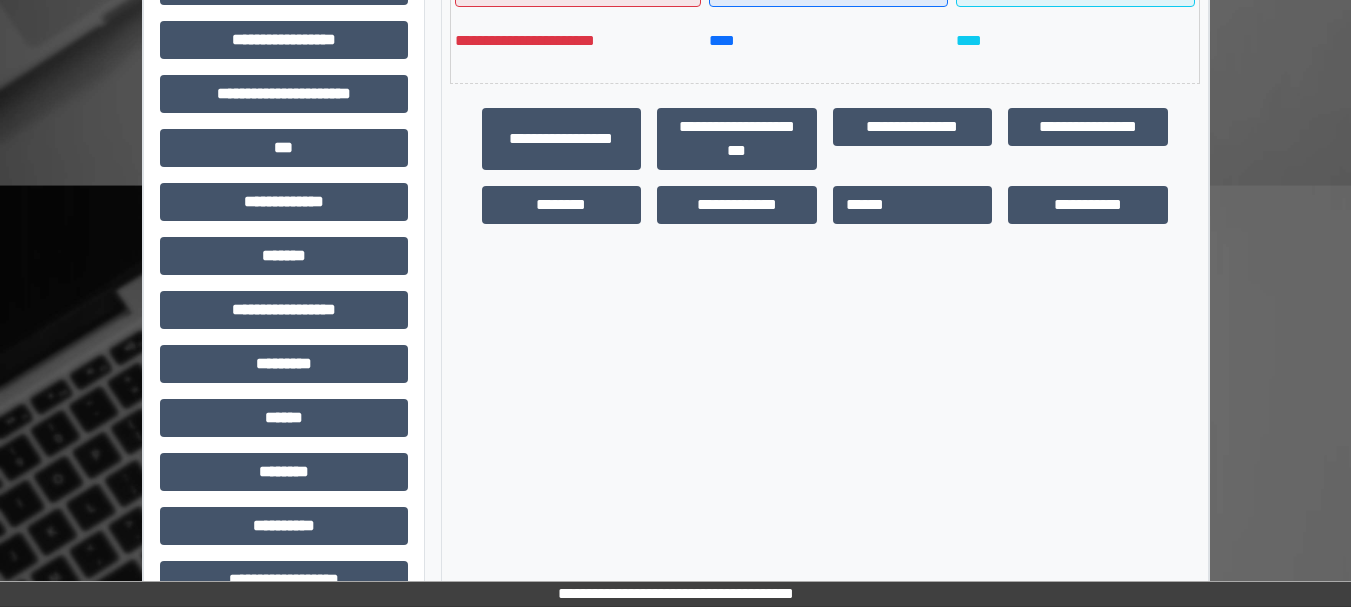 scroll, scrollTop: 591, scrollLeft: 0, axis: vertical 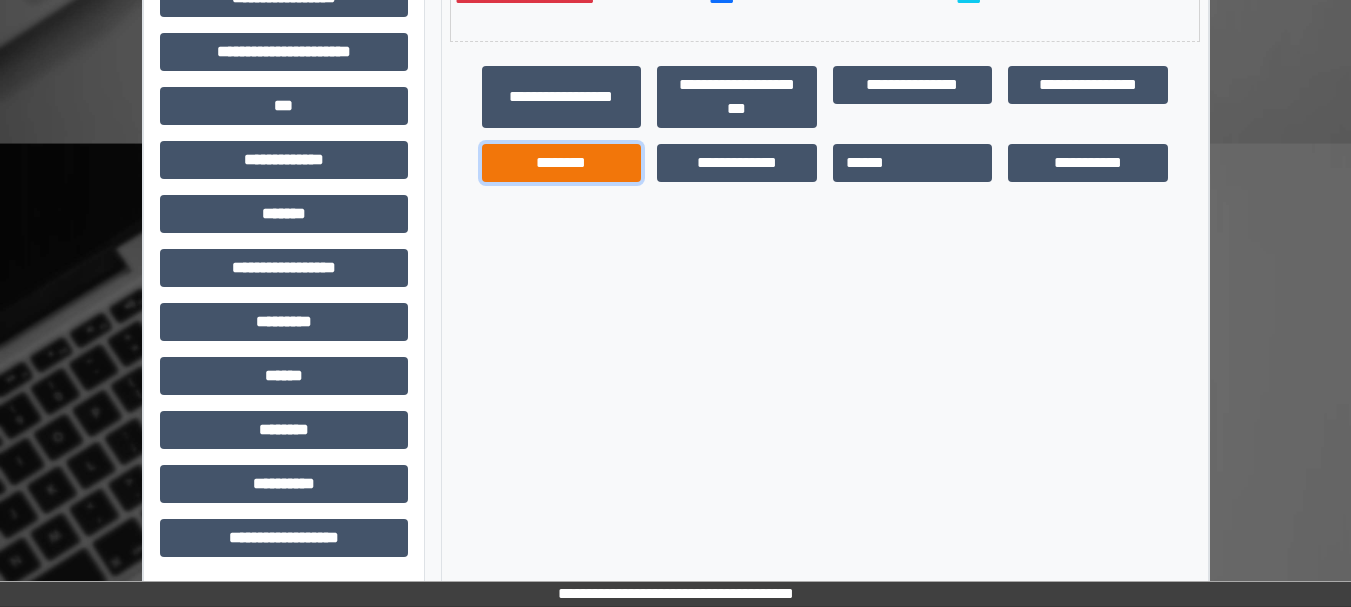 click on "********" at bounding box center [562, 163] 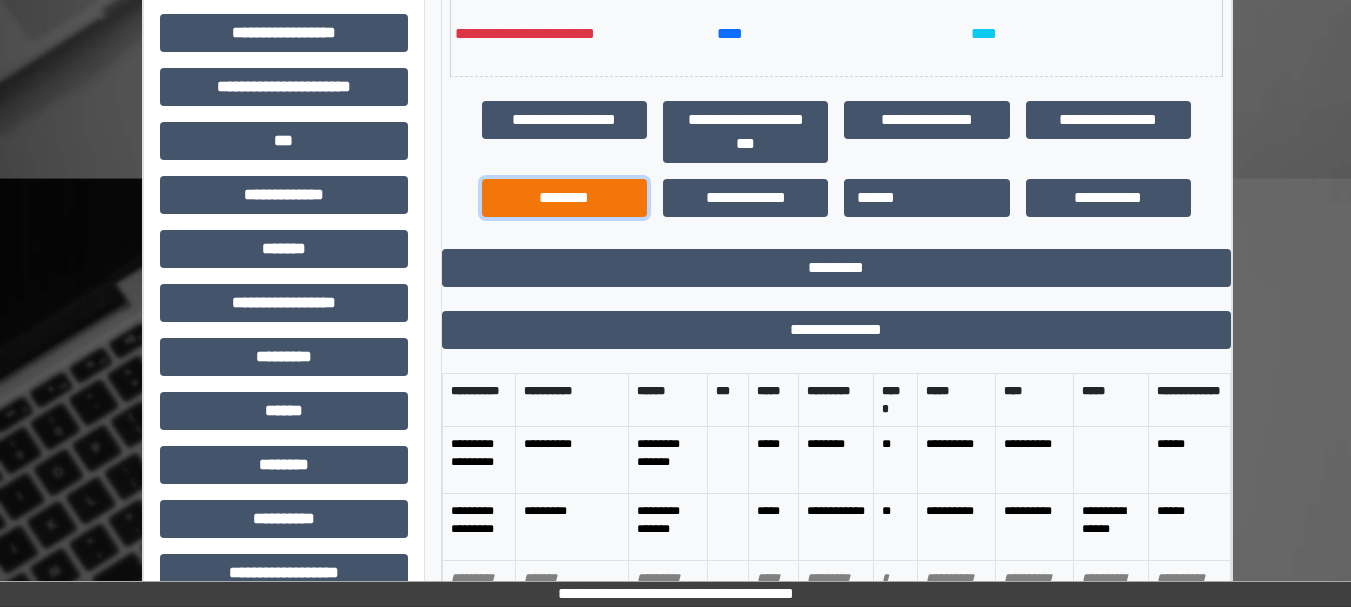 scroll, scrollTop: 555, scrollLeft: 0, axis: vertical 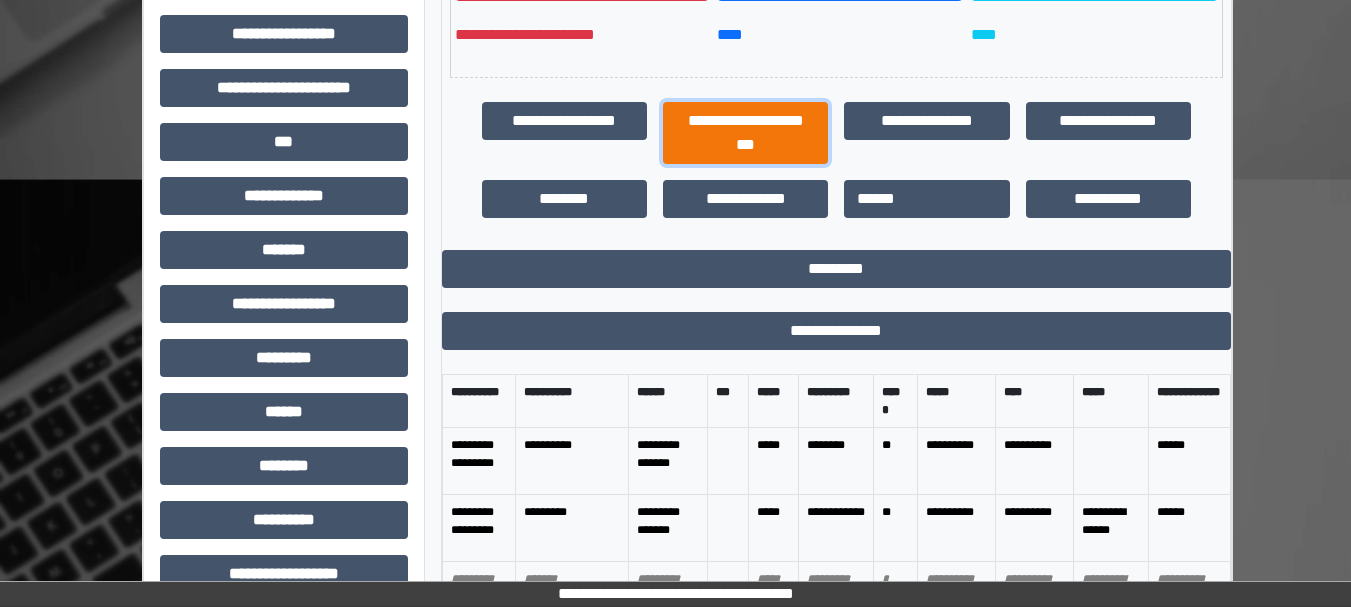 click on "**********" at bounding box center [745, 133] 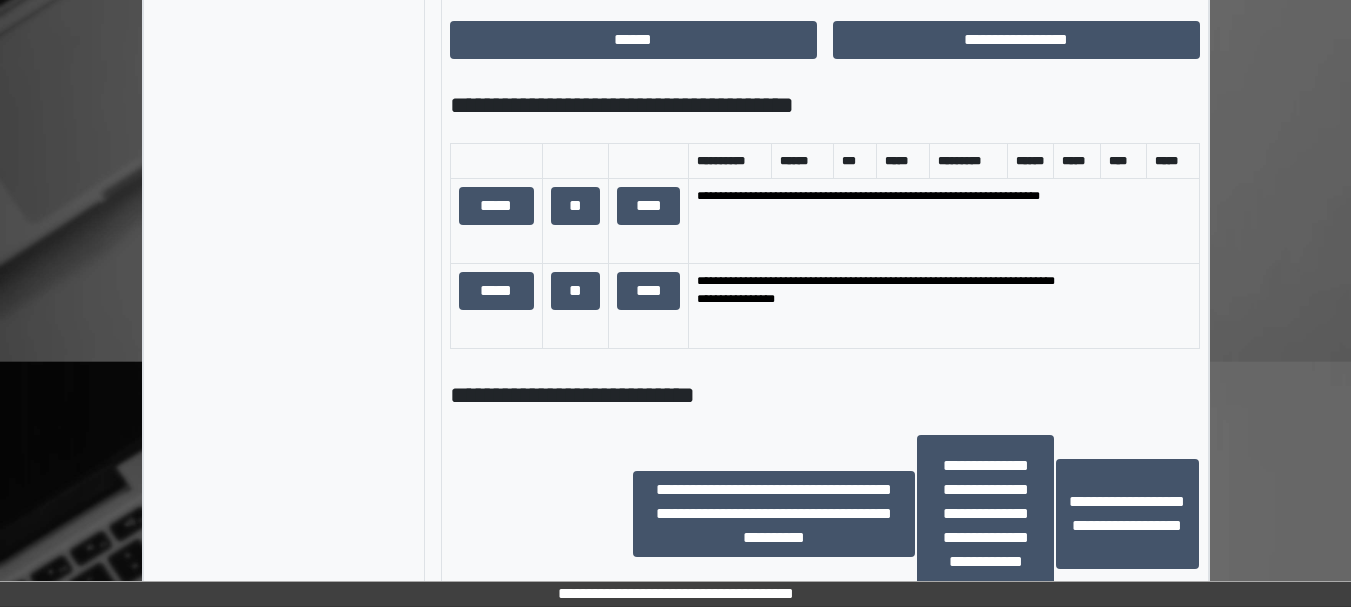 scroll, scrollTop: 1236, scrollLeft: 0, axis: vertical 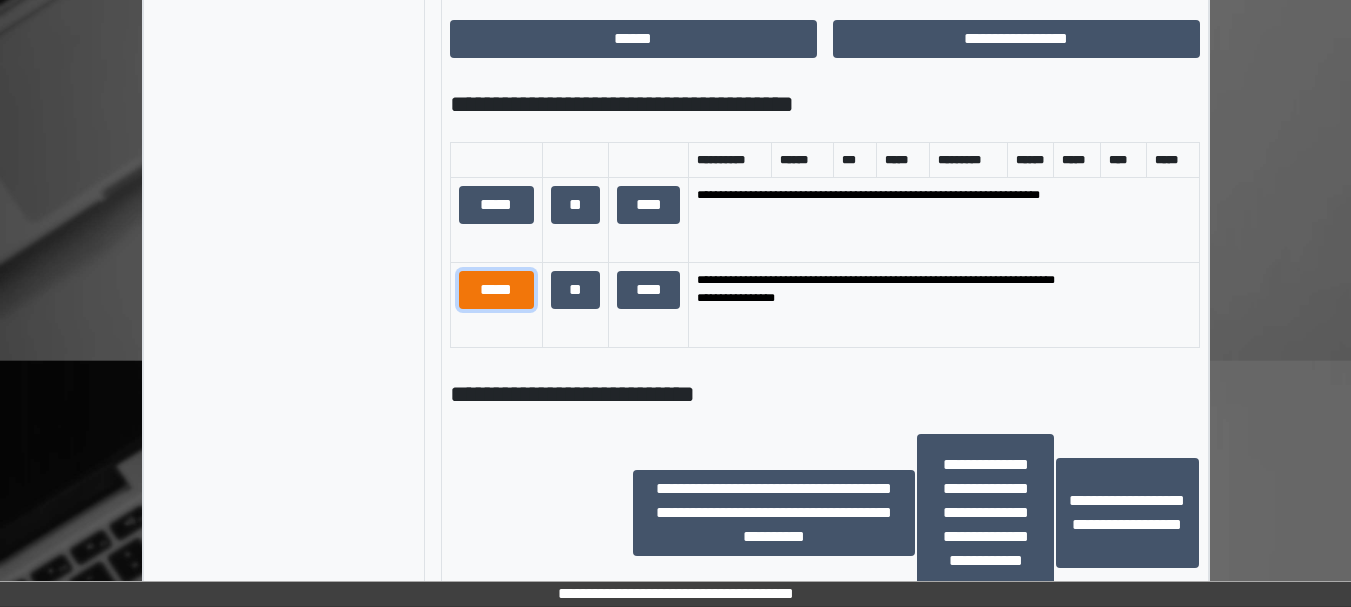 click on "*****" at bounding box center [496, 290] 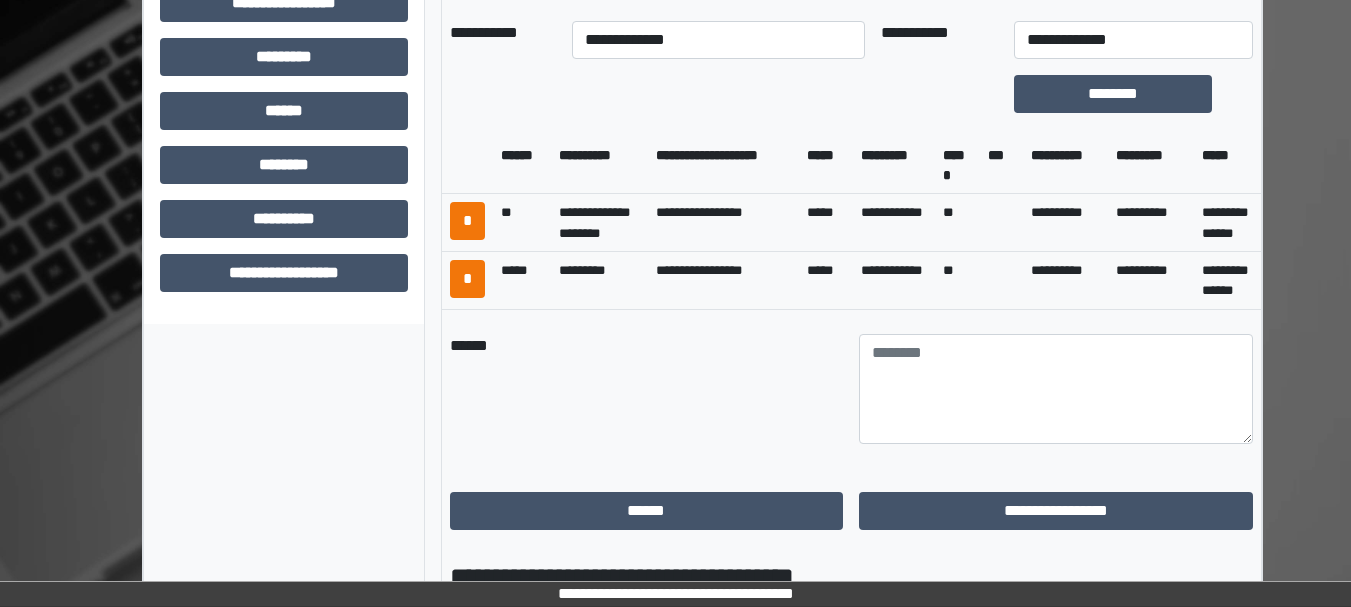 scroll, scrollTop: 719, scrollLeft: 0, axis: vertical 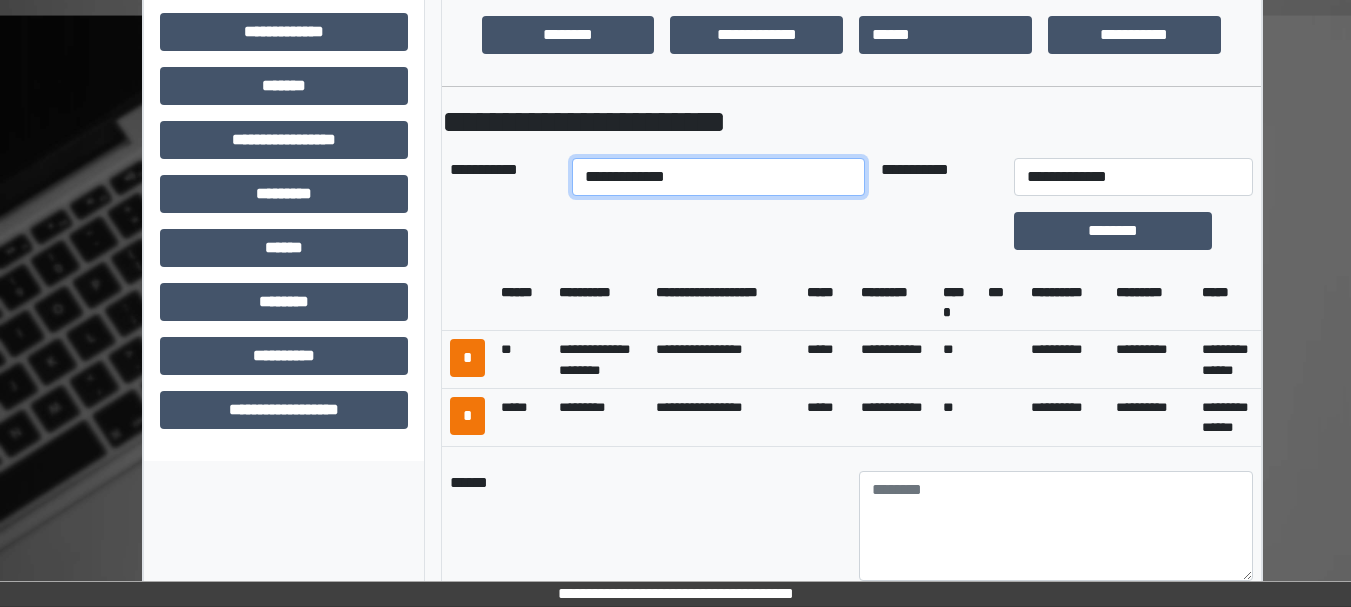 click on "**********" at bounding box center (718, 177) 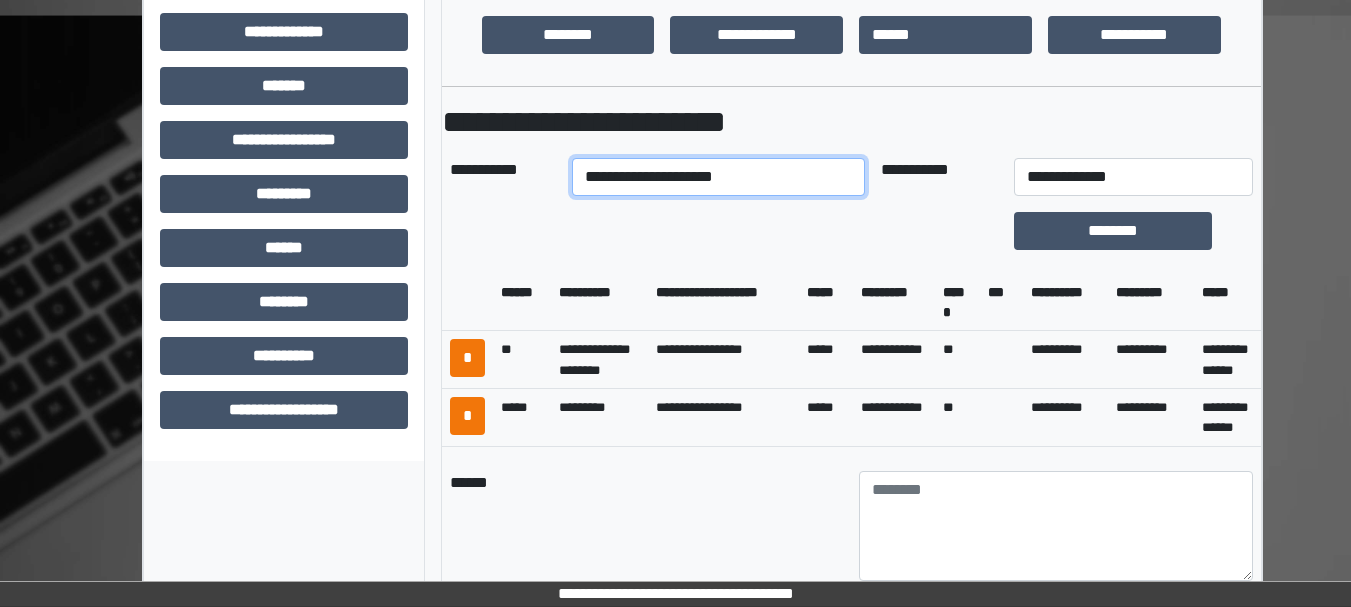 click on "**********" at bounding box center [718, 177] 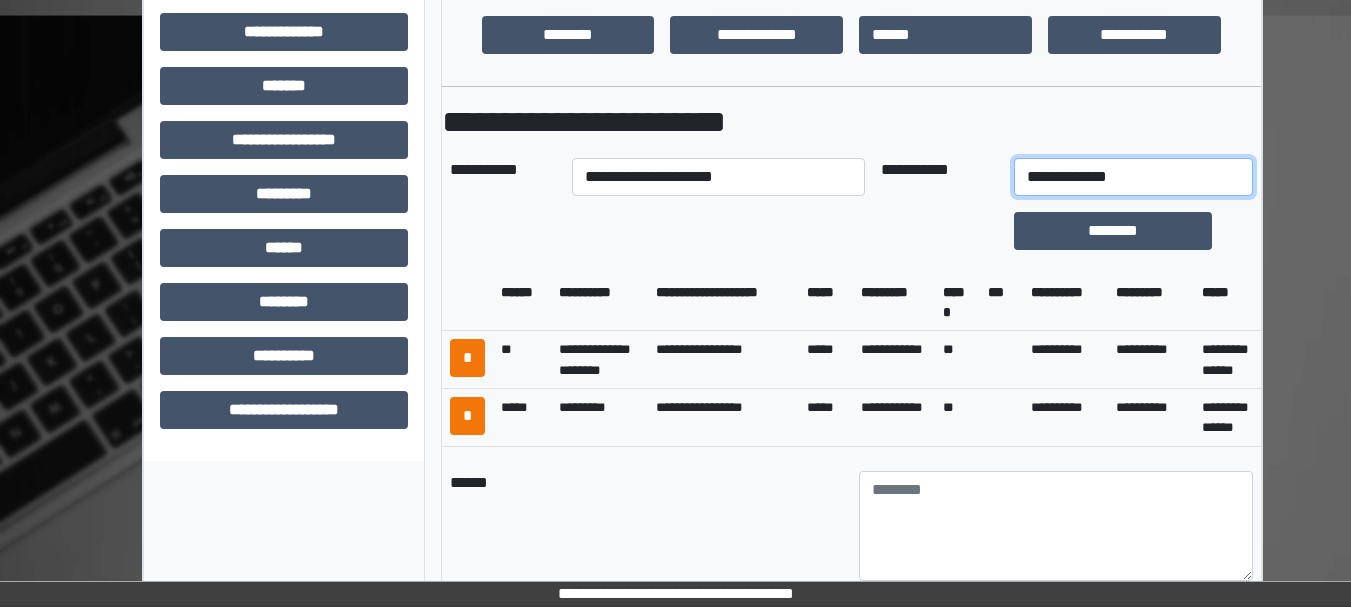 click on "**********" at bounding box center [1133, 177] 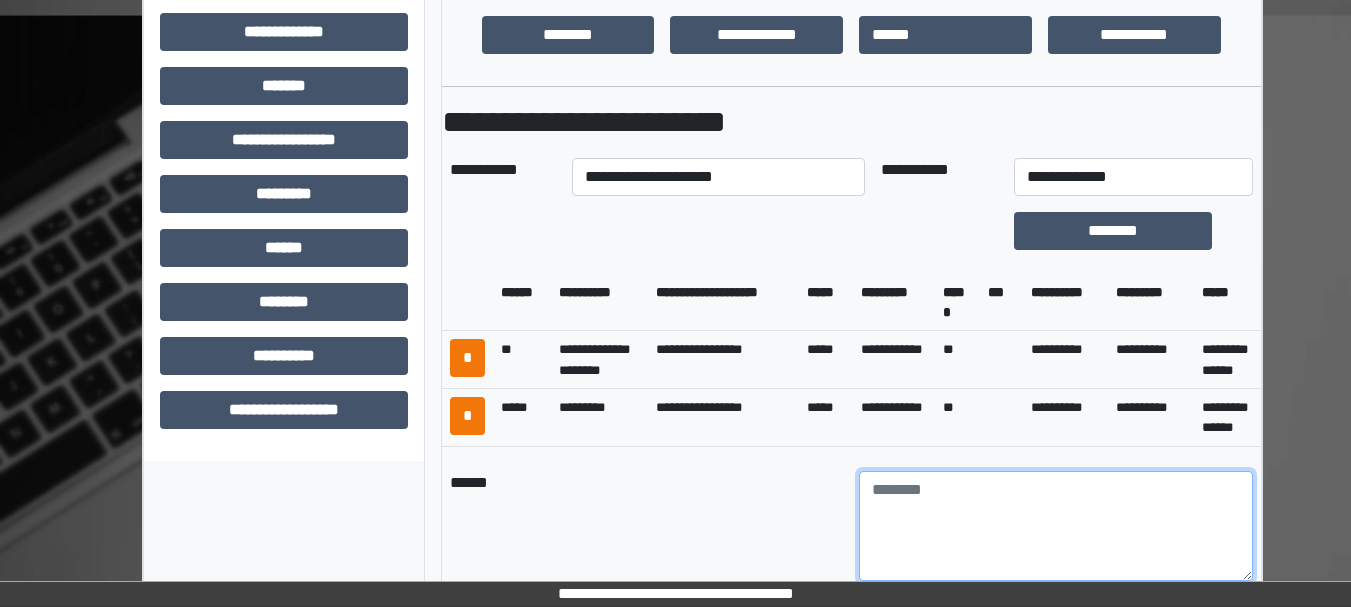 click at bounding box center [1056, 526] 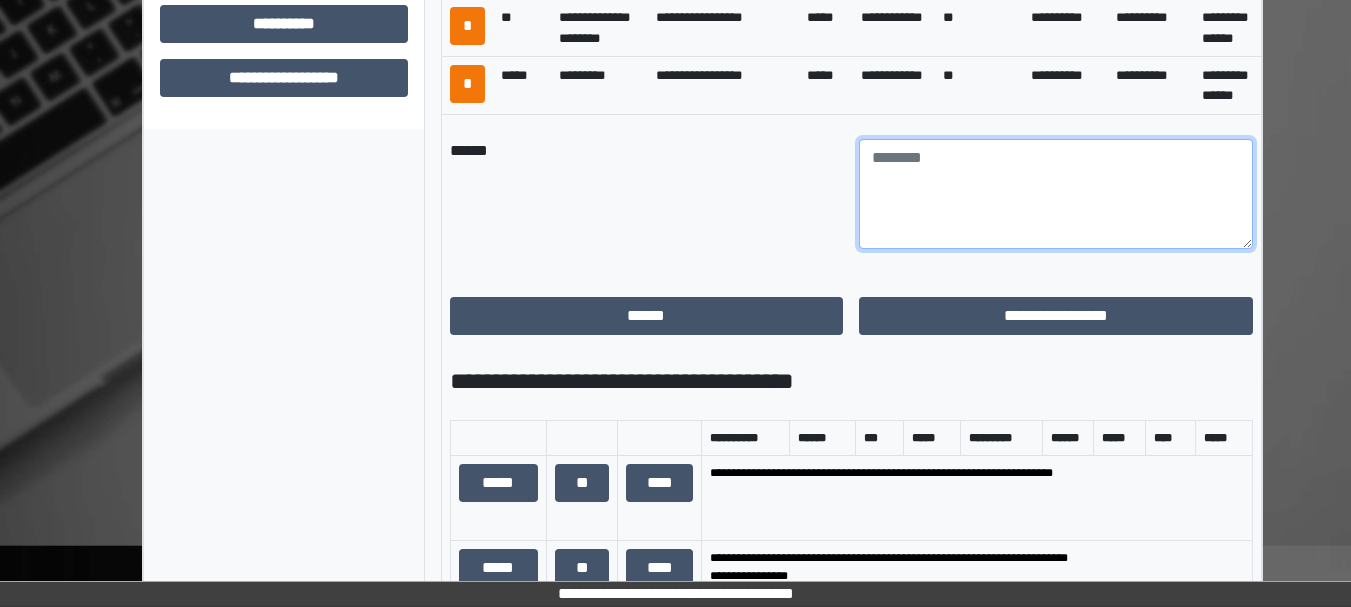 scroll, scrollTop: 1052, scrollLeft: 0, axis: vertical 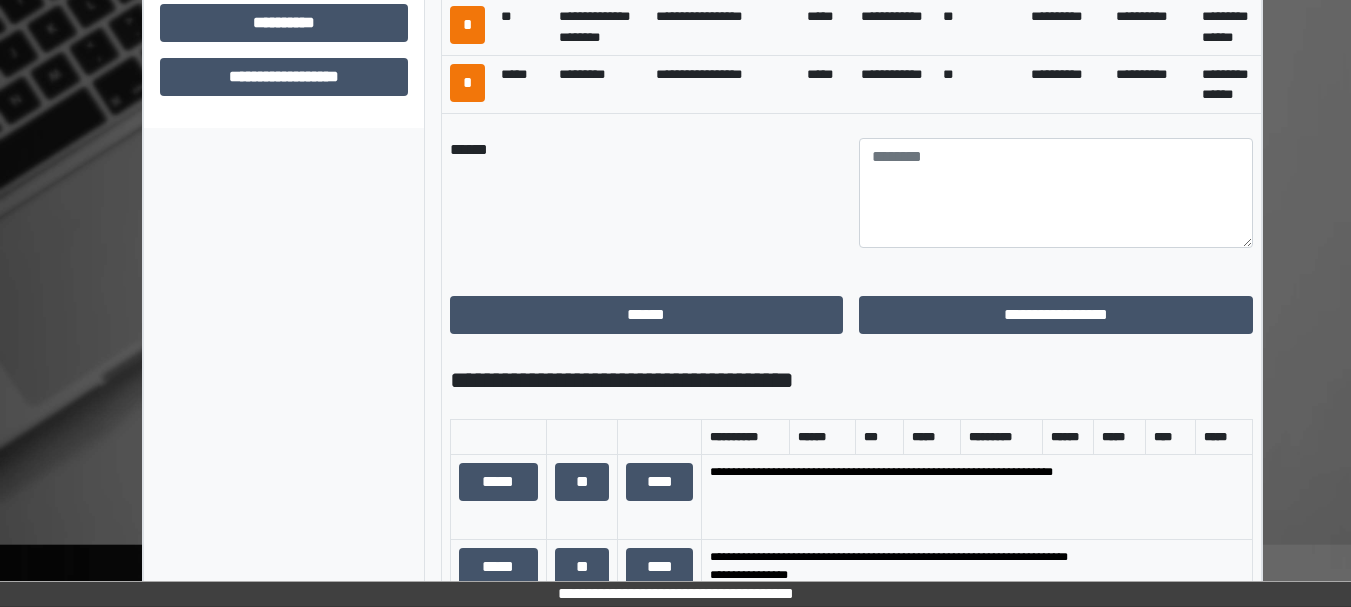 click on "**********" at bounding box center [1056, 315] 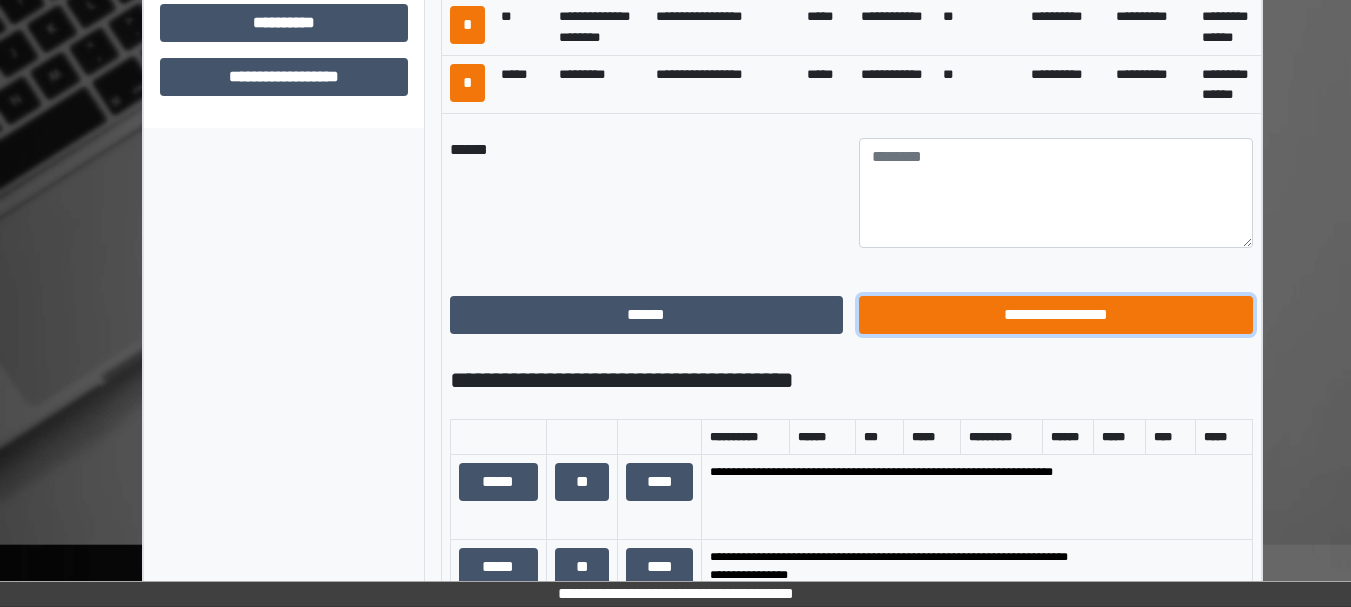 click on "**********" at bounding box center (1056, 315) 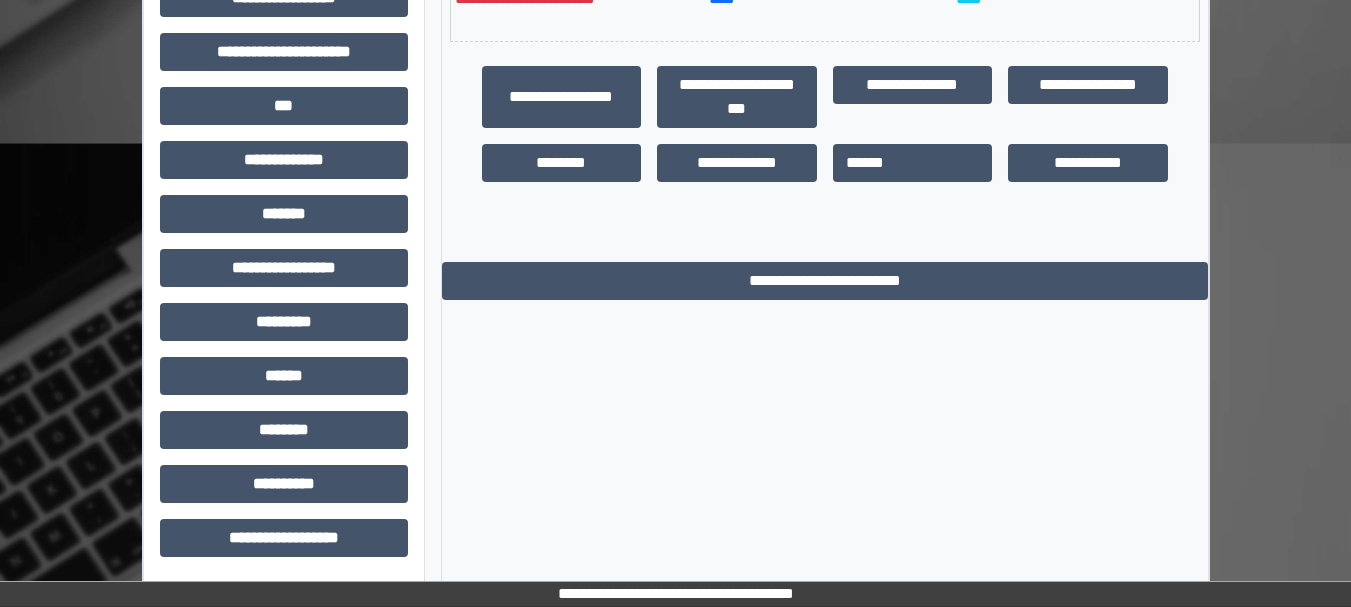 scroll, scrollTop: 0, scrollLeft: 0, axis: both 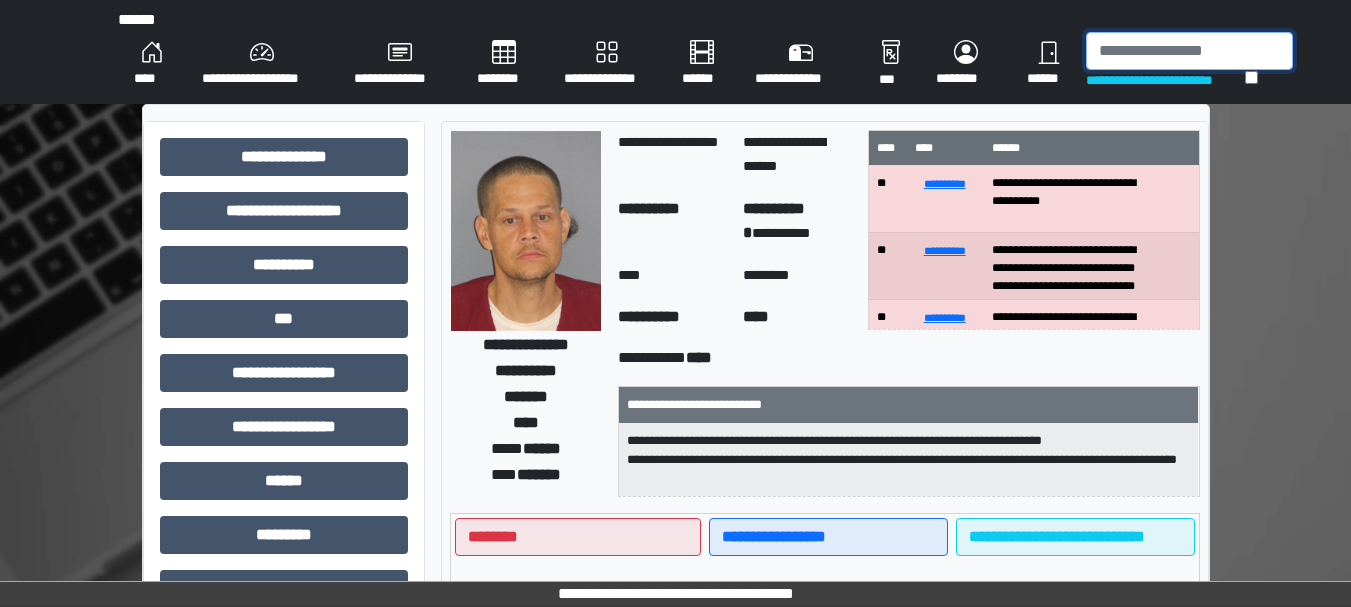 click at bounding box center [1189, 51] 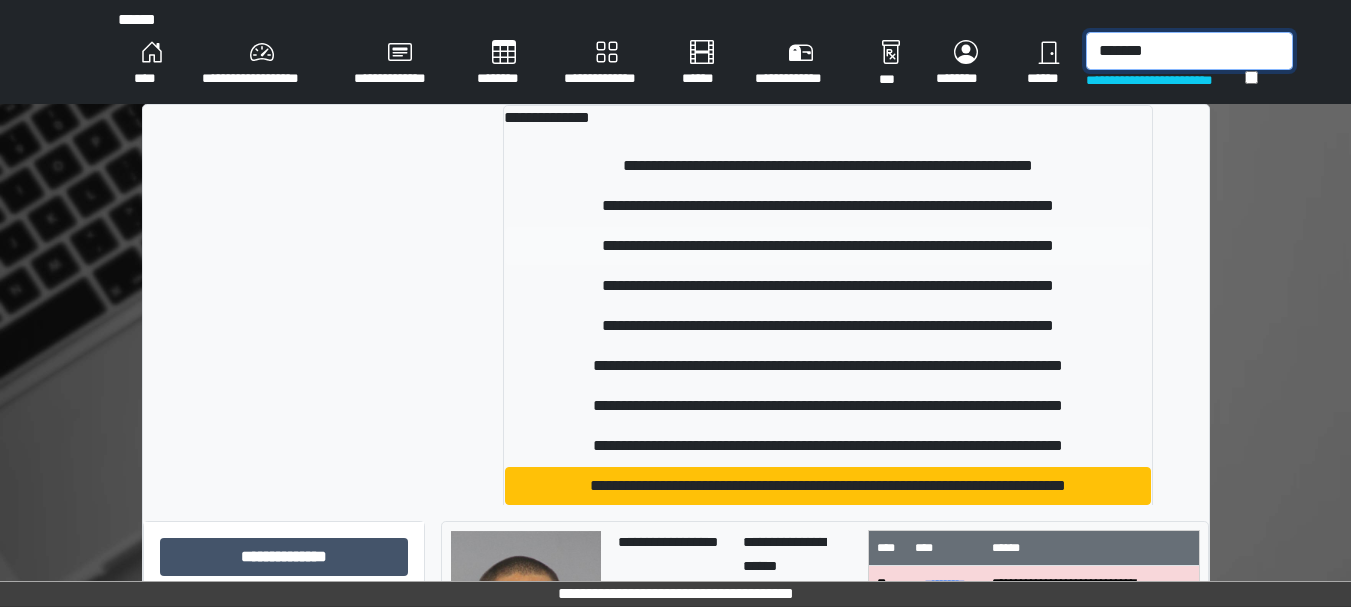 type on "*******" 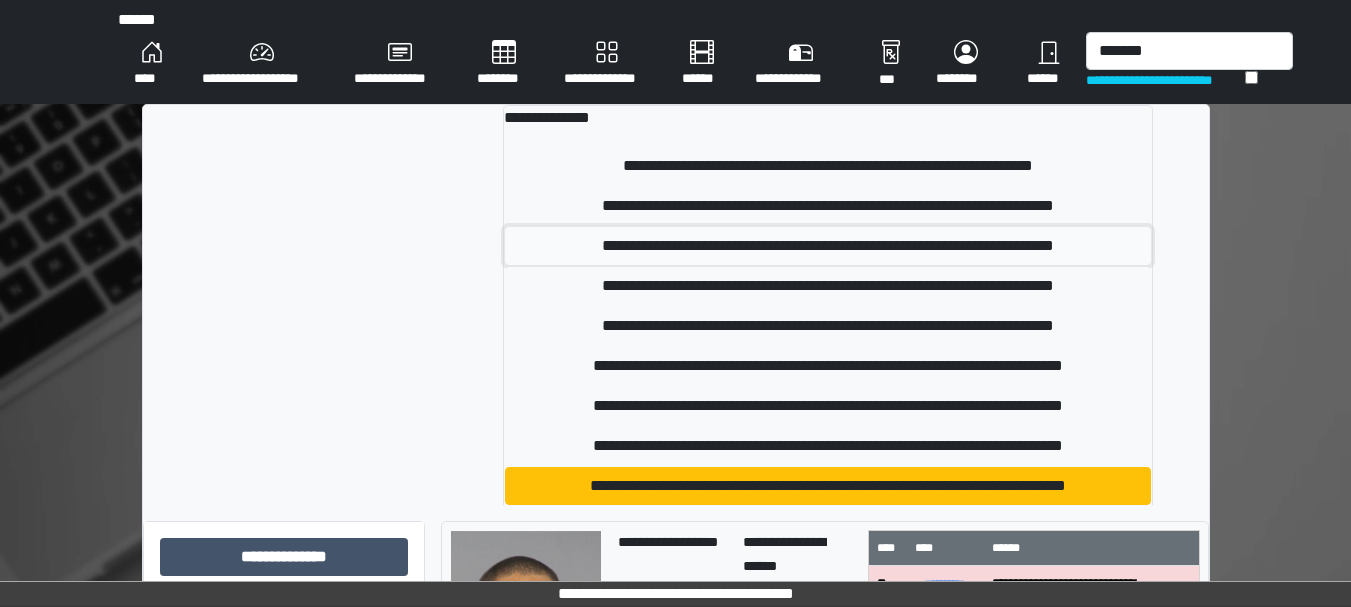 click on "**********" at bounding box center (828, 246) 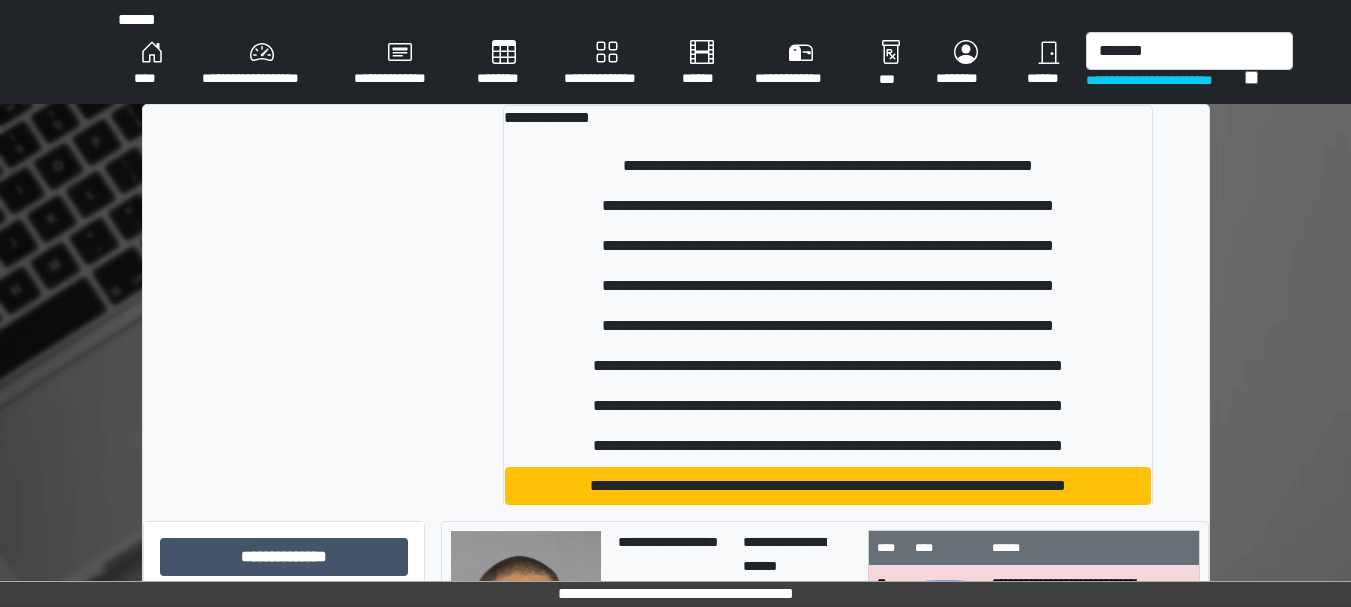 type 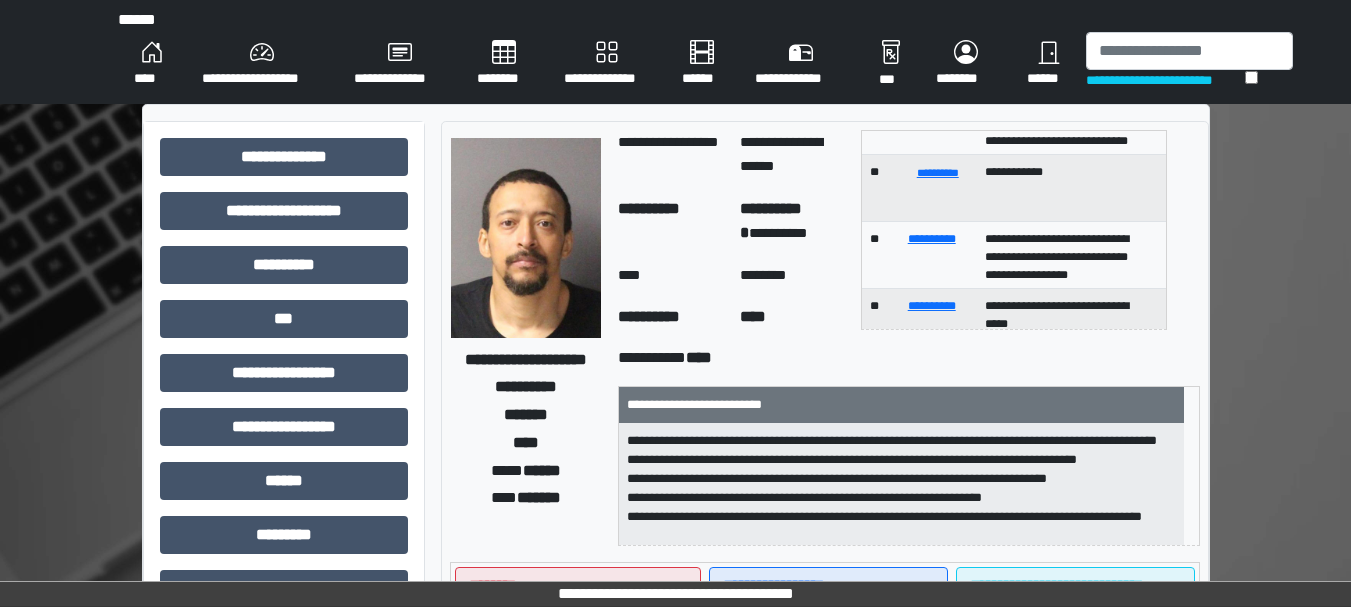 scroll, scrollTop: 255, scrollLeft: 0, axis: vertical 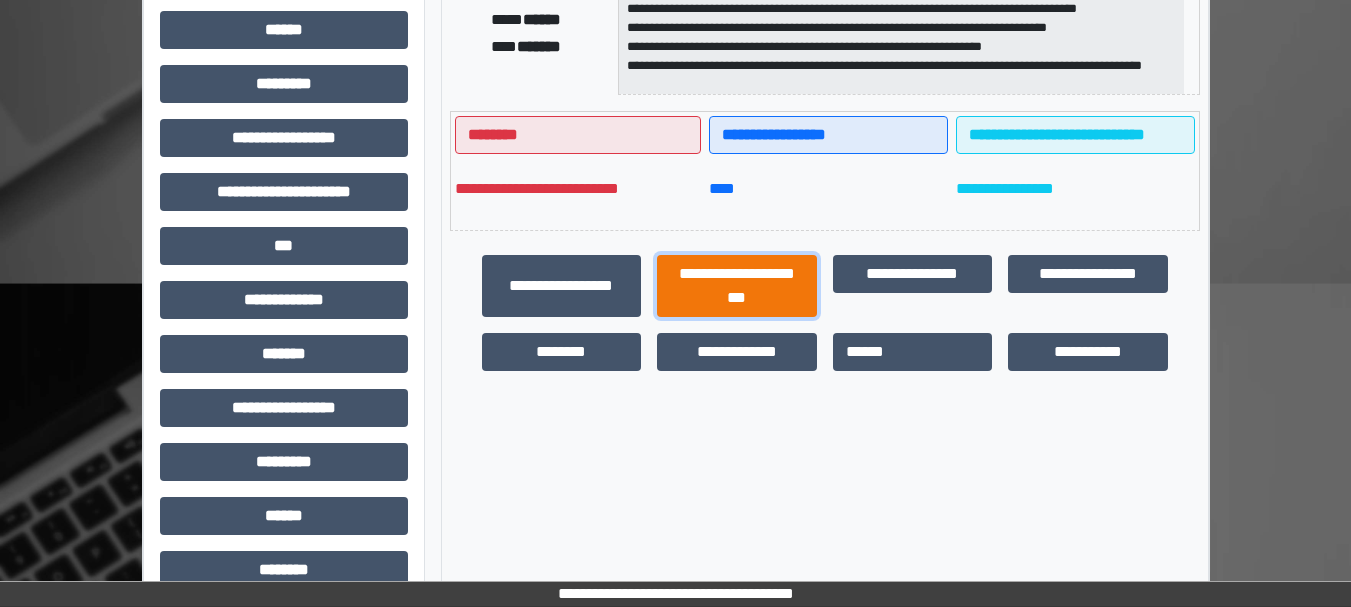 click on "**********" at bounding box center (737, 286) 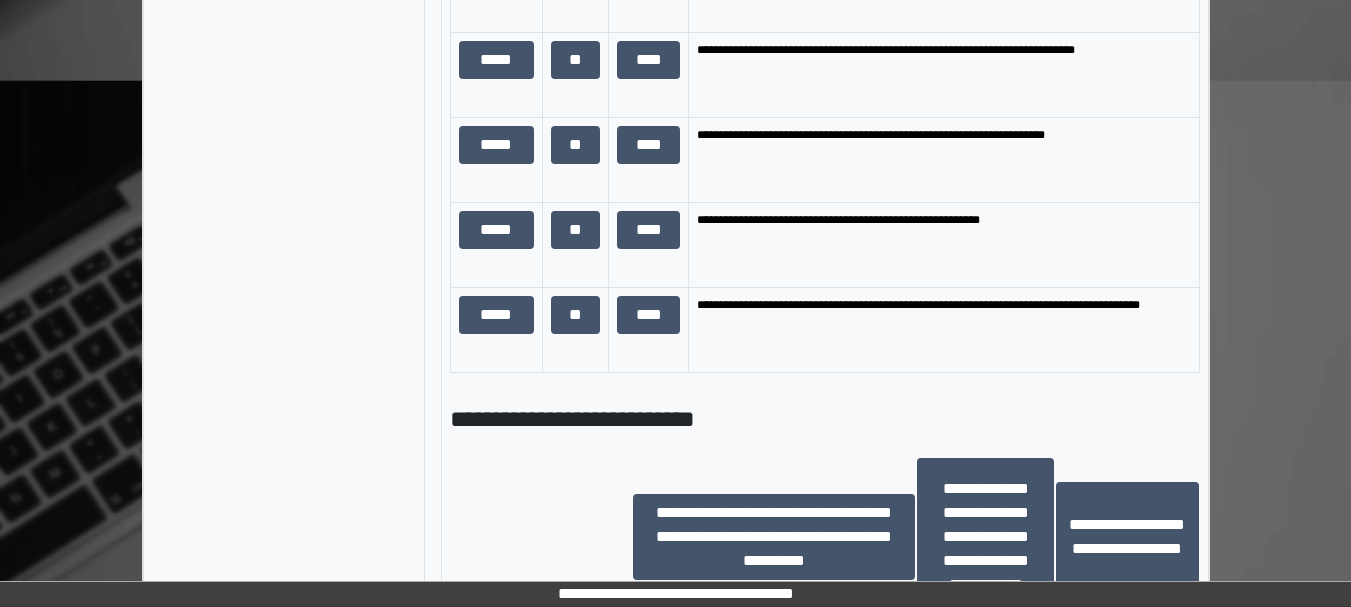 scroll, scrollTop: 1518, scrollLeft: 0, axis: vertical 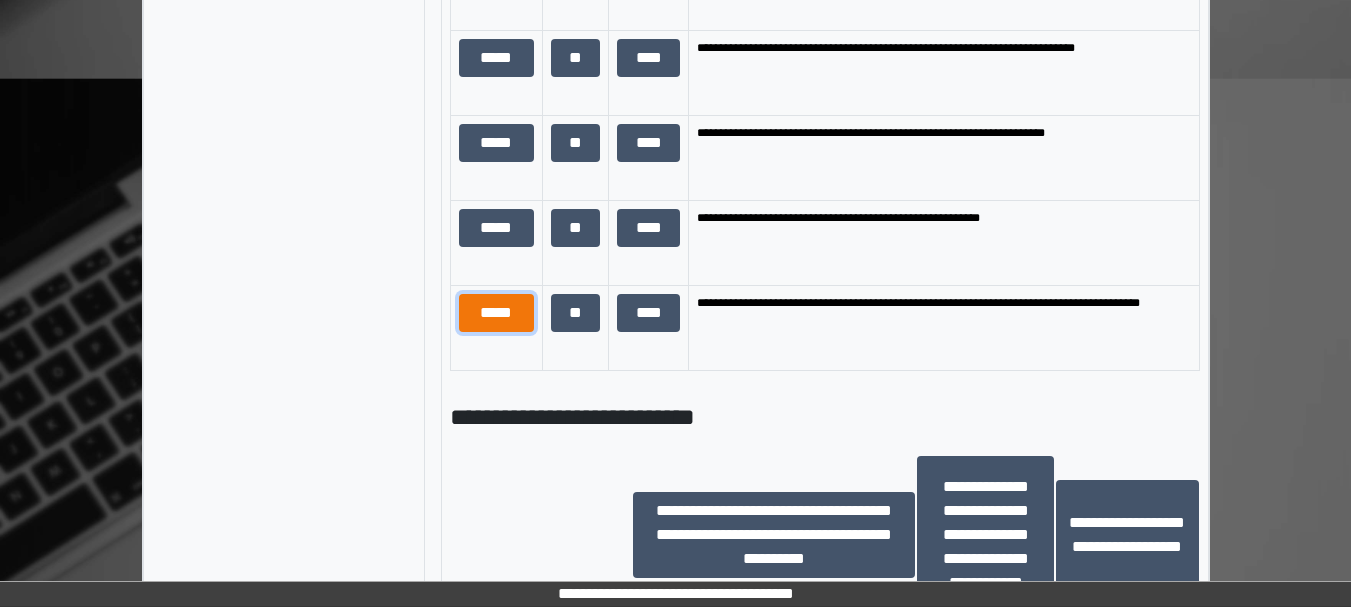 click on "*****" at bounding box center (496, 313) 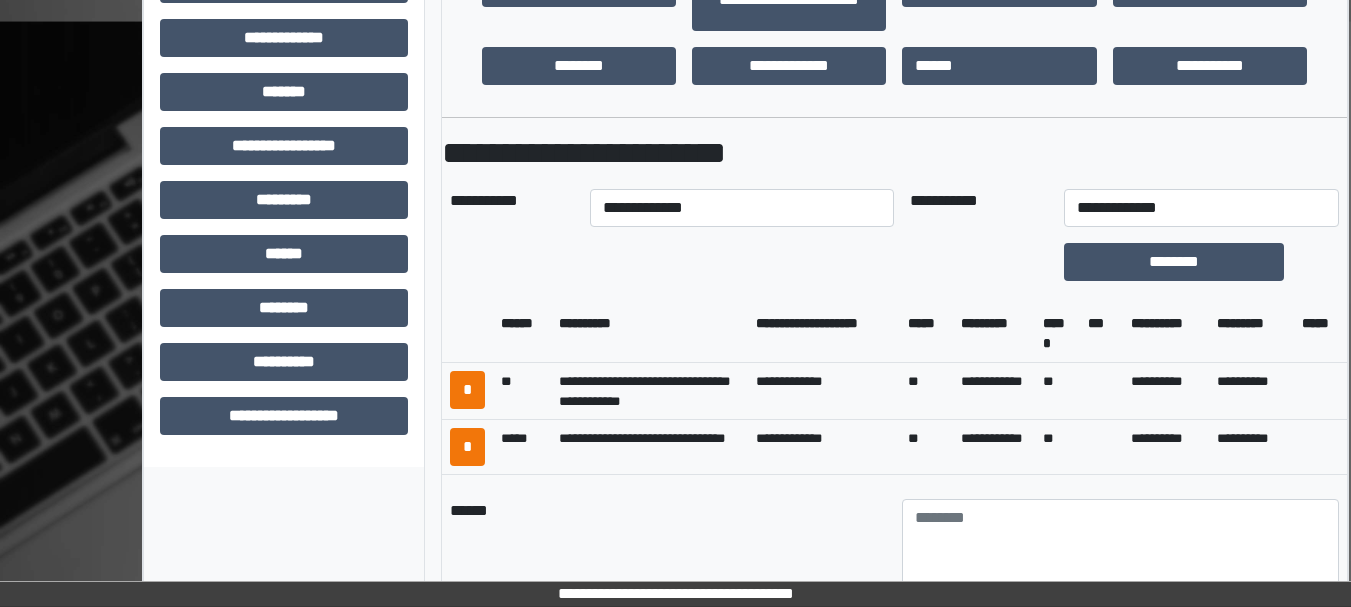 scroll, scrollTop: 712, scrollLeft: 0, axis: vertical 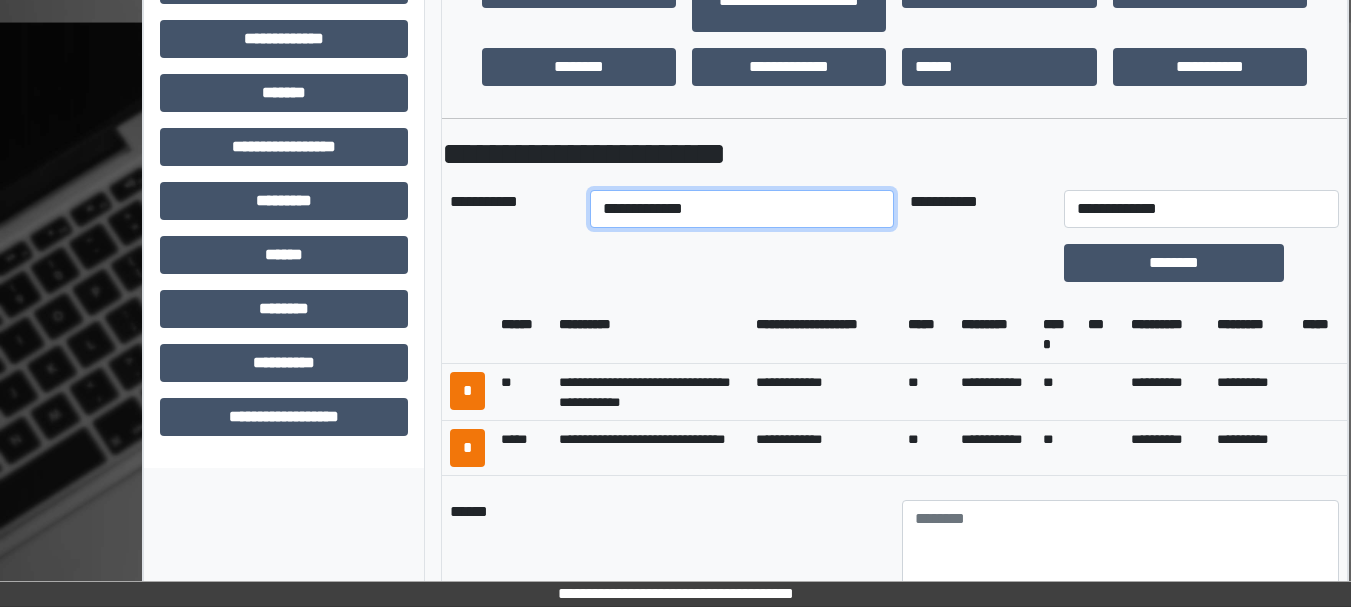 click on "**********" at bounding box center (742, 209) 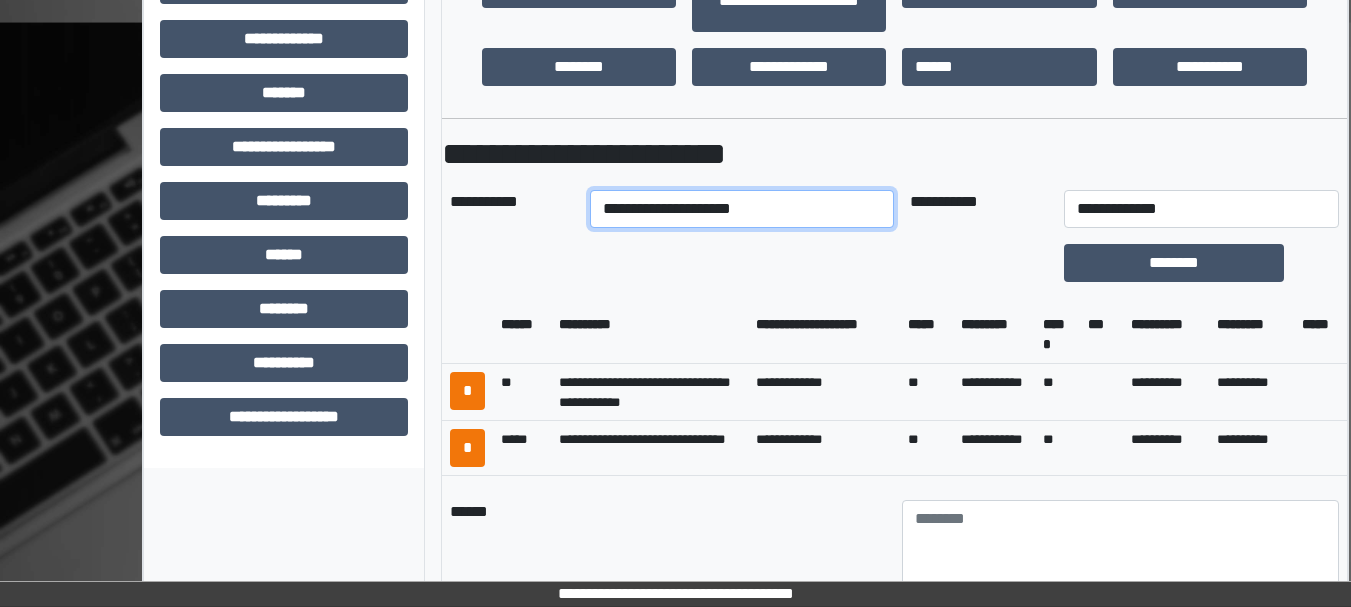 click on "**********" at bounding box center [742, 209] 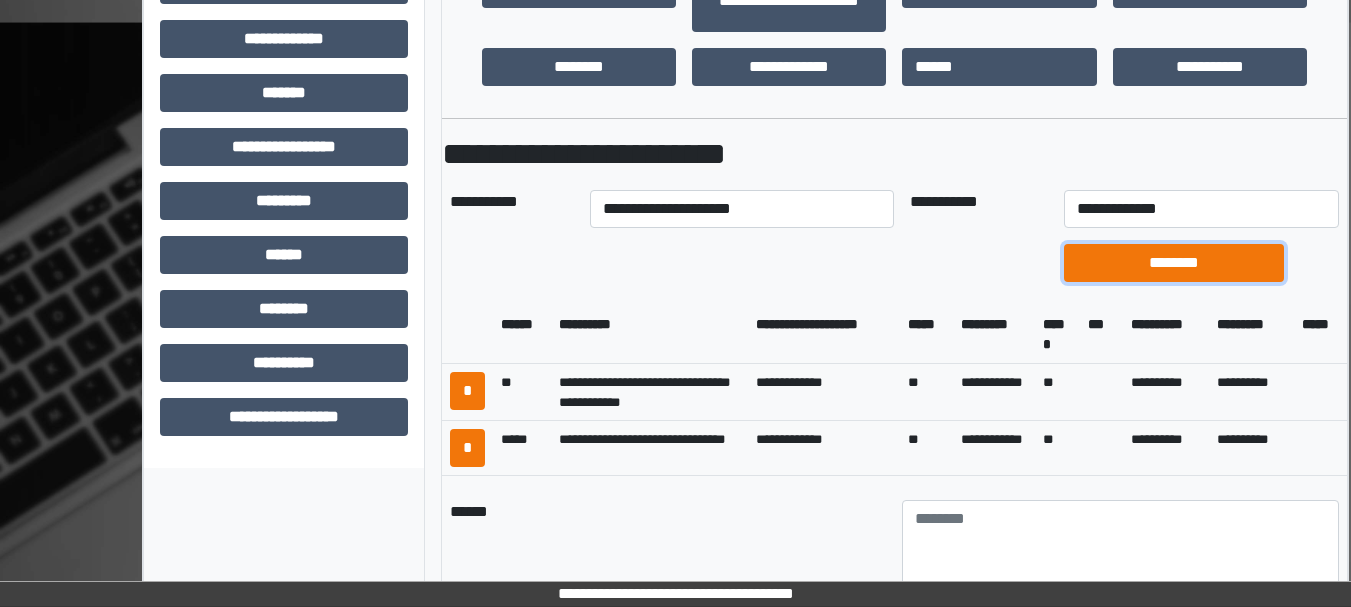 click on "********" at bounding box center [1174, 263] 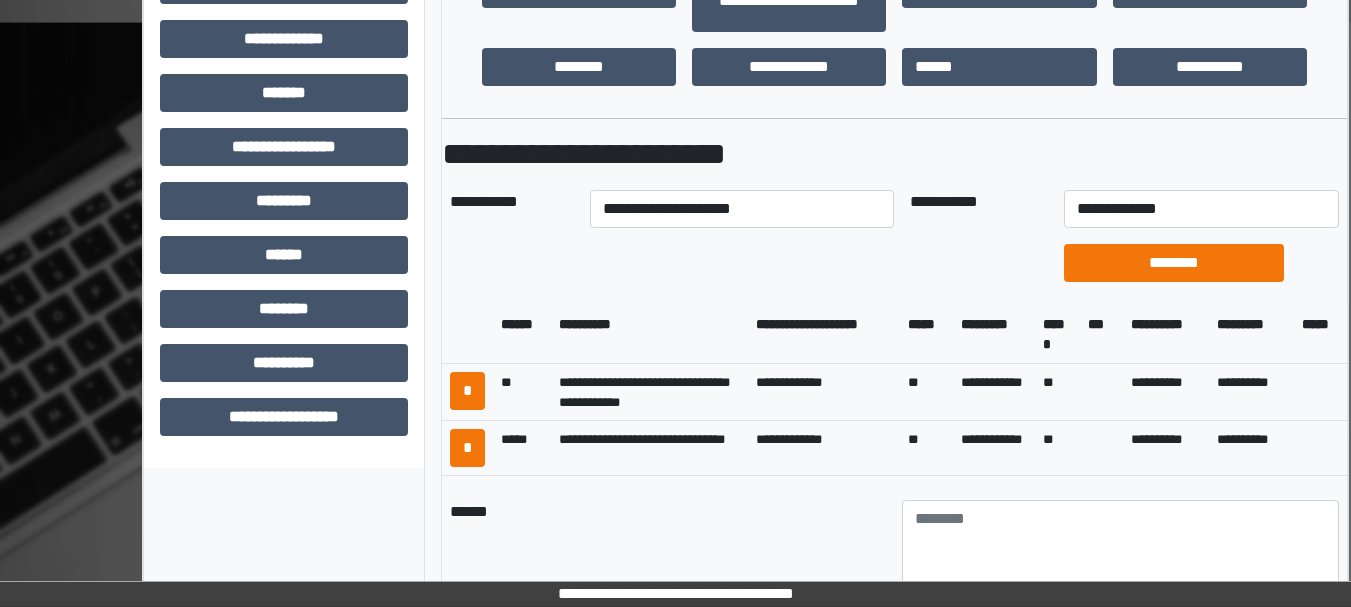 scroll, scrollTop: 591, scrollLeft: 0, axis: vertical 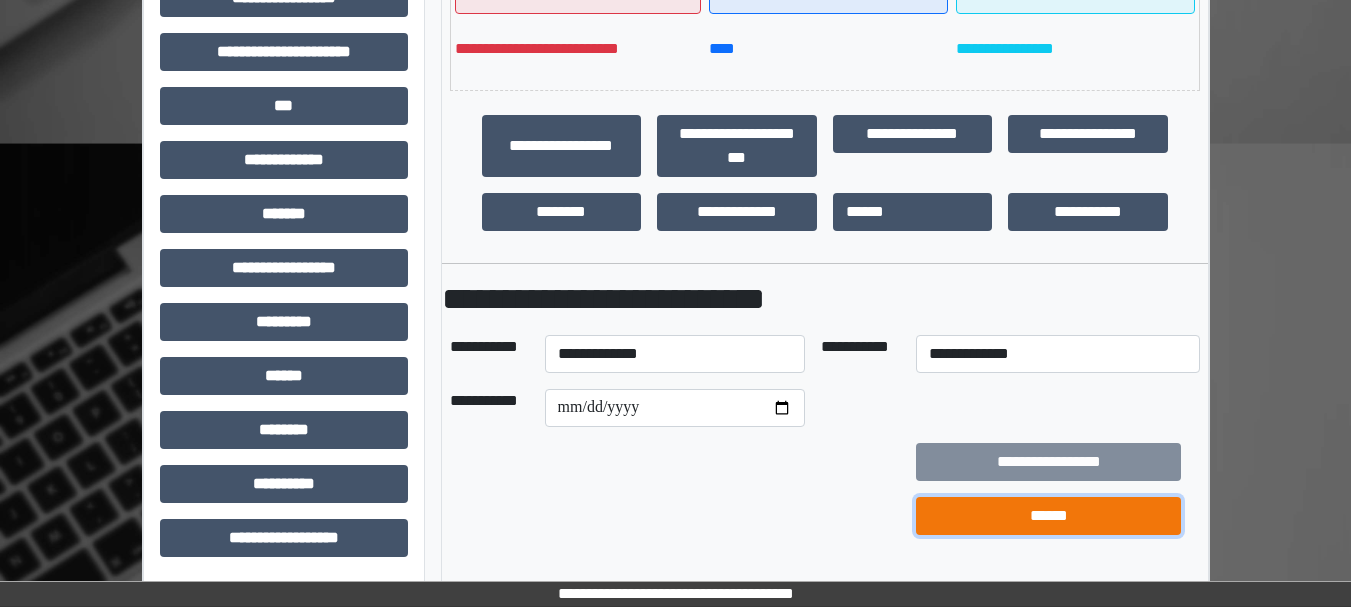 click on "******" at bounding box center [1048, 516] 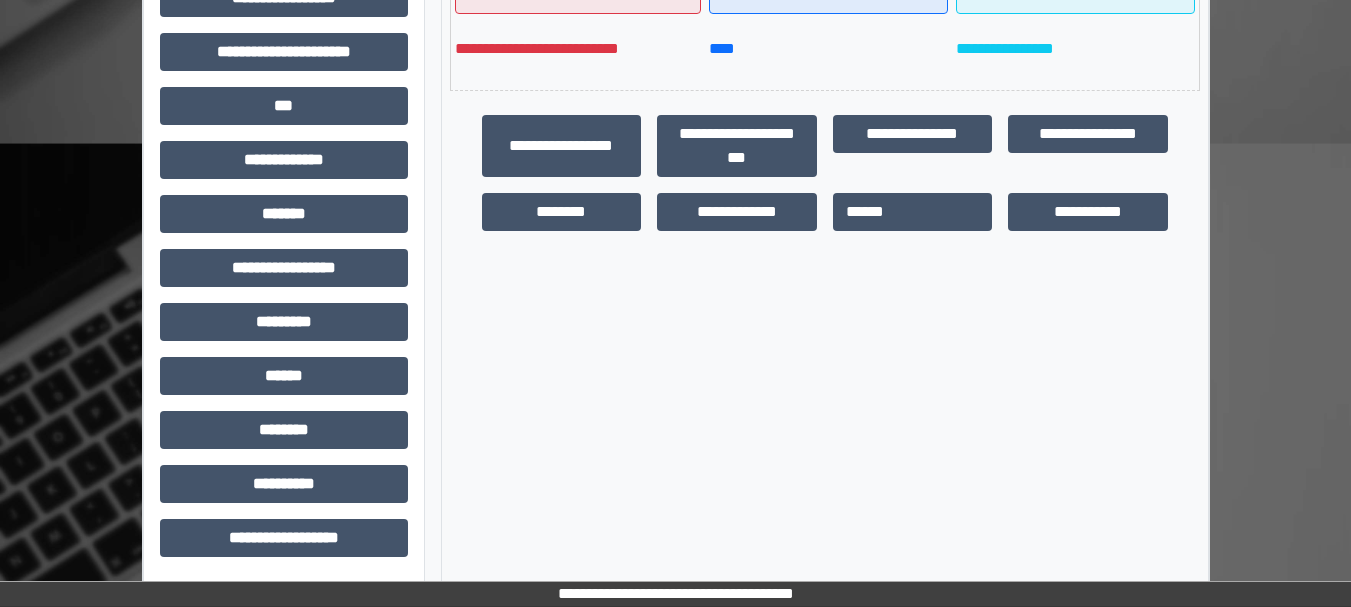 scroll, scrollTop: 0, scrollLeft: 0, axis: both 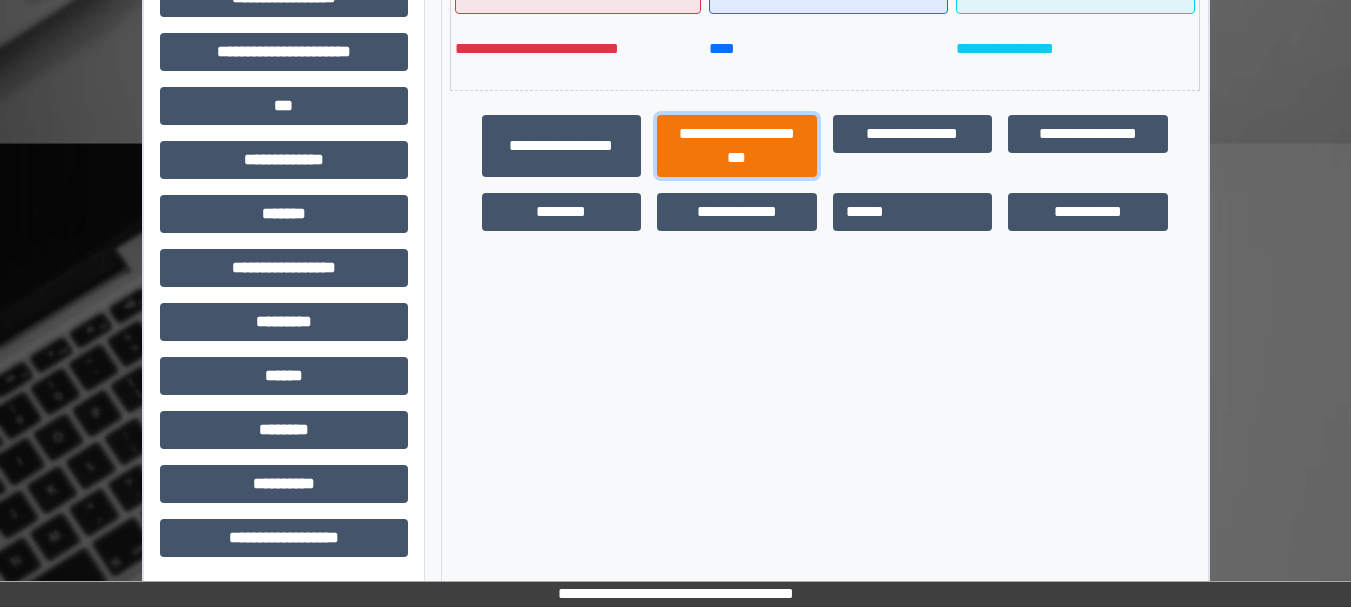 click on "**********" at bounding box center (737, 146) 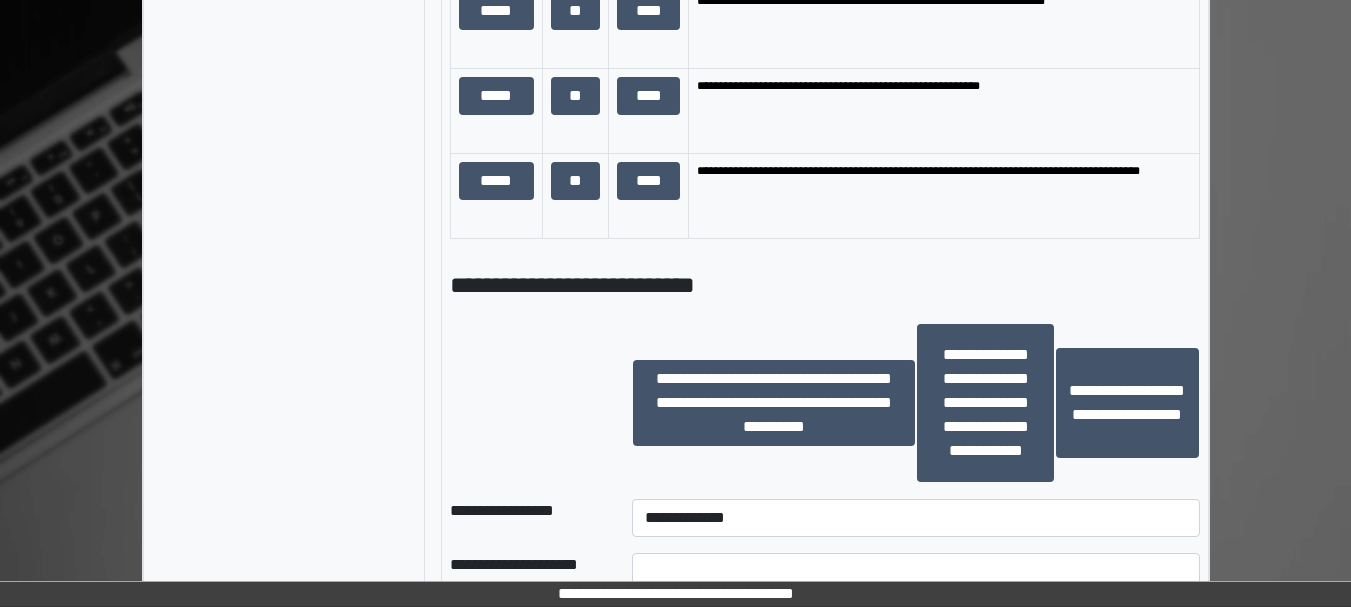 scroll, scrollTop: 1651, scrollLeft: 0, axis: vertical 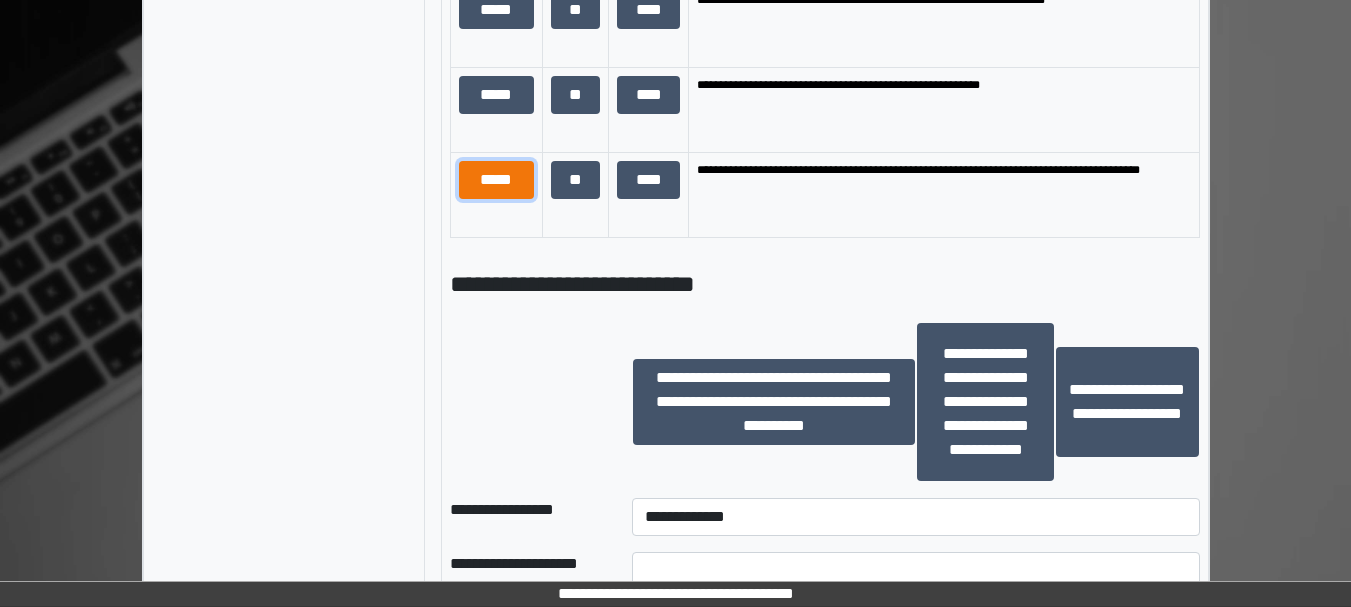 click on "*****" at bounding box center (496, 180) 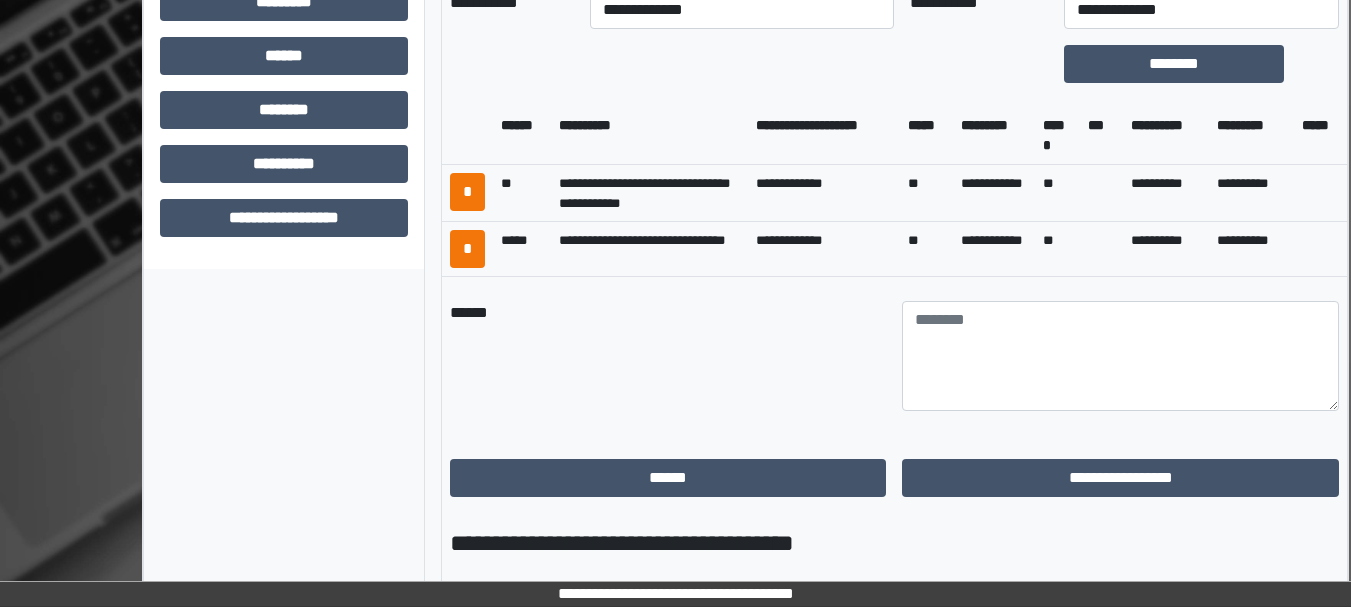 scroll, scrollTop: 910, scrollLeft: 0, axis: vertical 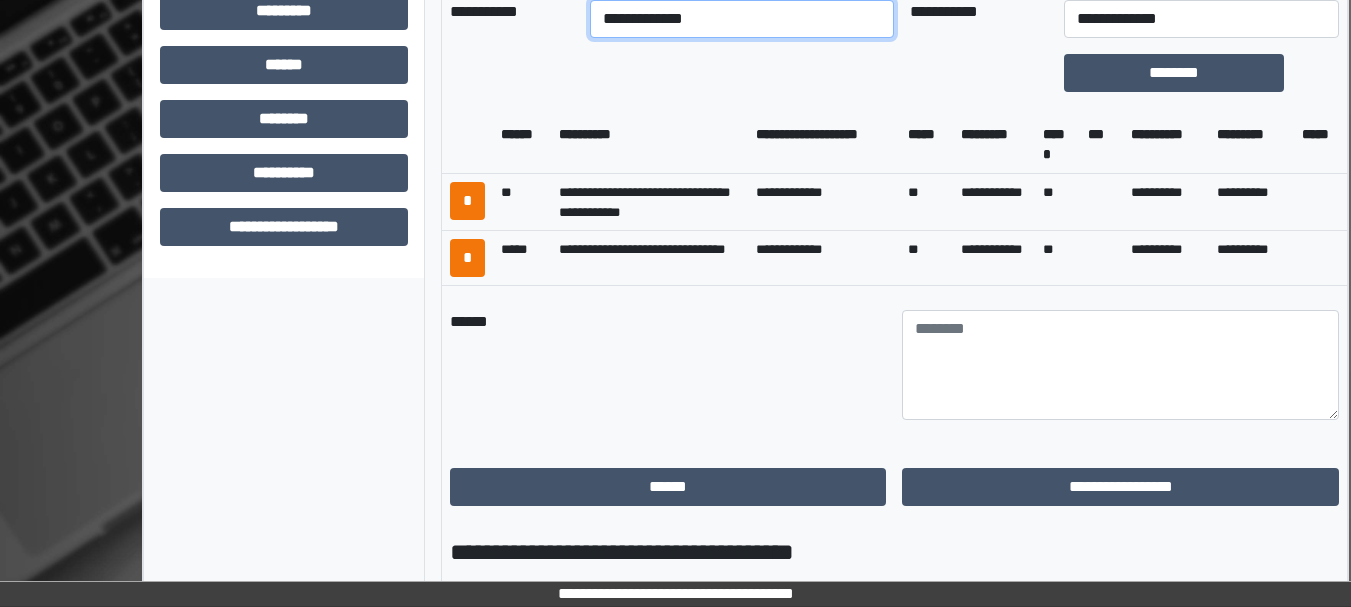 click on "**********" at bounding box center [742, 19] 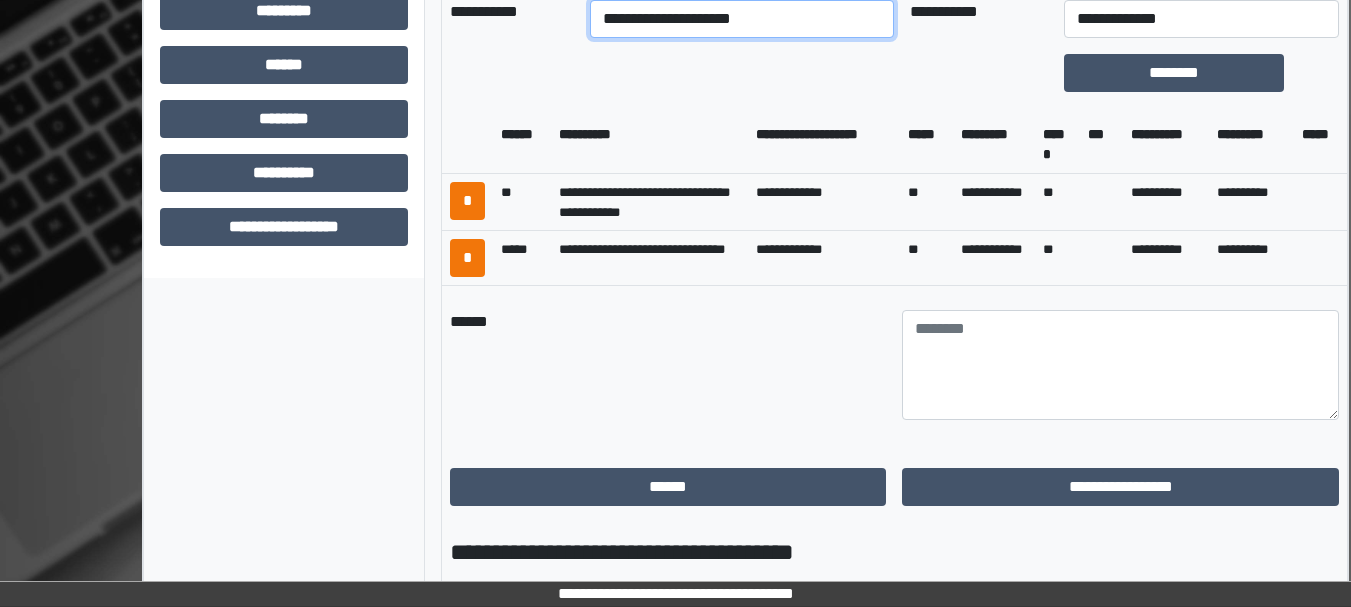 click on "**********" at bounding box center [742, 19] 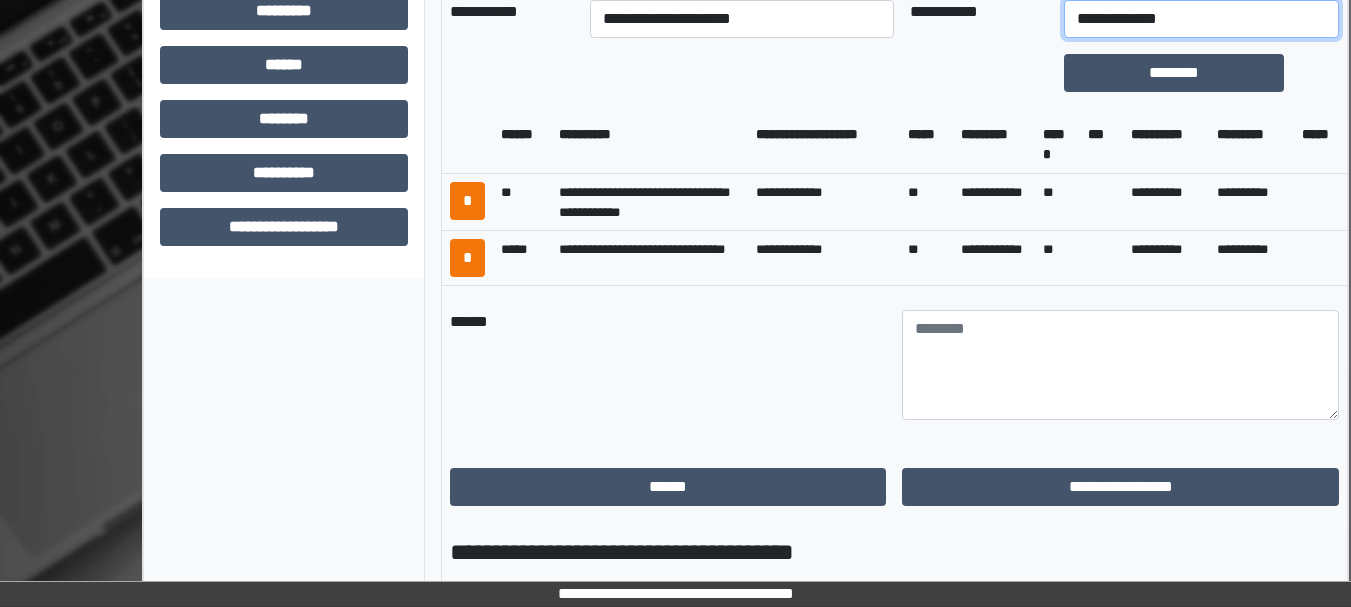 click on "**********" at bounding box center [1202, 19] 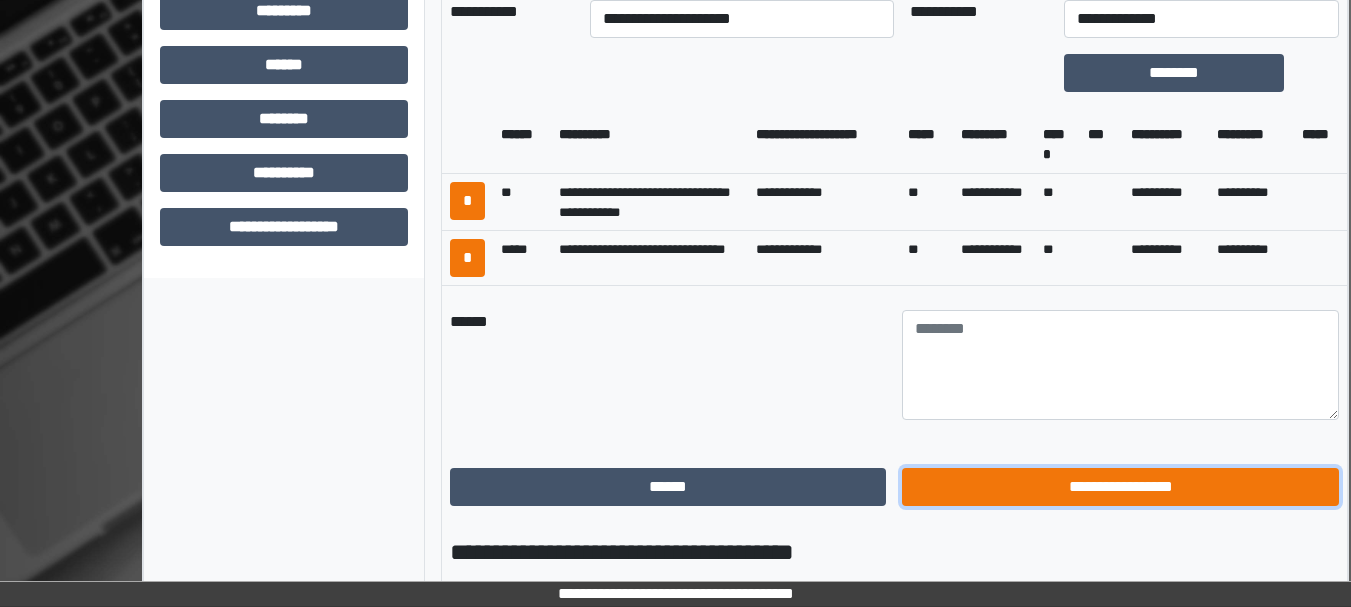 click on "**********" at bounding box center [1120, 487] 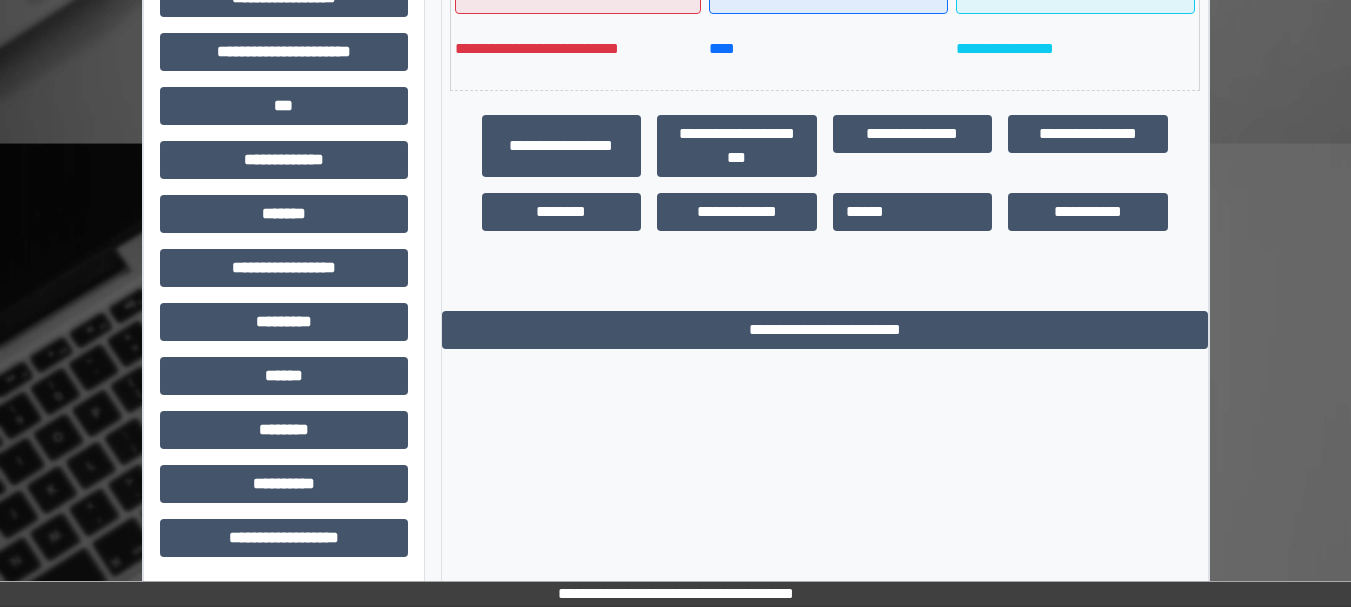 scroll, scrollTop: 591, scrollLeft: 0, axis: vertical 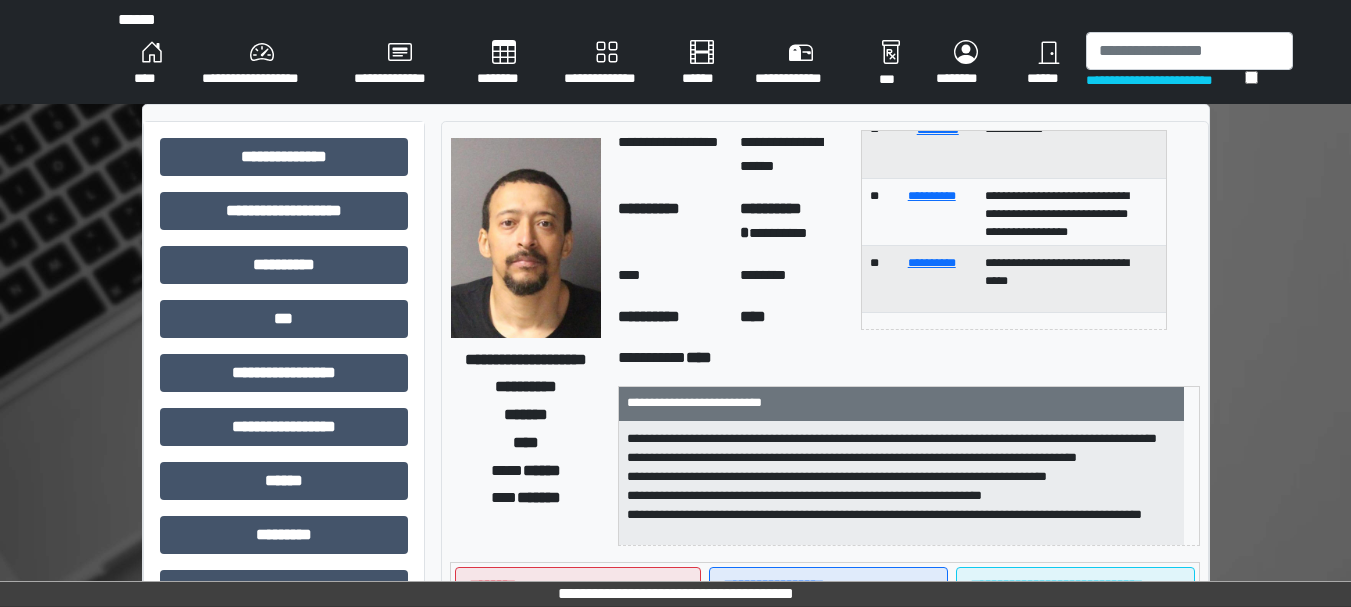 click on "****" at bounding box center [152, 64] 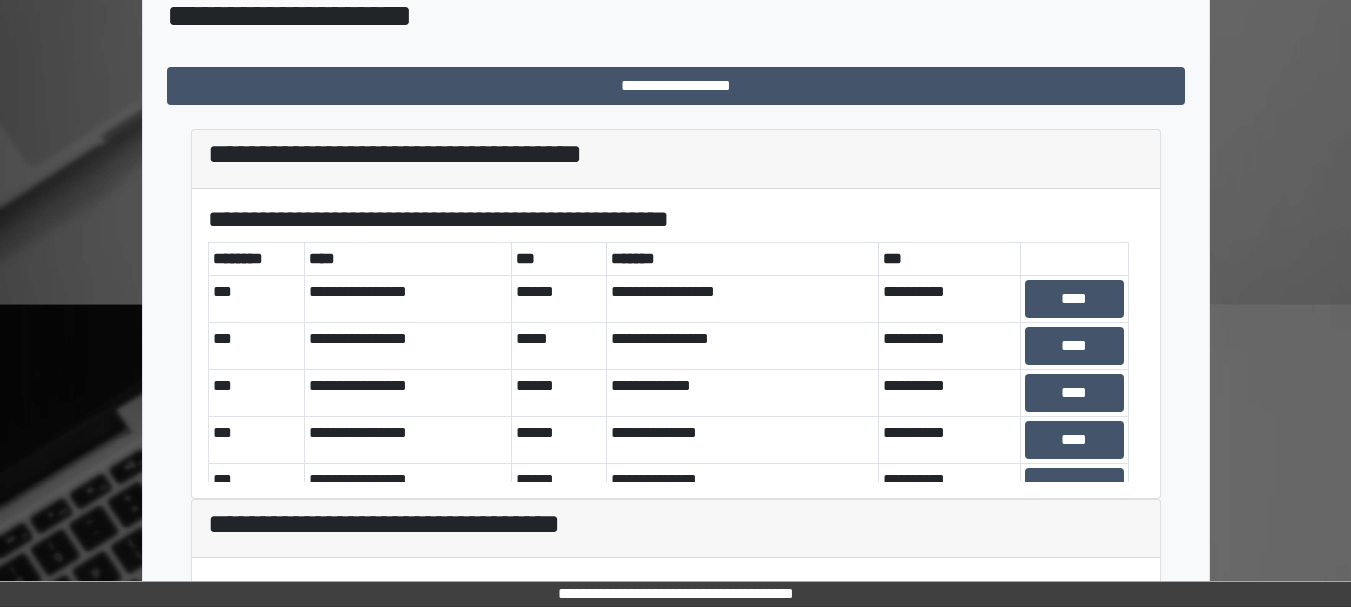 scroll, scrollTop: 732, scrollLeft: 0, axis: vertical 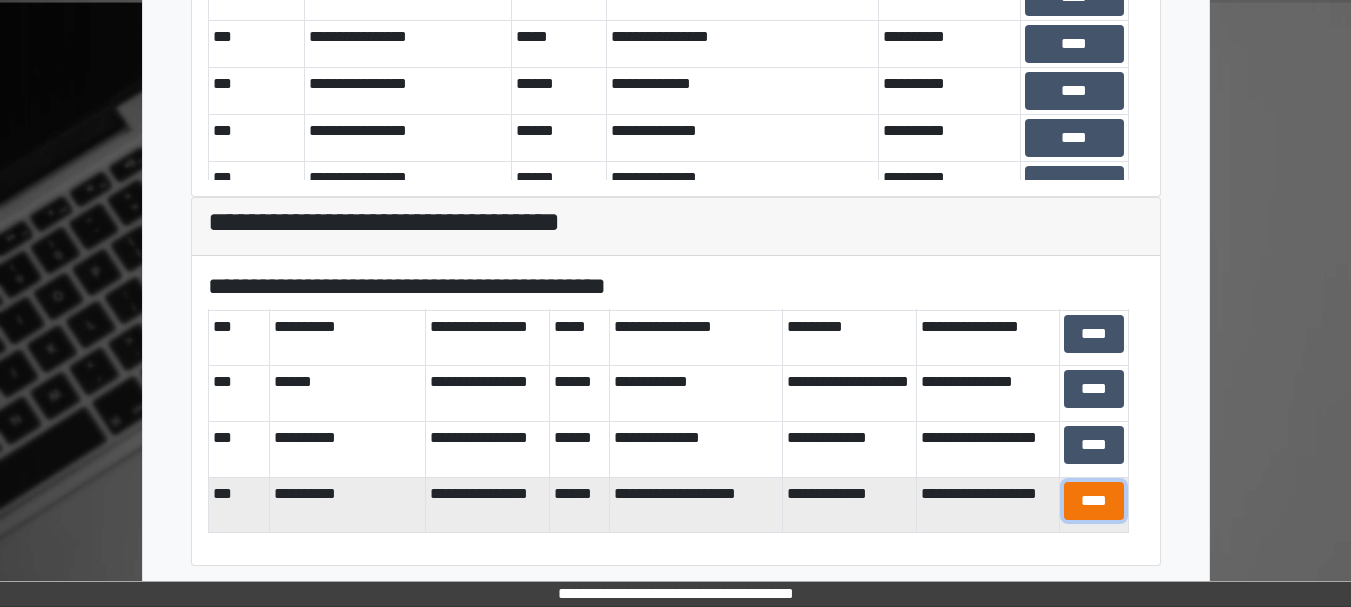 click on "****" at bounding box center [1094, 501] 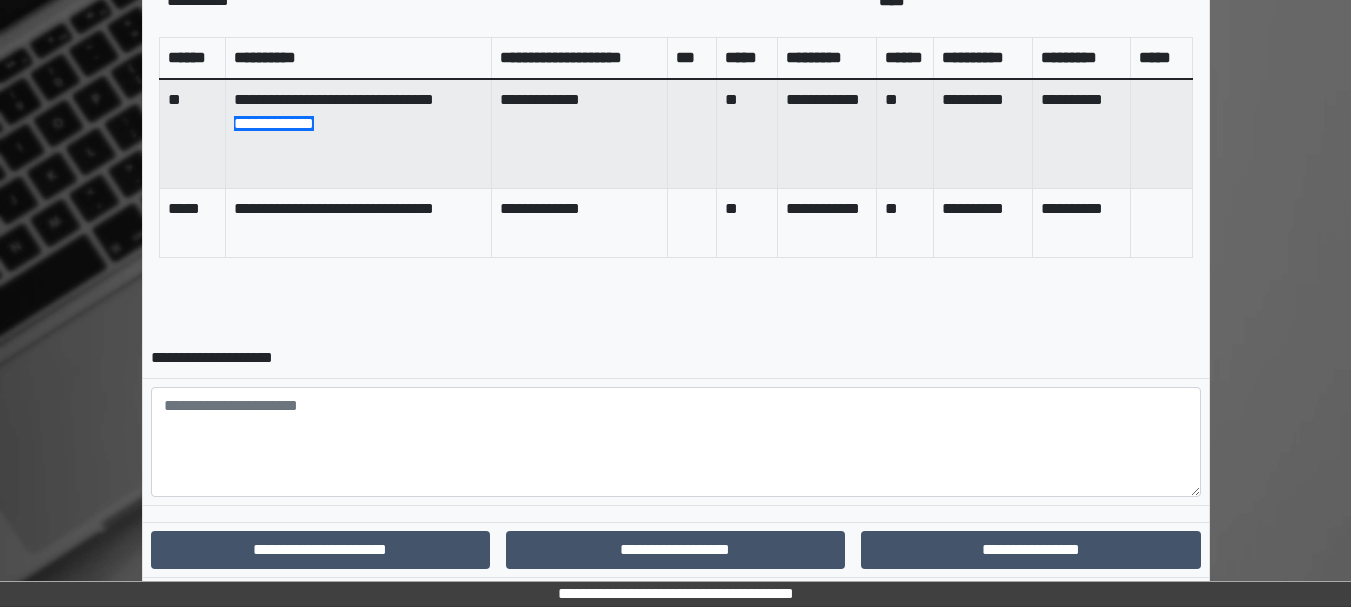 scroll, scrollTop: 957, scrollLeft: 0, axis: vertical 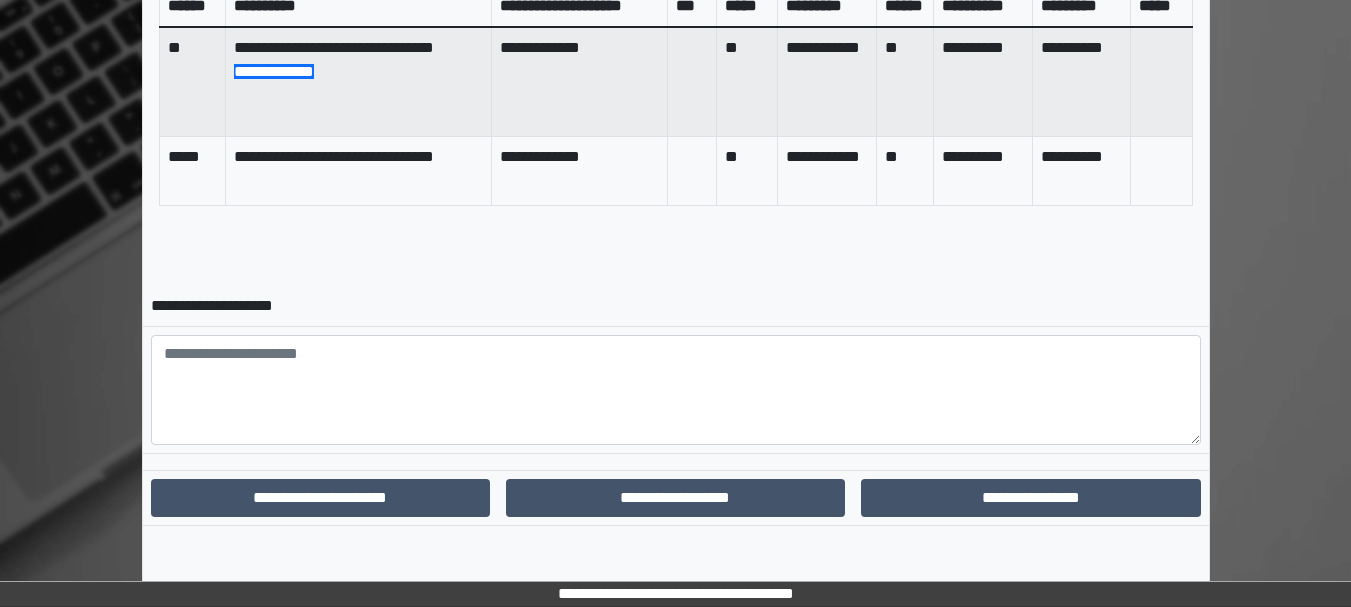click on "**********" at bounding box center [1030, 497] 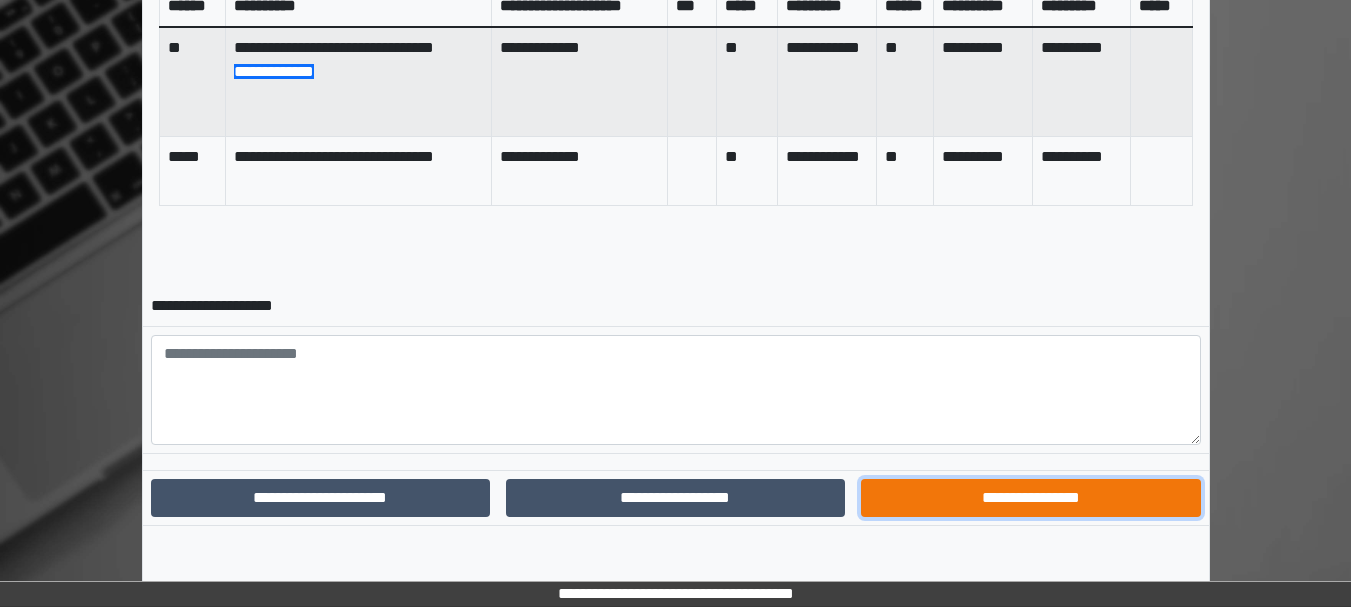 click on "**********" at bounding box center [1030, 498] 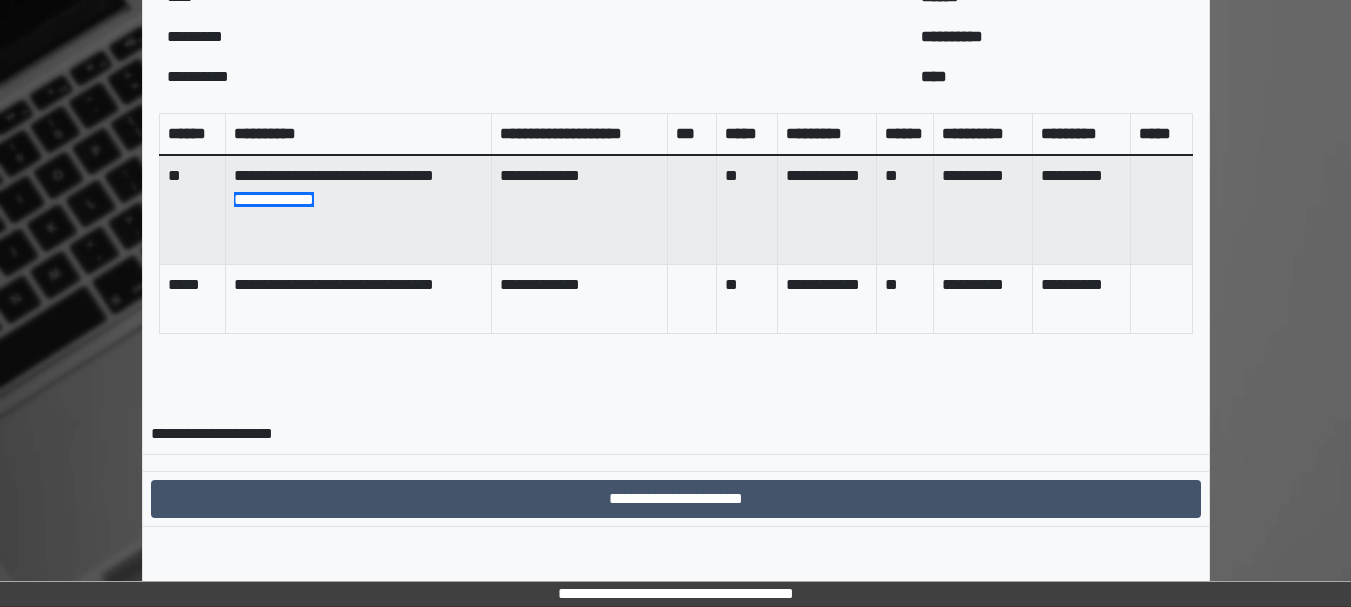 scroll, scrollTop: 854, scrollLeft: 0, axis: vertical 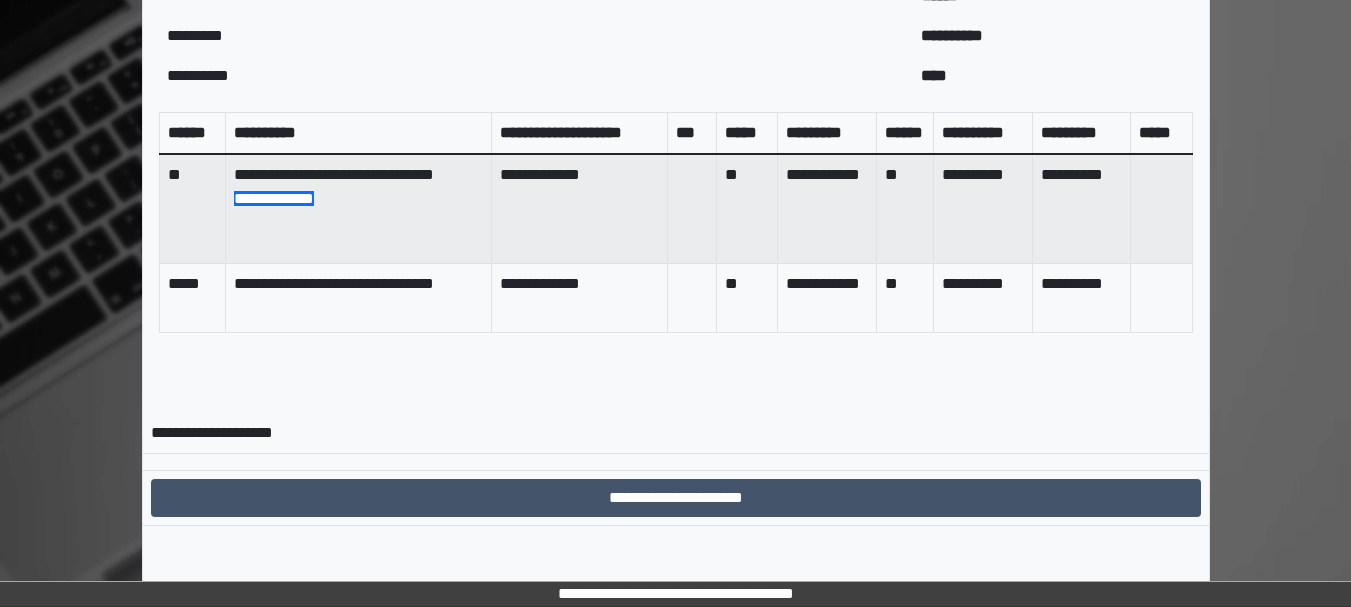 click on "**********" at bounding box center [676, 497] 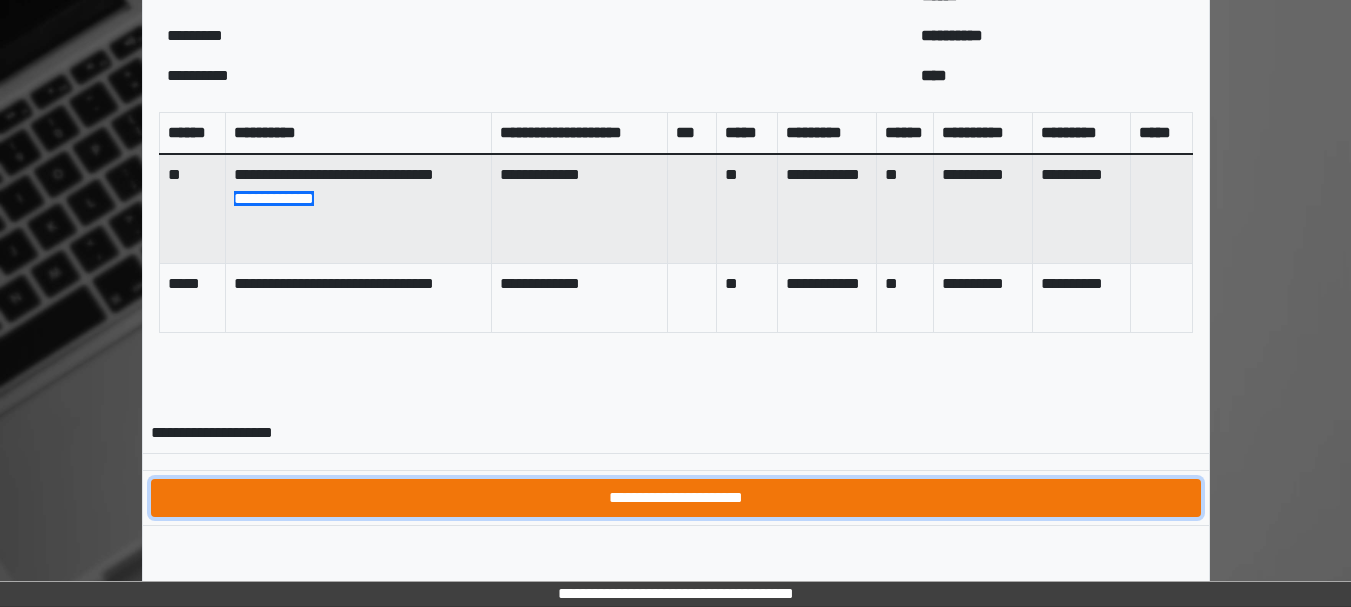 click on "**********" at bounding box center [676, 498] 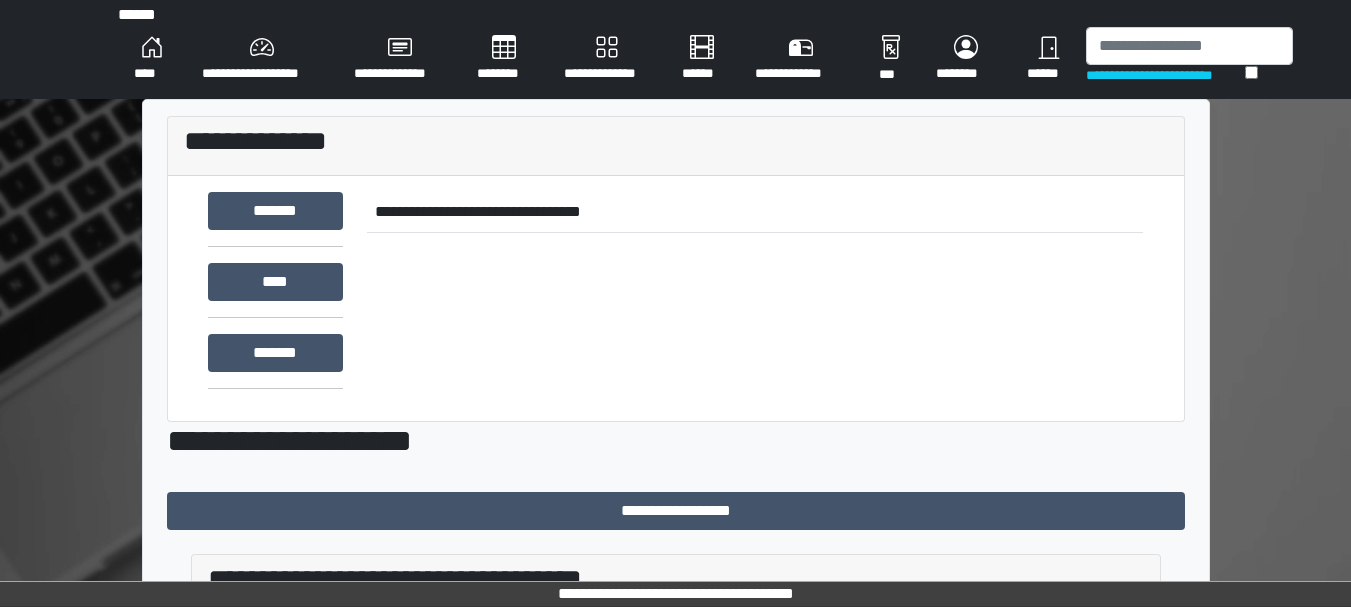 scroll, scrollTop: 5, scrollLeft: 0, axis: vertical 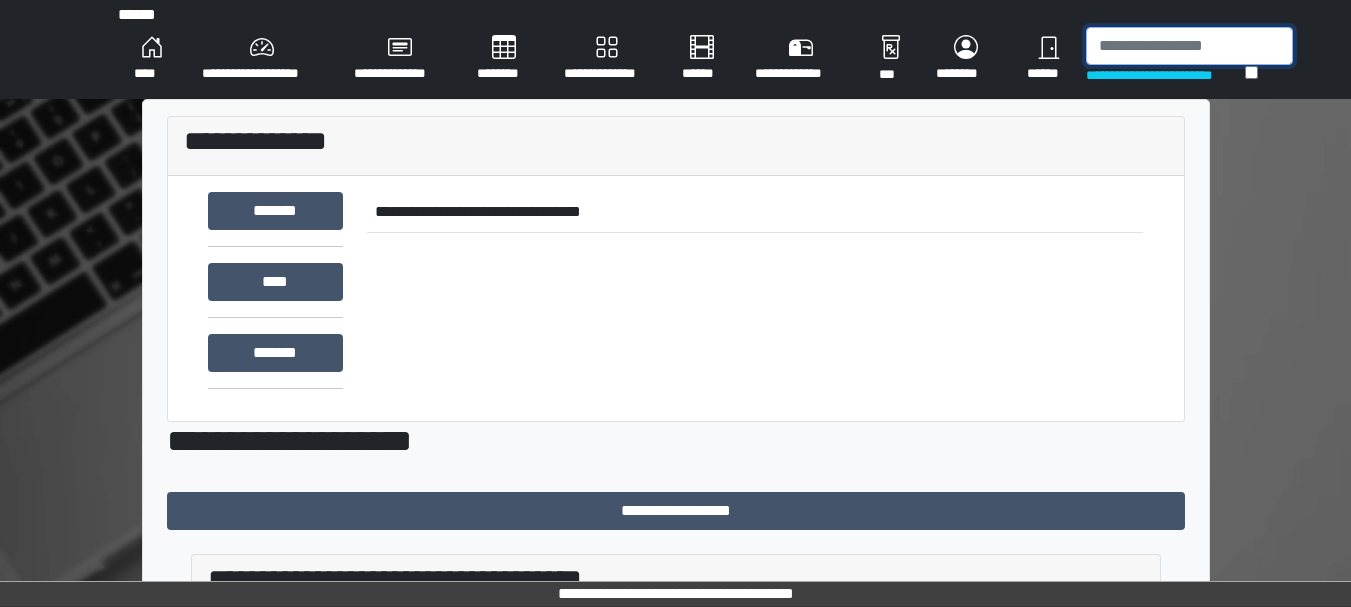 click at bounding box center (1189, 46) 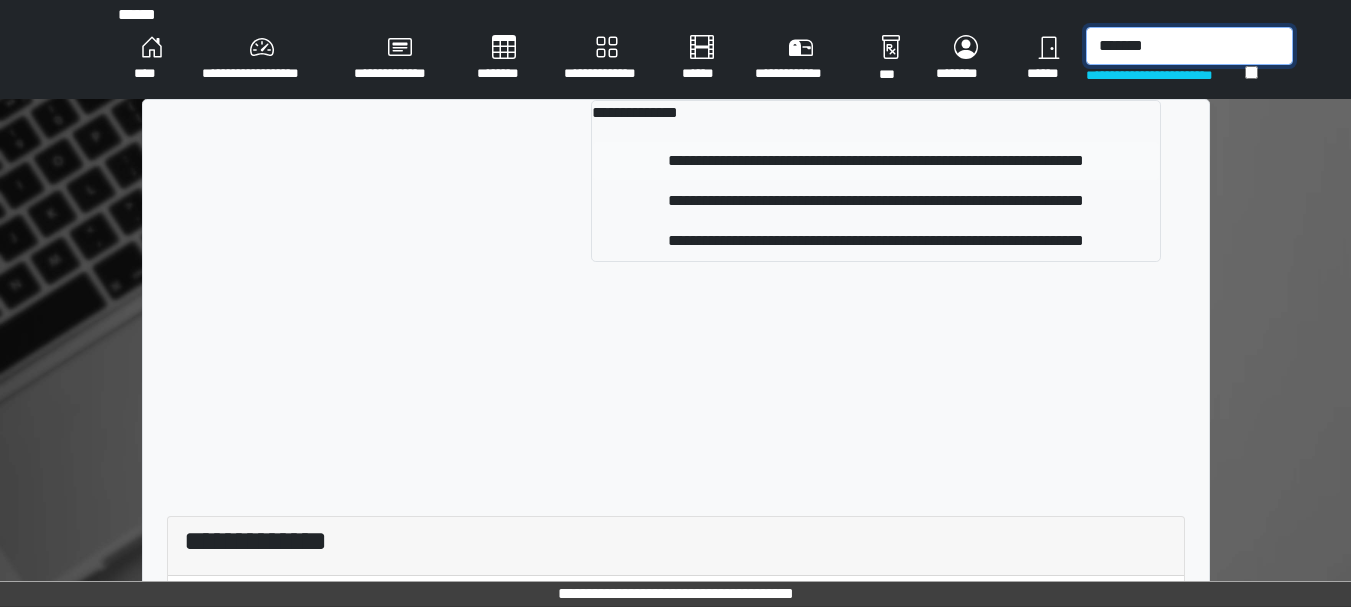 type on "*******" 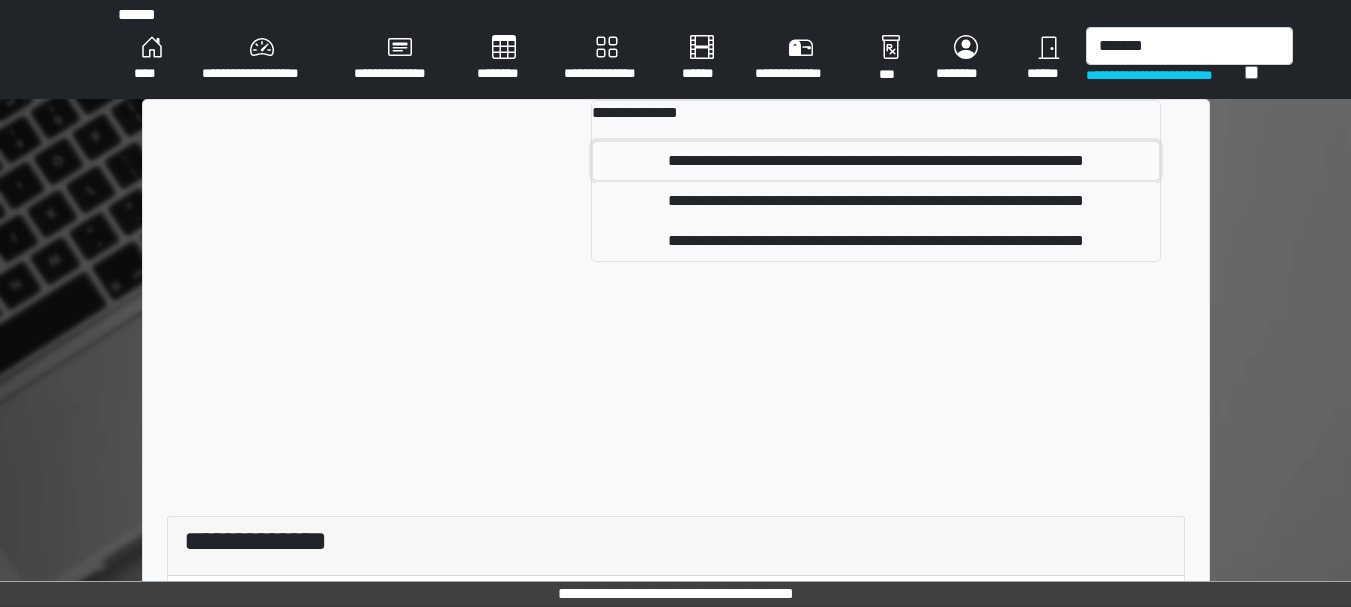 click on "**********" at bounding box center [876, 161] 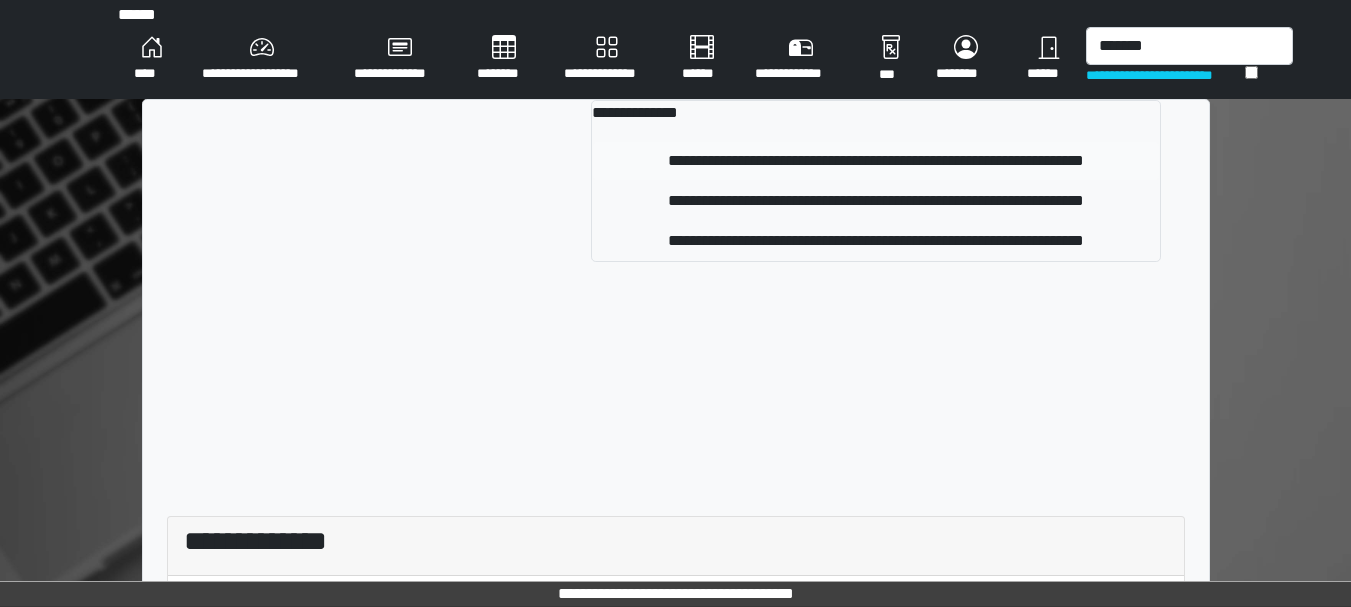 type 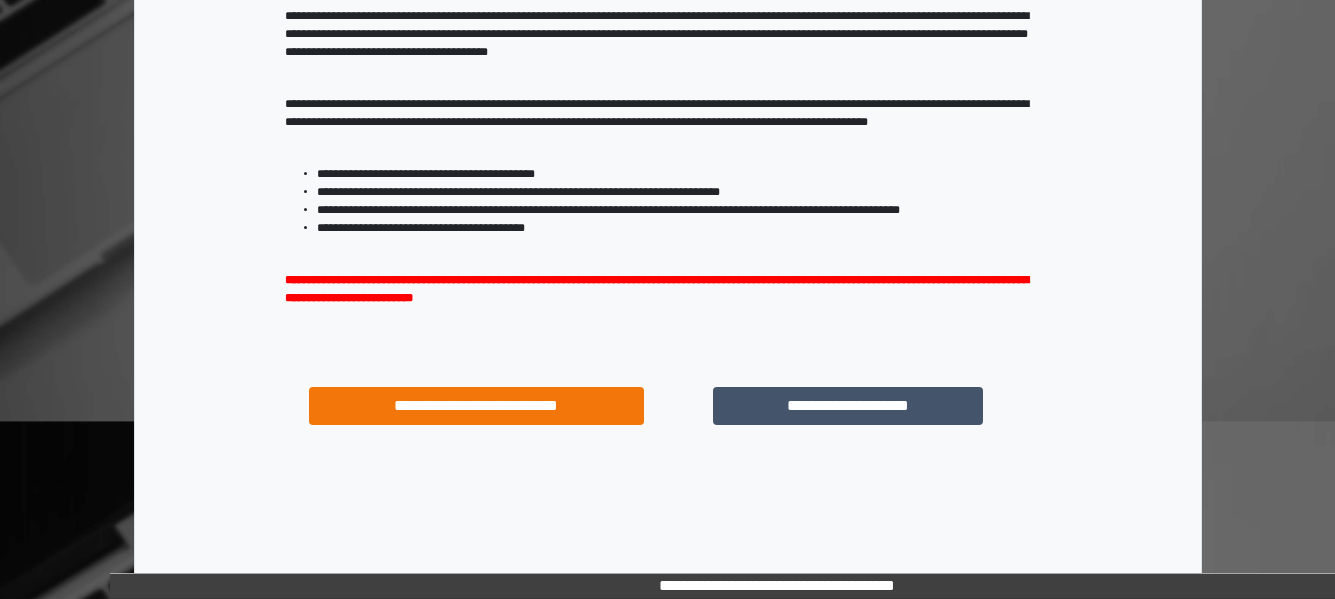 scroll, scrollTop: 329, scrollLeft: 0, axis: vertical 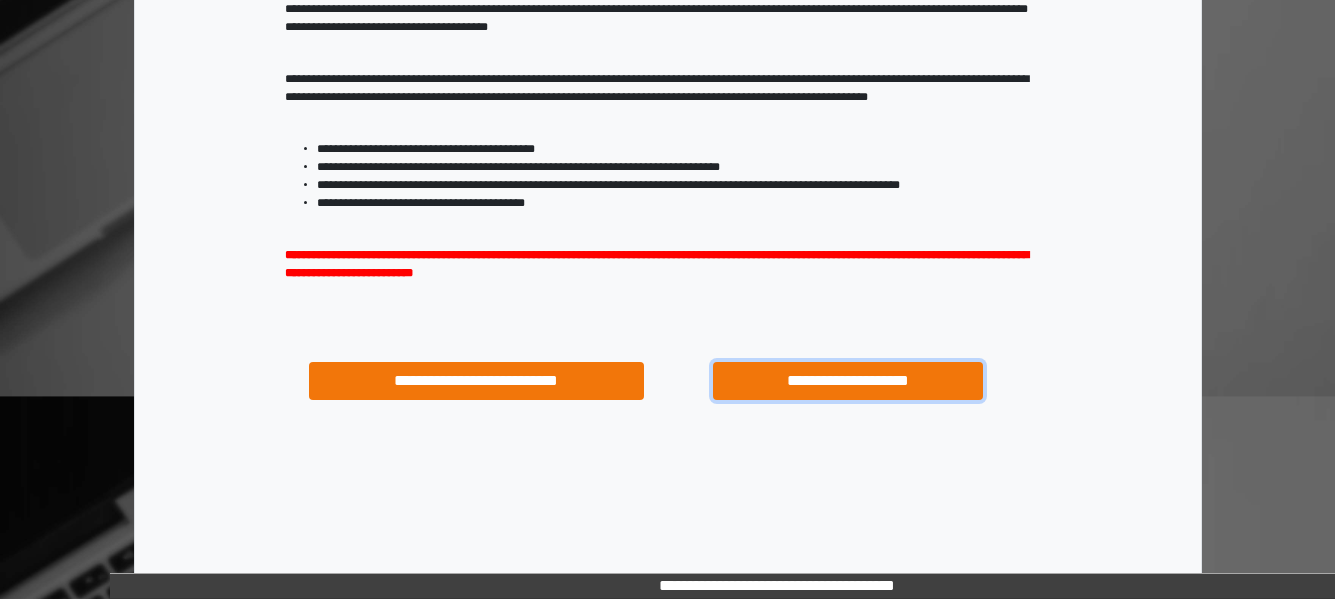 click on "**********" at bounding box center (847, 381) 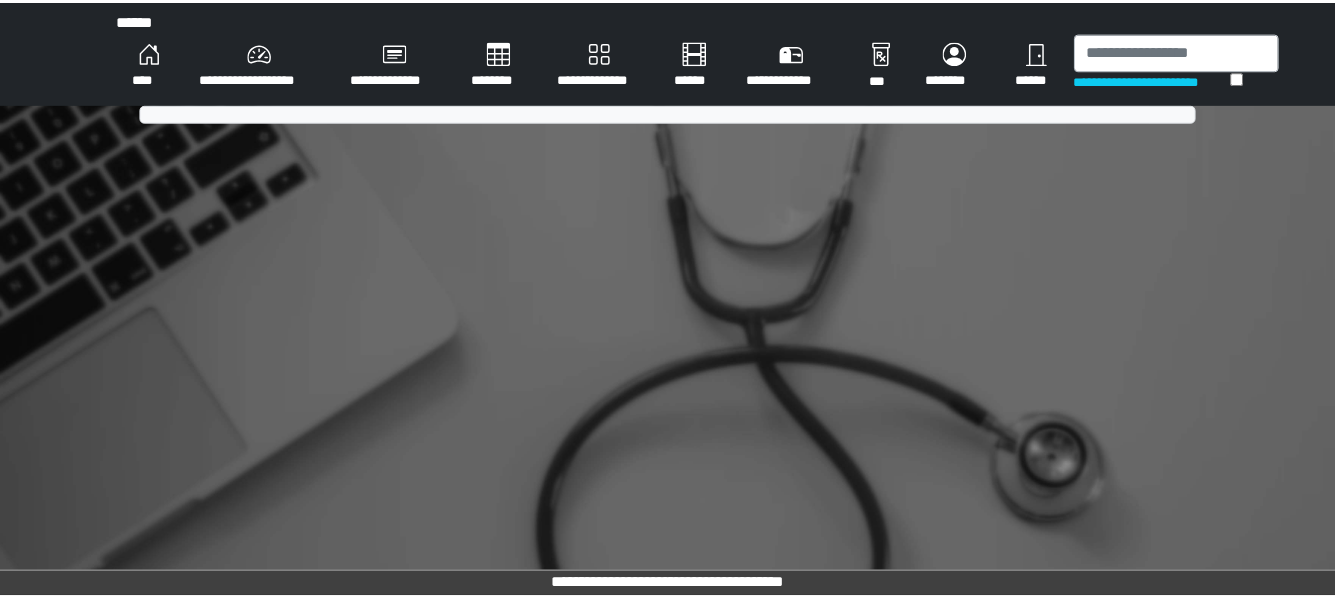 scroll, scrollTop: 0, scrollLeft: 0, axis: both 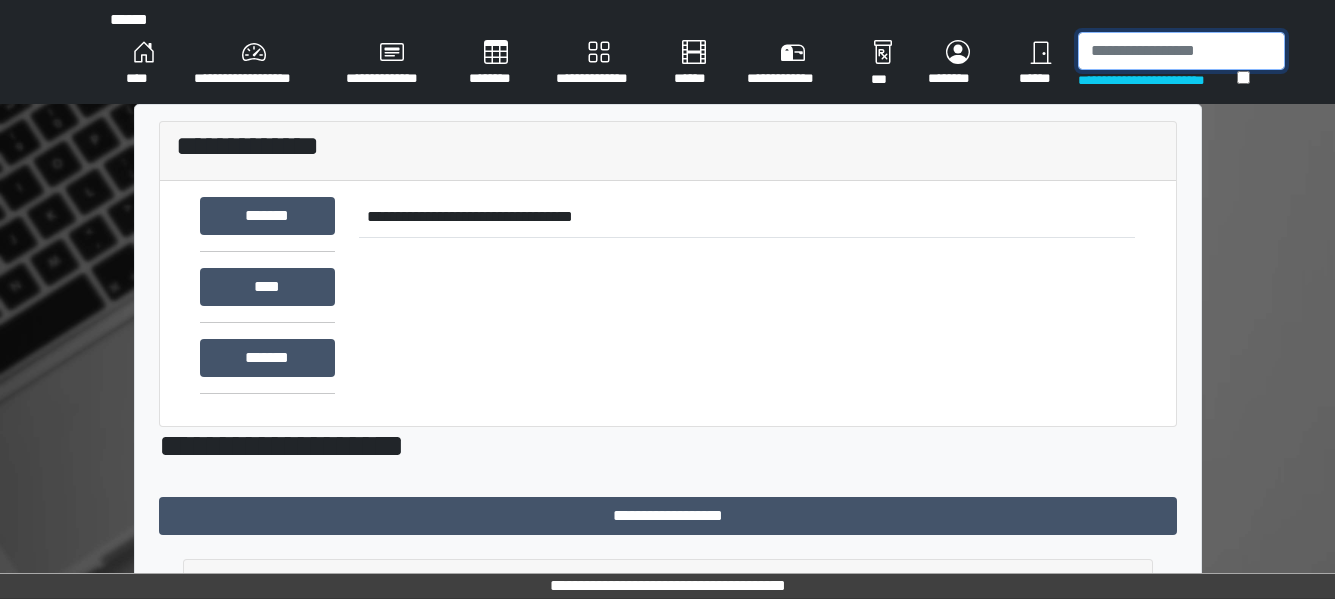 click at bounding box center [1181, 51] 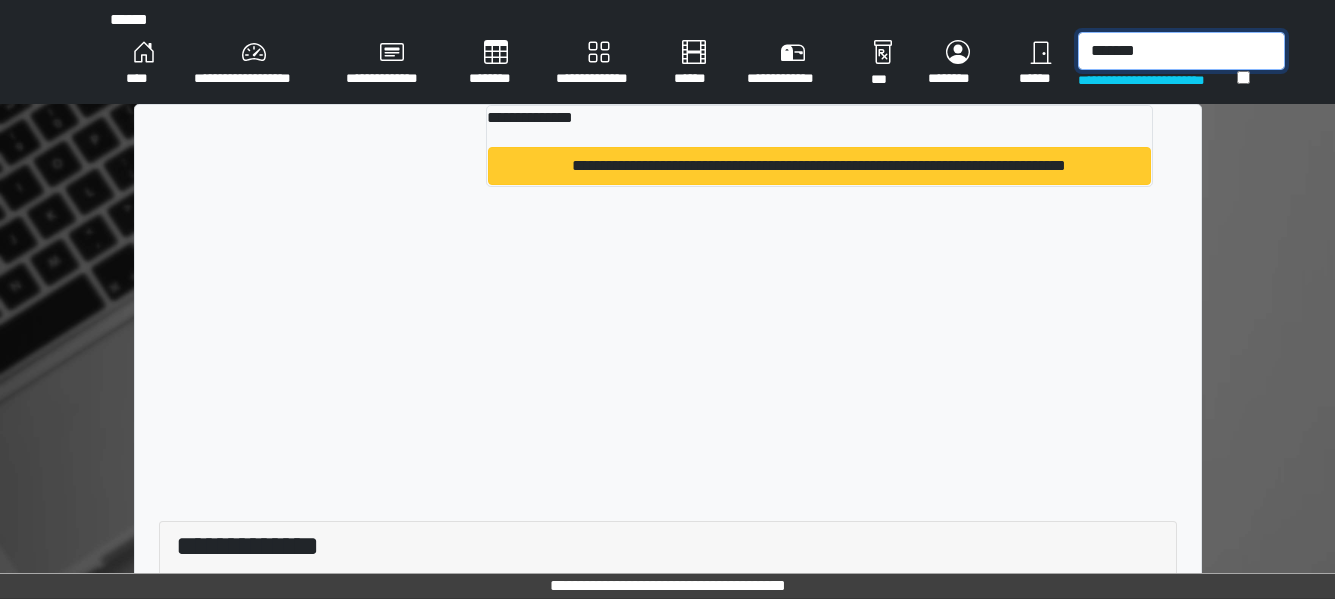 type on "*******" 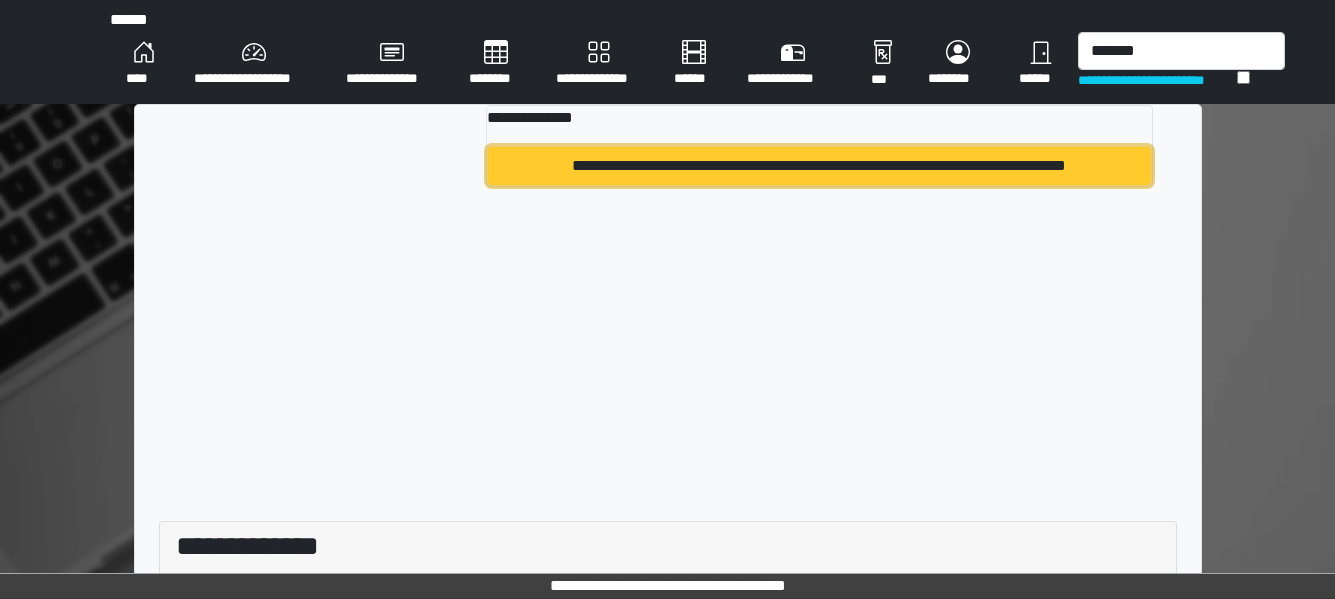click on "**********" at bounding box center [819, 166] 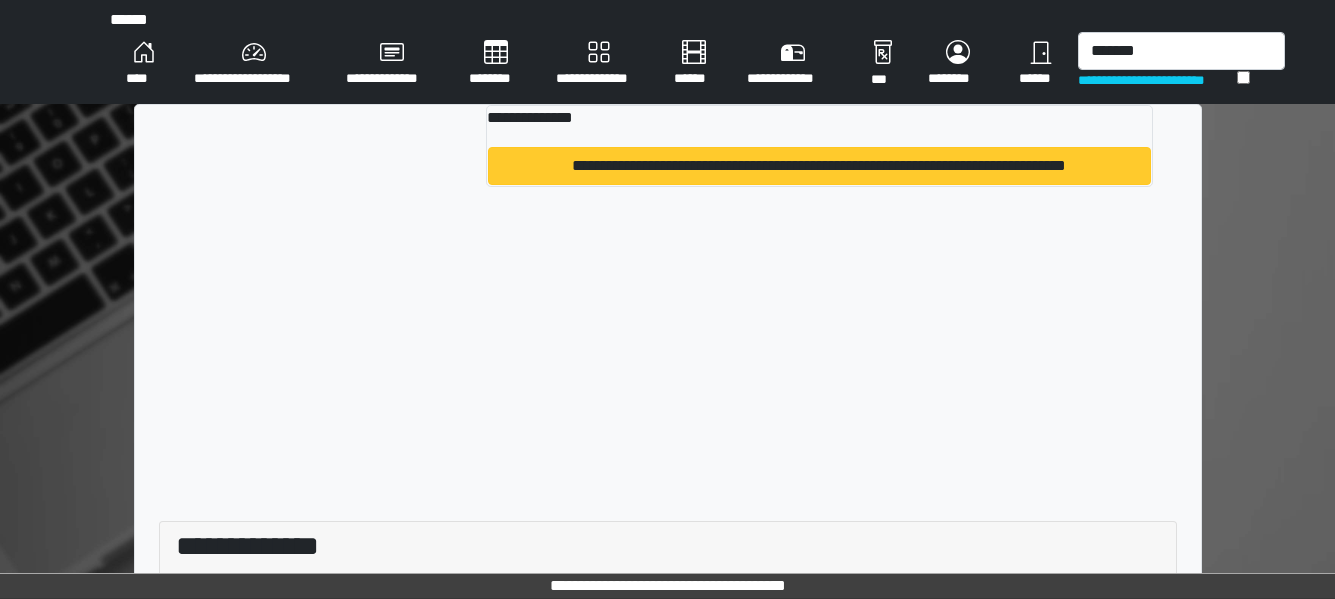 type 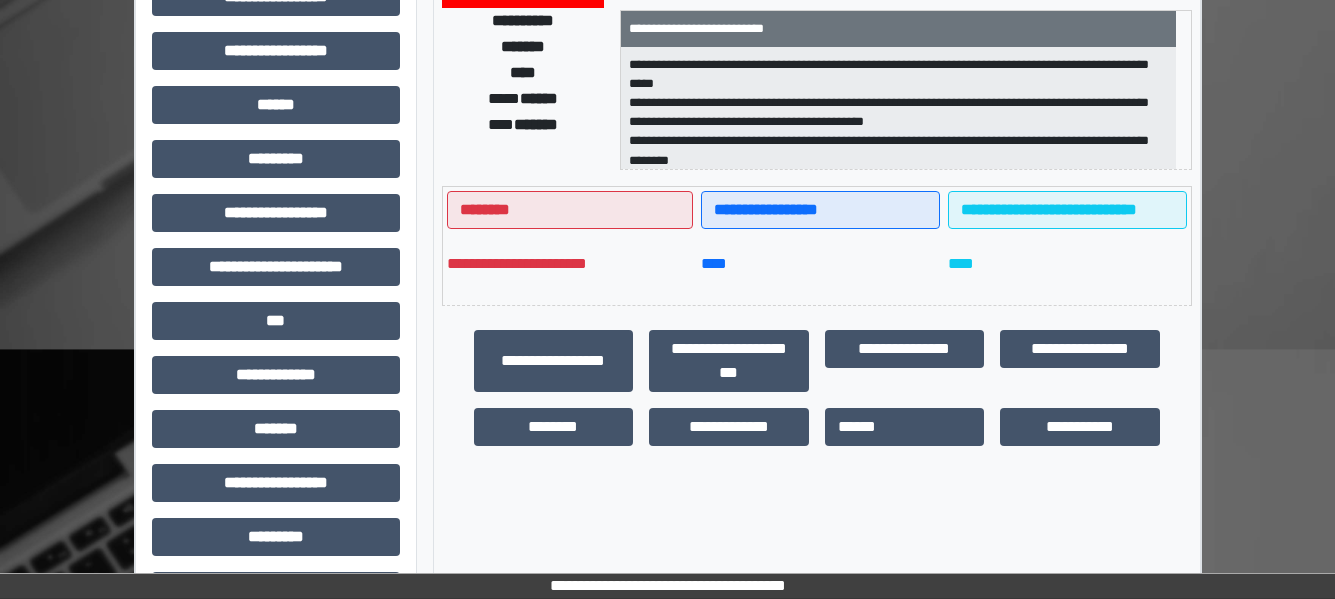 scroll, scrollTop: 387, scrollLeft: 0, axis: vertical 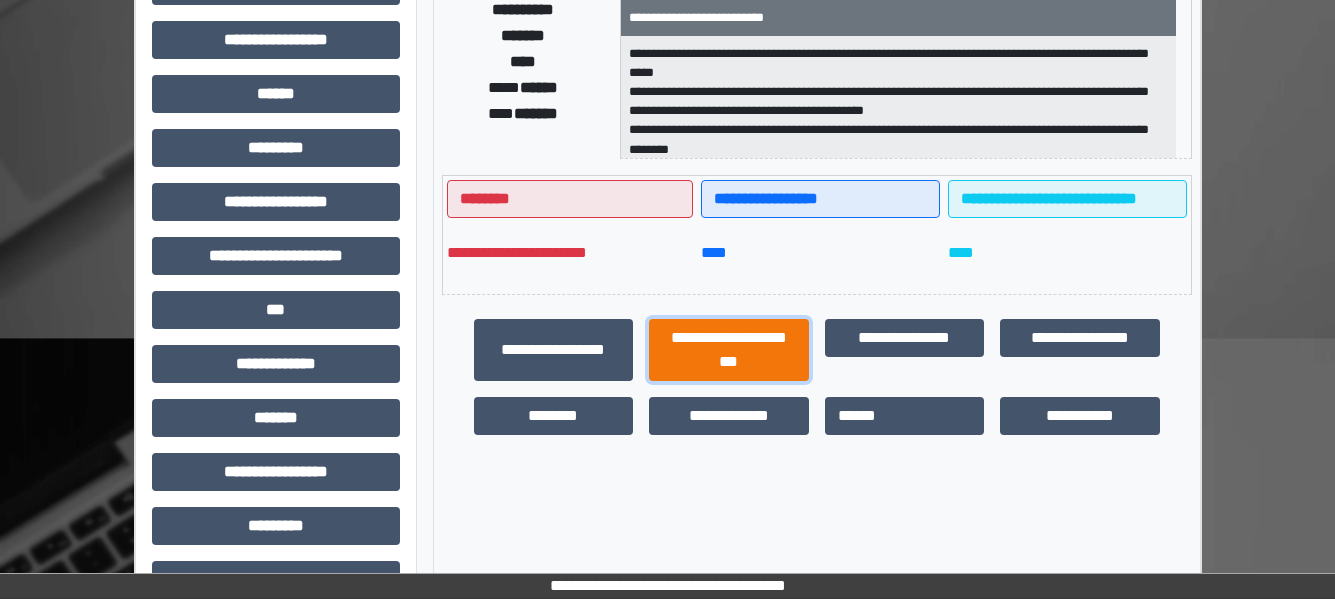 click on "**********" at bounding box center (729, 350) 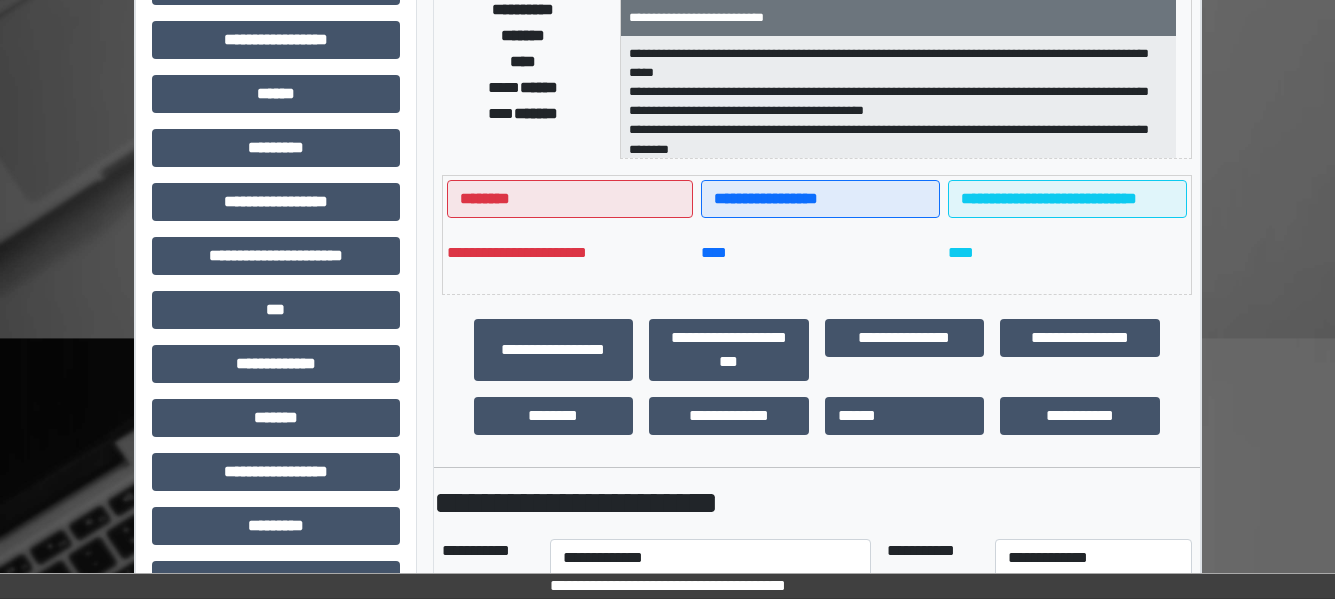 click on "**********" at bounding box center [817, 1028] 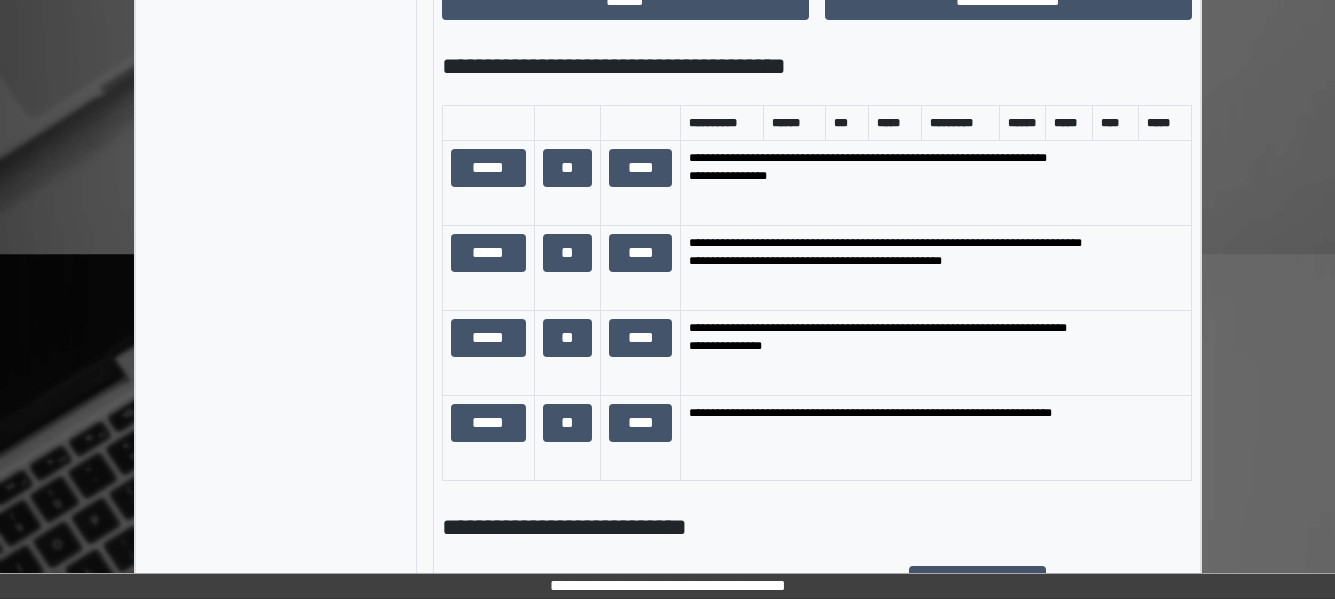 scroll, scrollTop: 1324, scrollLeft: 0, axis: vertical 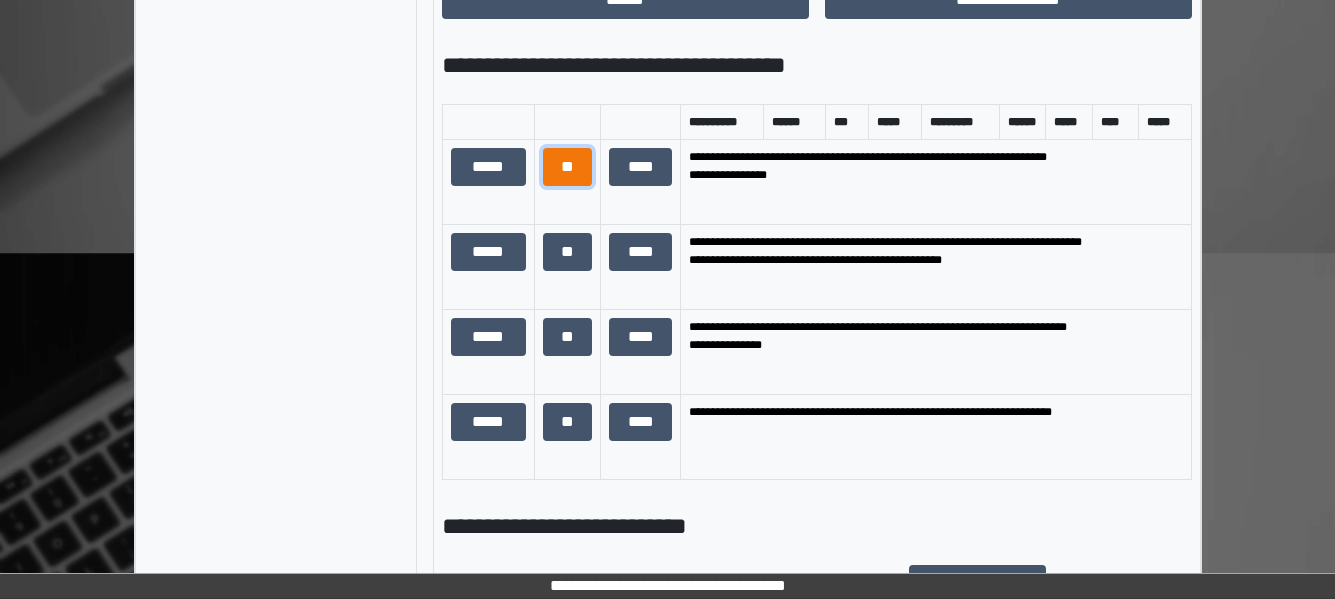 click on "**" at bounding box center (568, 167) 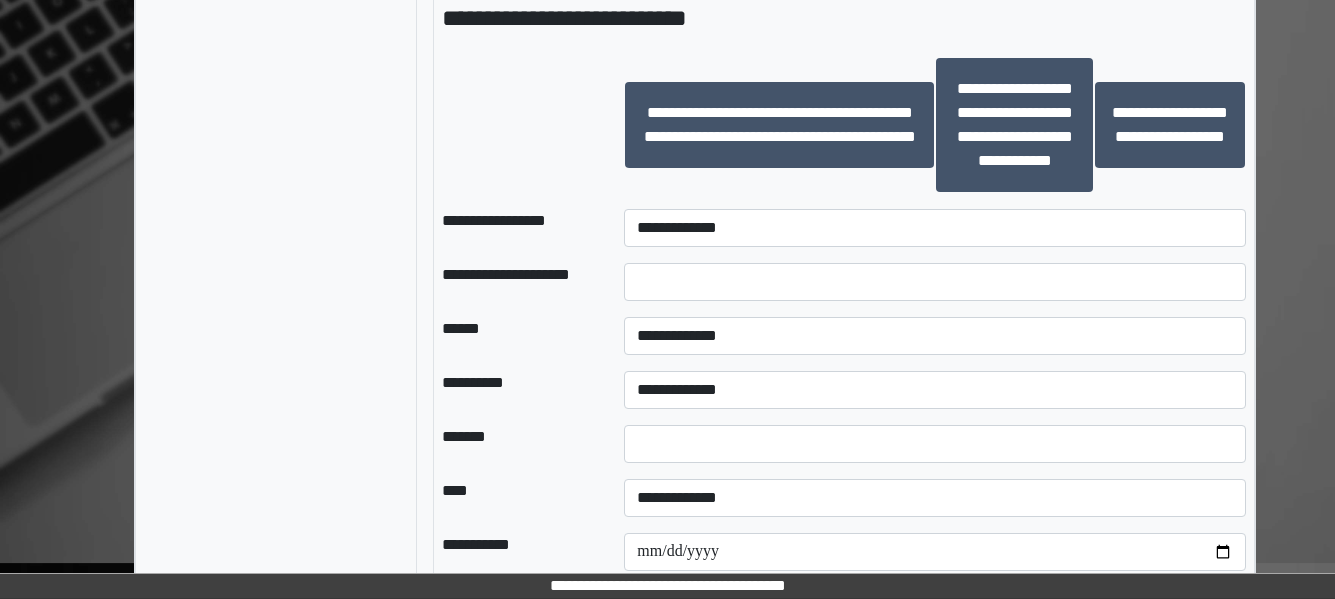 scroll, scrollTop: 1867, scrollLeft: 0, axis: vertical 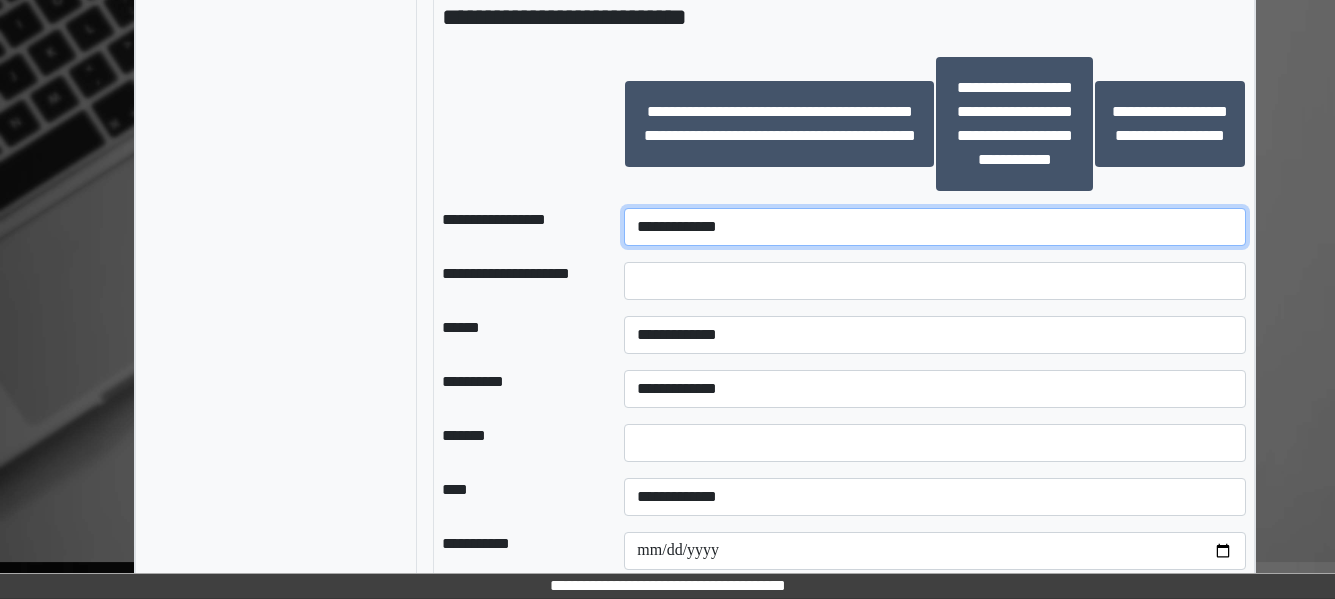 click on "**********" at bounding box center (935, 227) 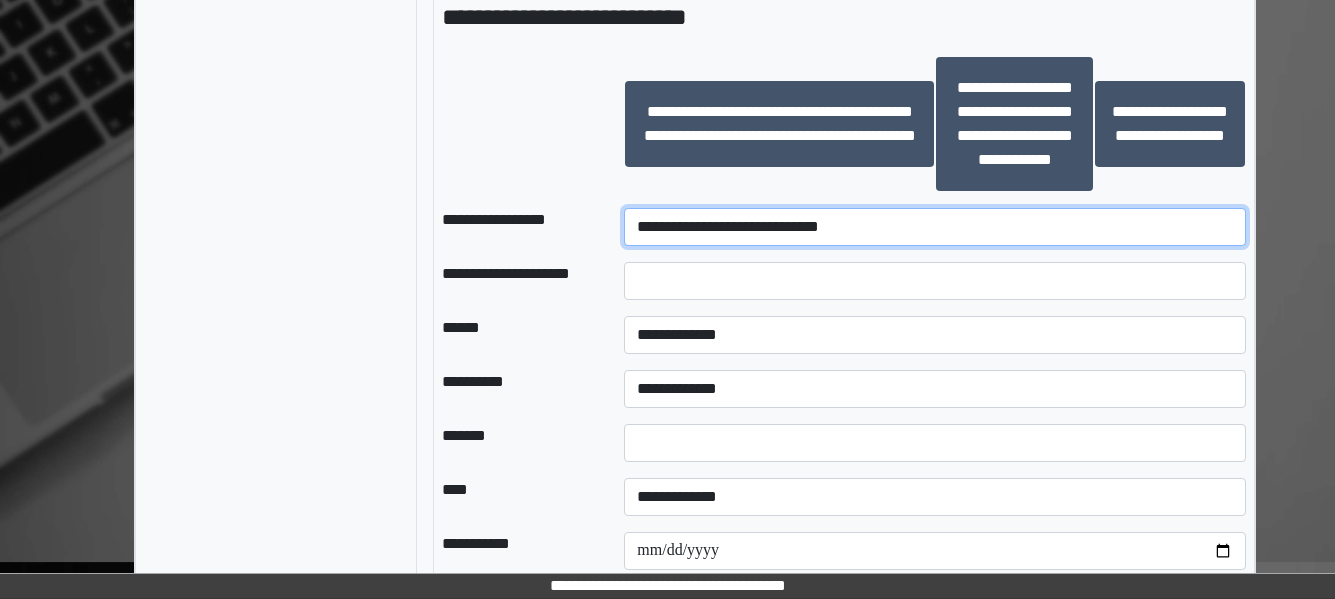 click on "**********" at bounding box center (935, 227) 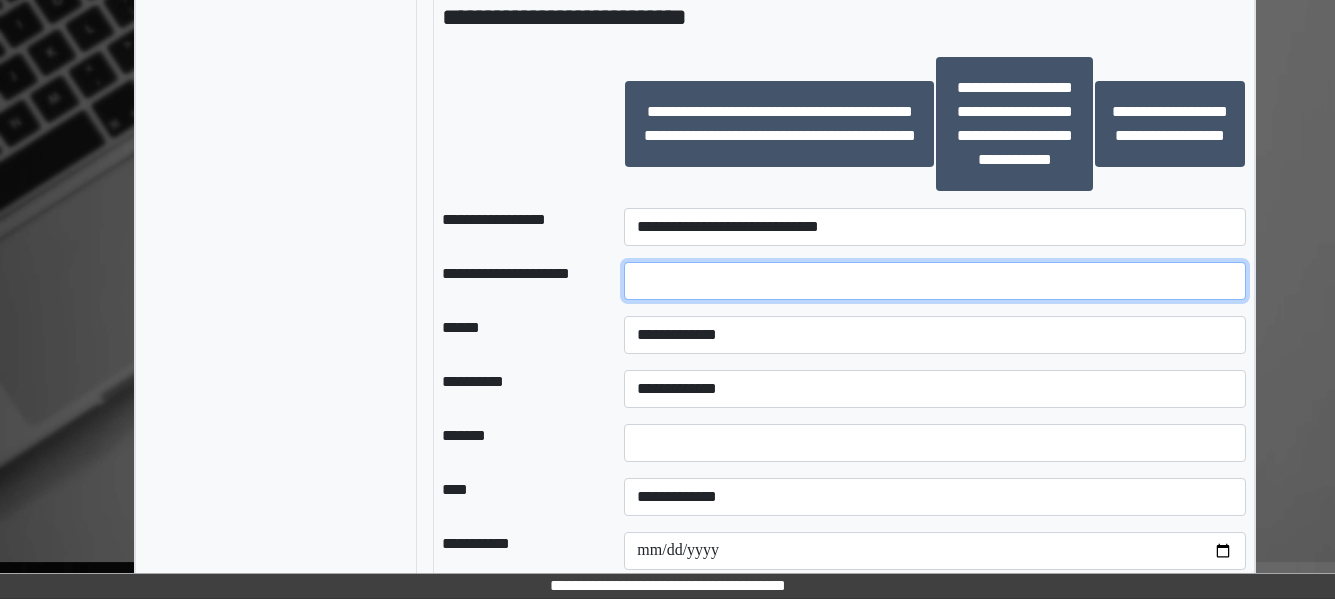 click at bounding box center [935, 281] 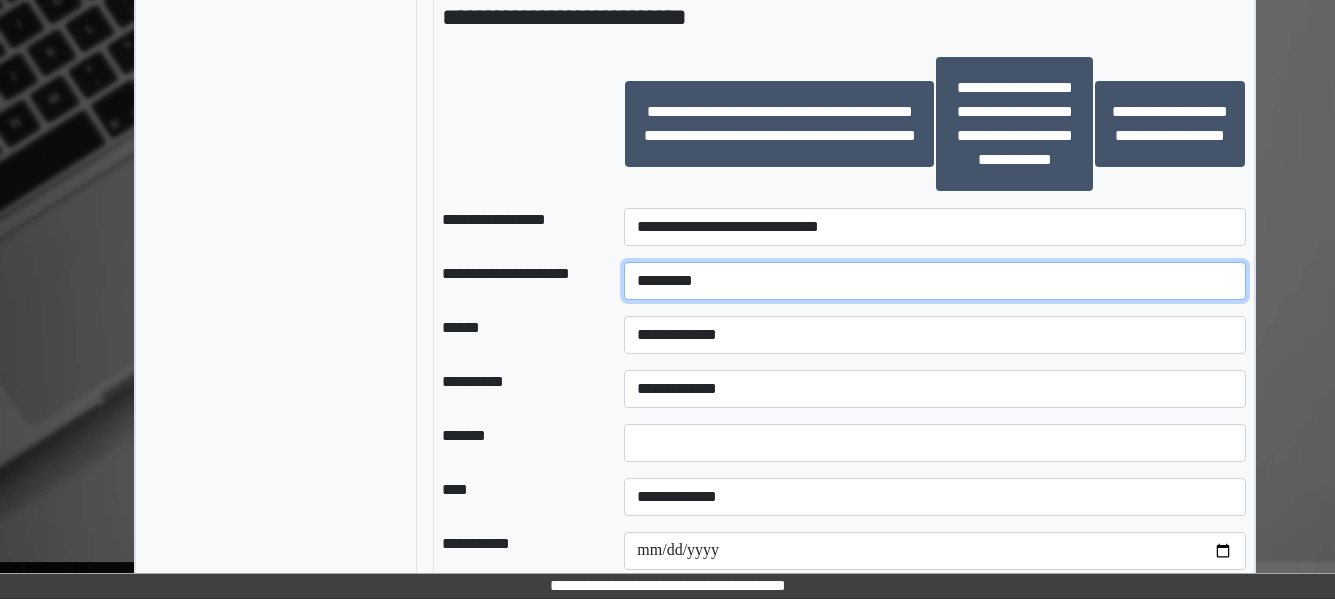 type on "*********" 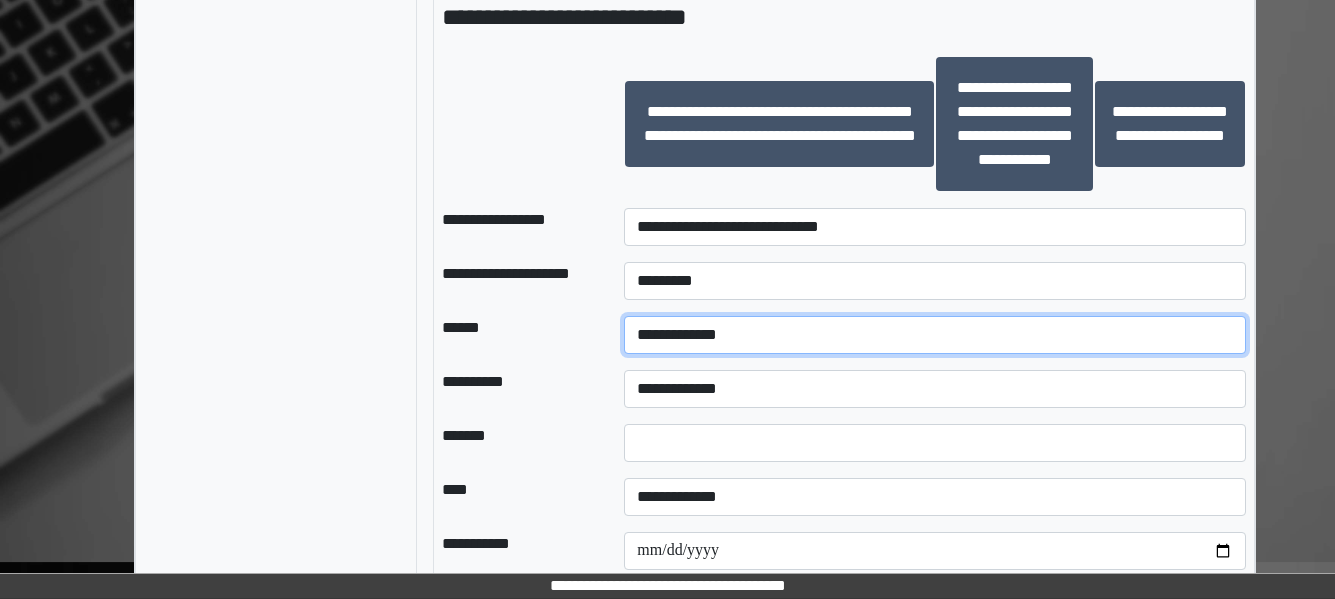 click on "**********" at bounding box center (935, 335) 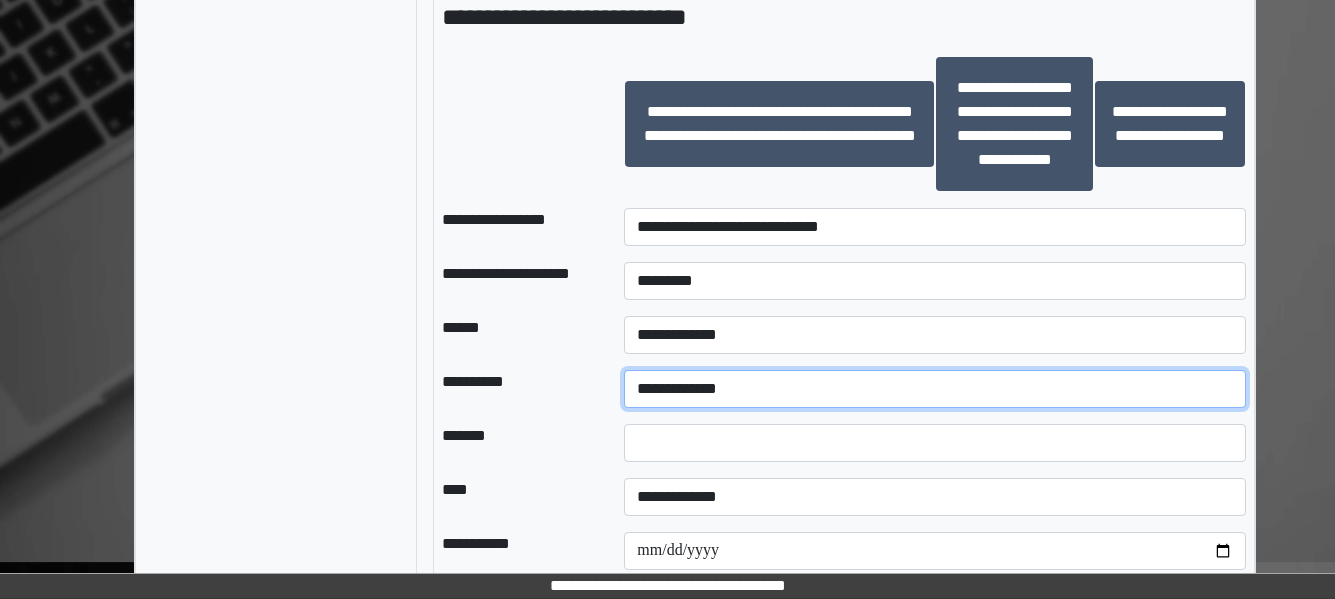 click on "**********" at bounding box center (935, 389) 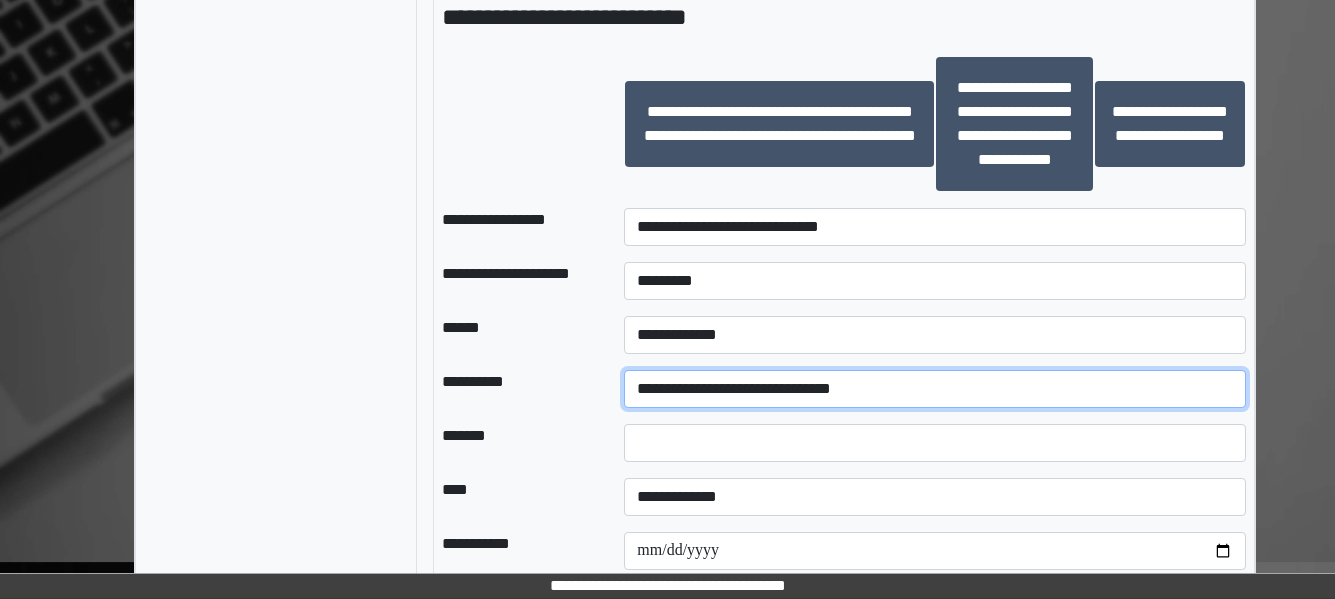 click on "**********" at bounding box center (935, 389) 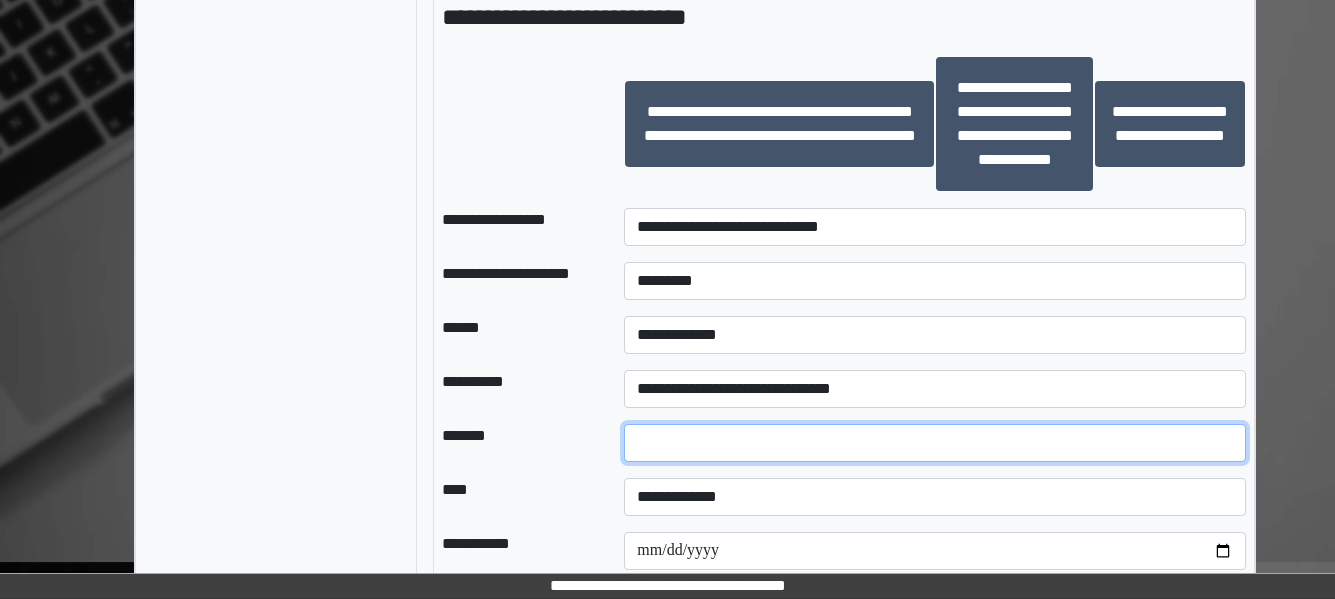 click at bounding box center [935, 443] 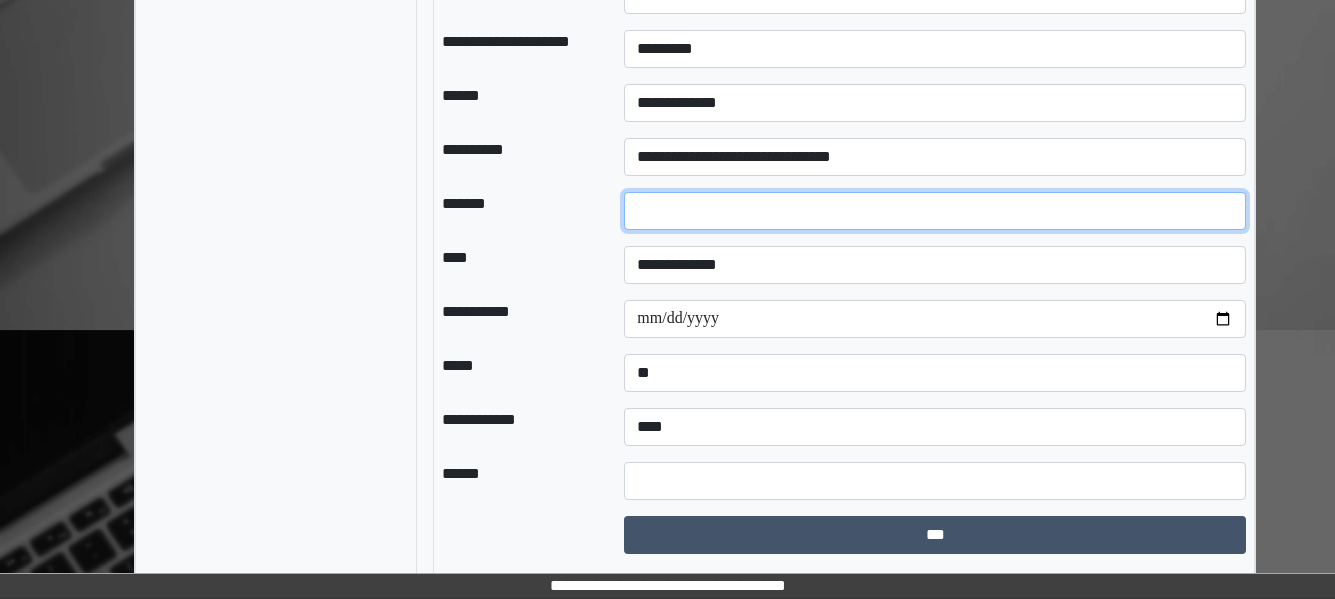 scroll, scrollTop: 2100, scrollLeft: 0, axis: vertical 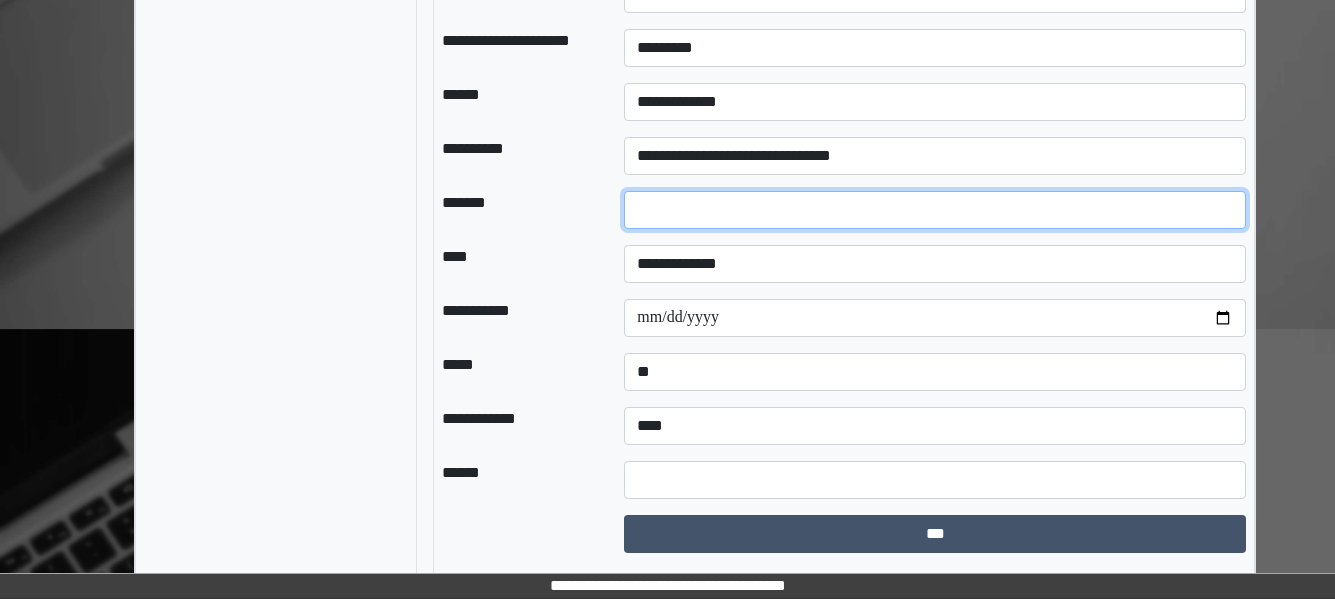 type on "**" 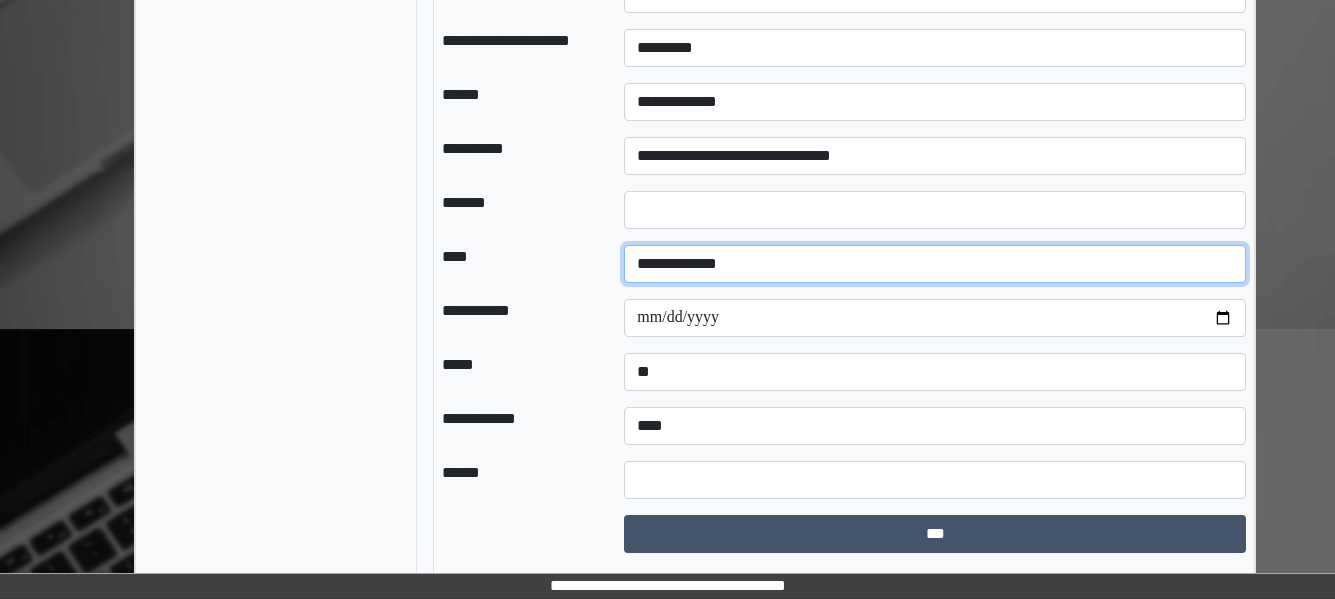 click on "**********" at bounding box center [935, 264] 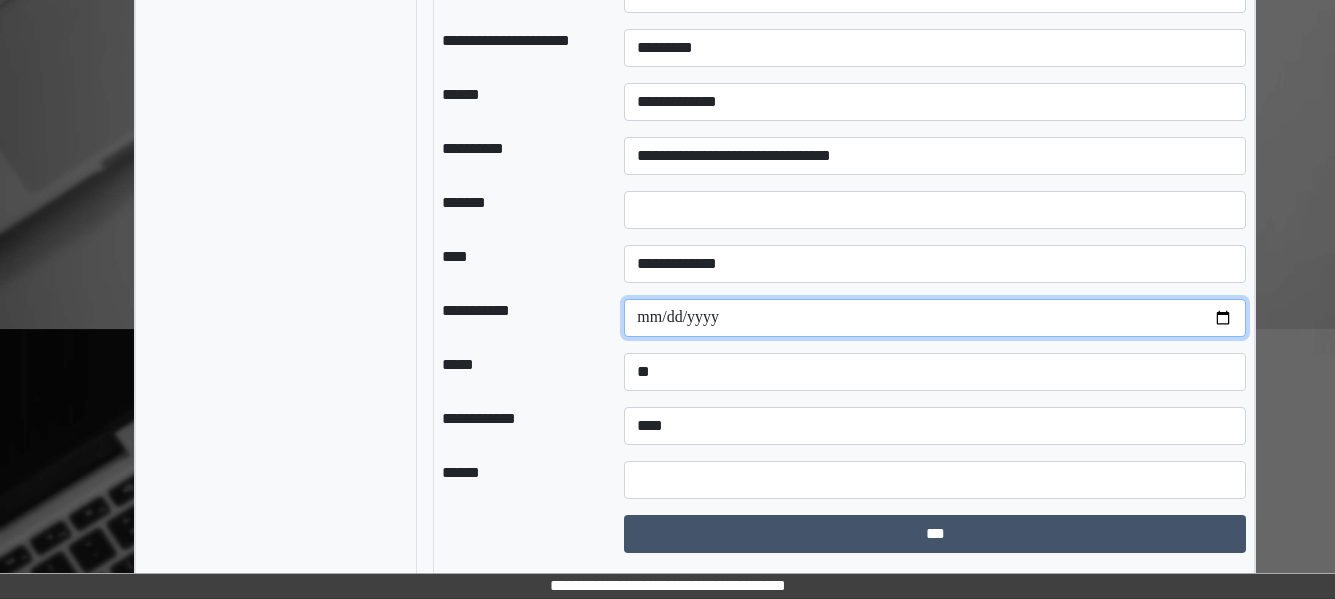 click at bounding box center (935, 318) 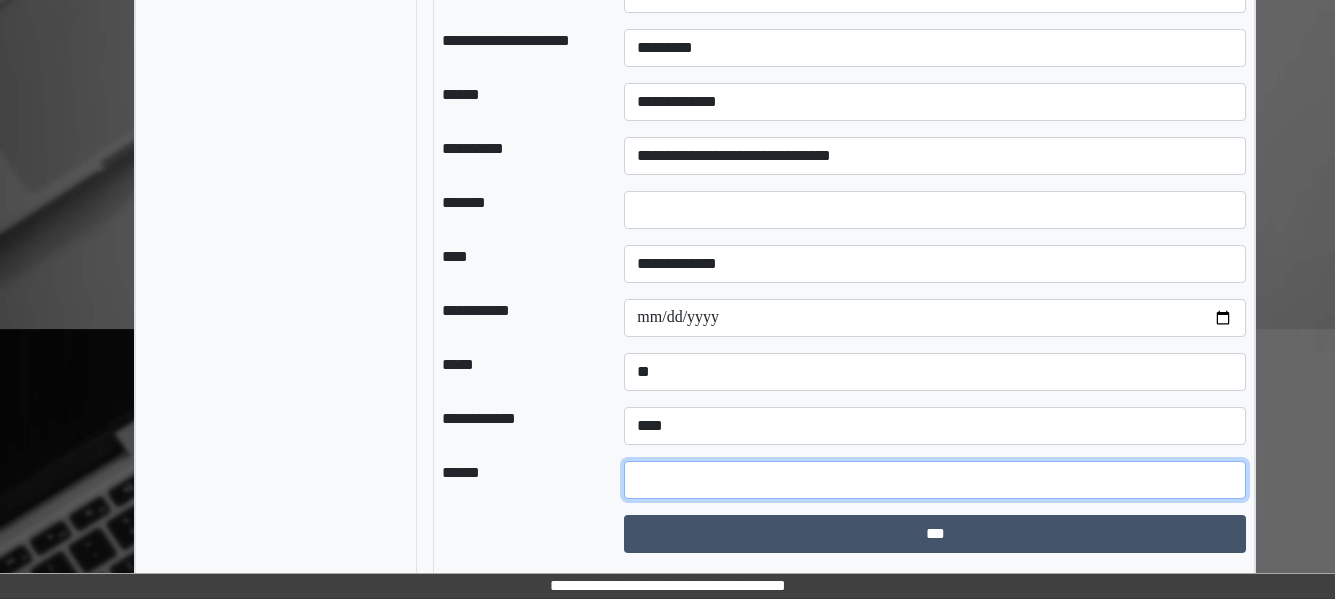 click at bounding box center [935, 480] 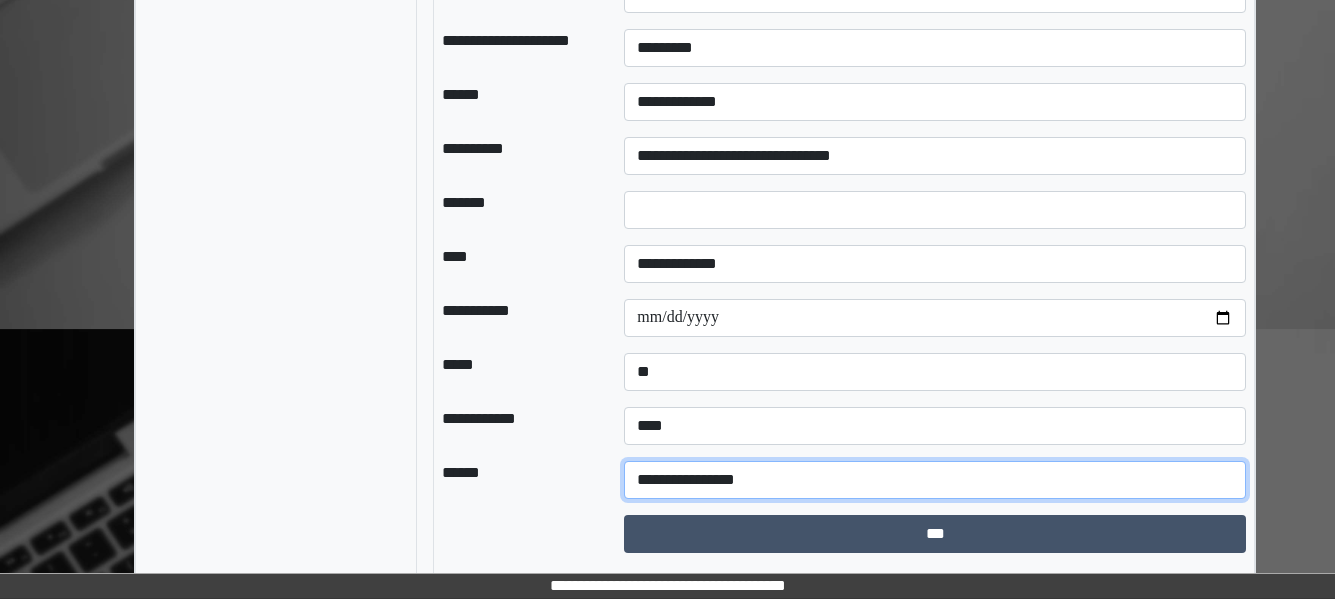 type on "**********" 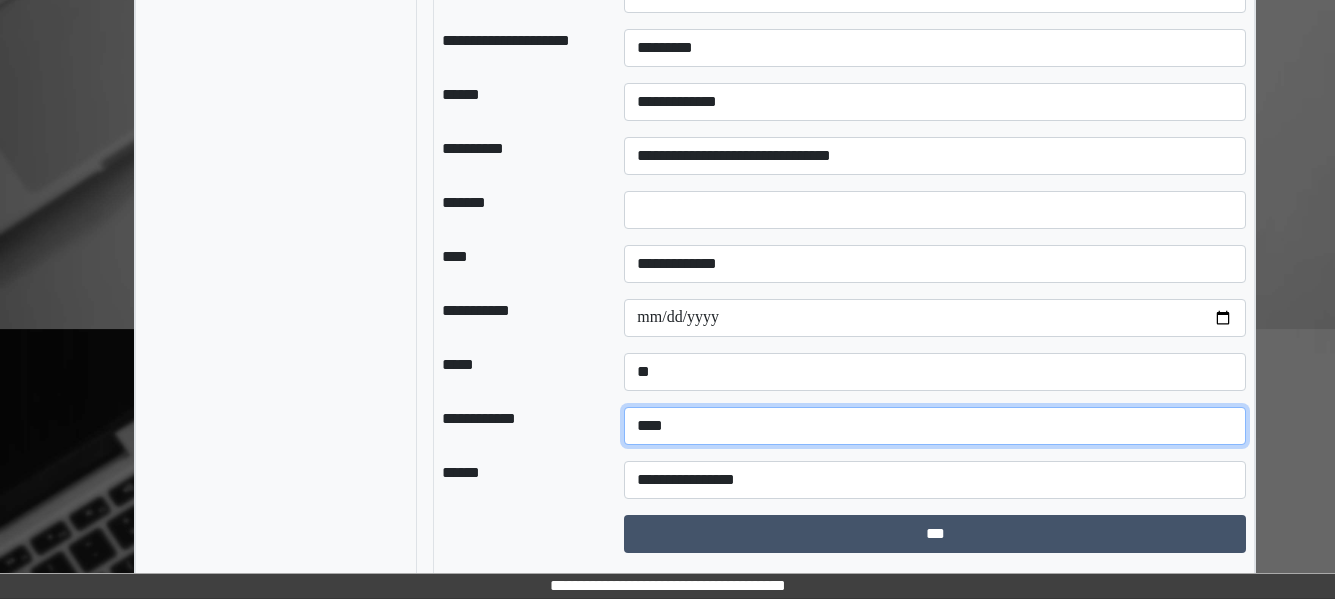 click on "**********" at bounding box center [935, 426] 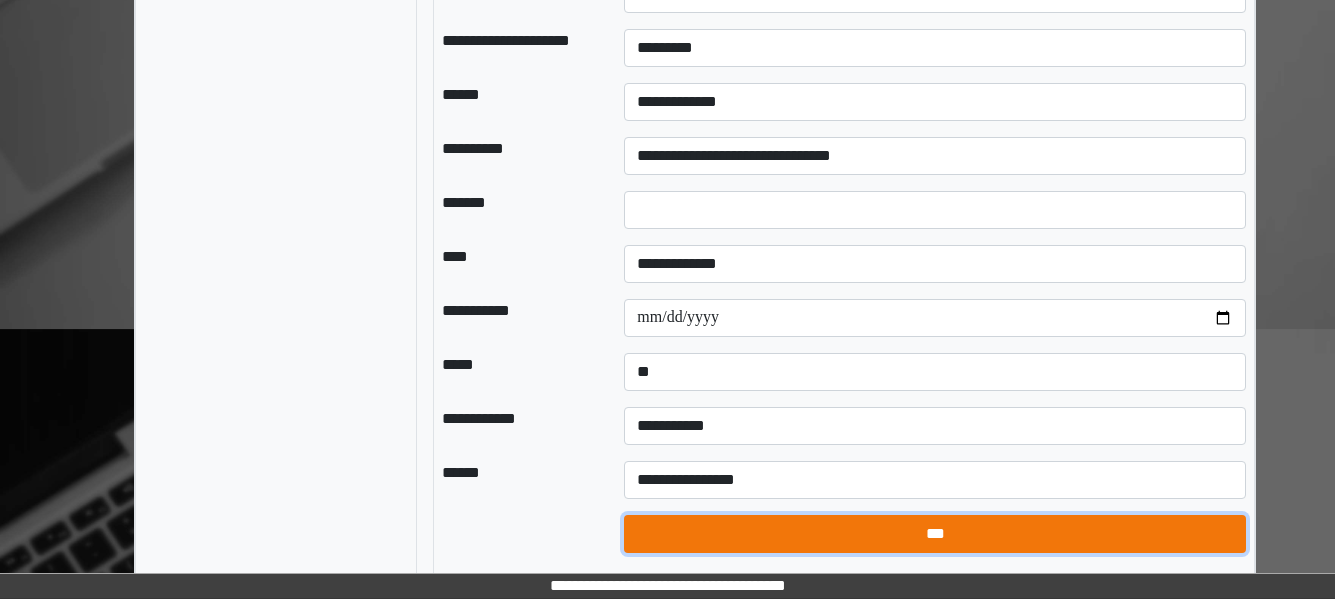 click on "***" at bounding box center [935, 534] 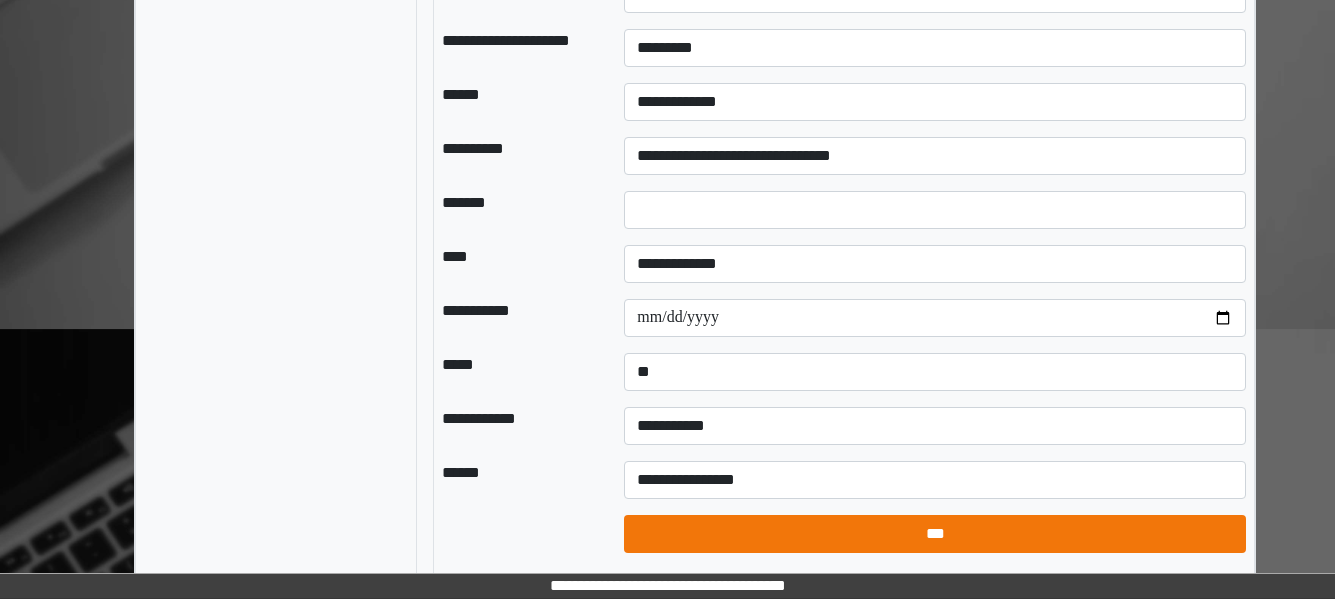 select on "*" 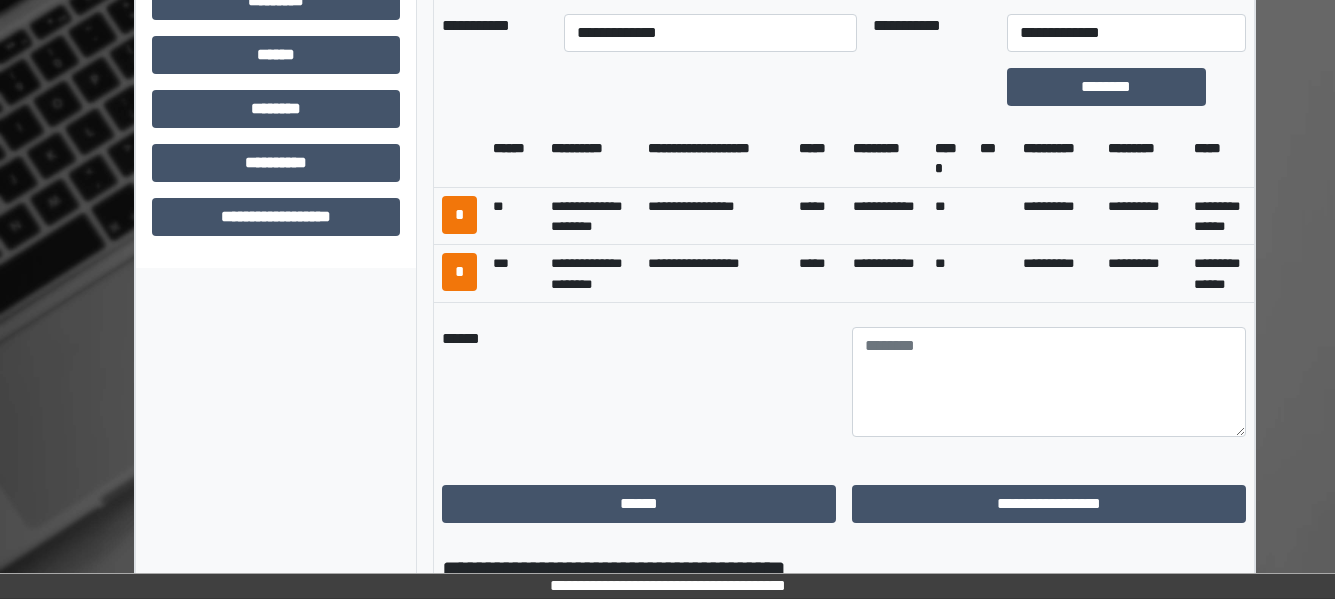scroll, scrollTop: 907, scrollLeft: 0, axis: vertical 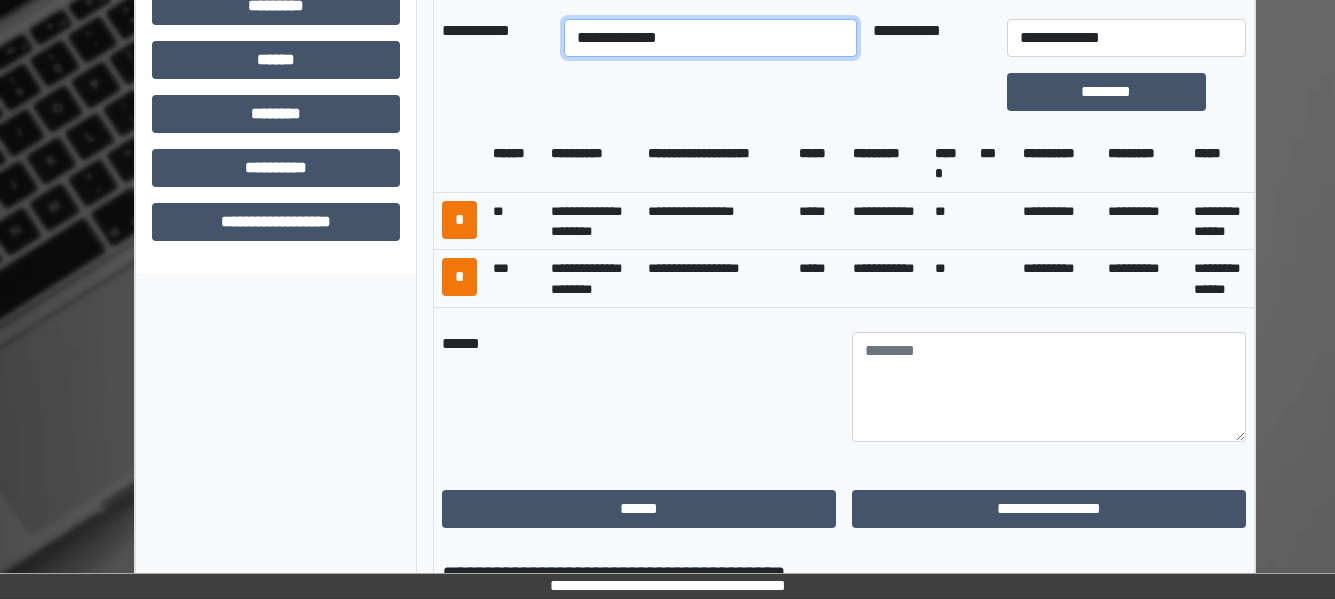 click on "**********" at bounding box center (710, 38) 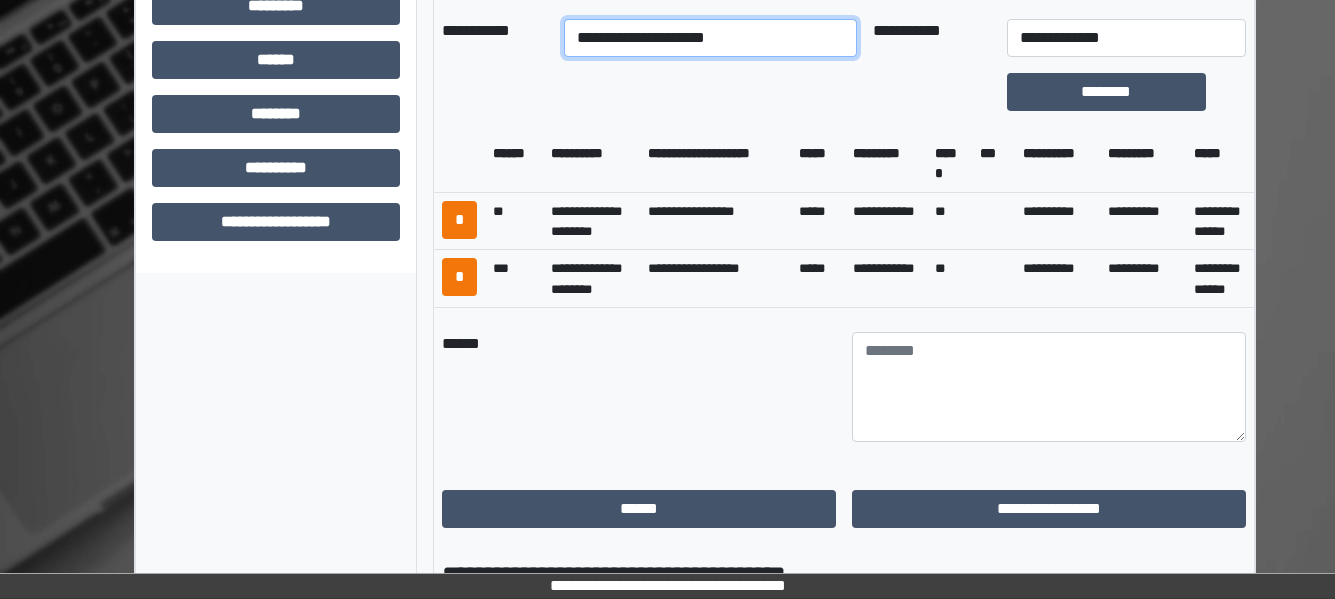 click on "**********" at bounding box center (710, 38) 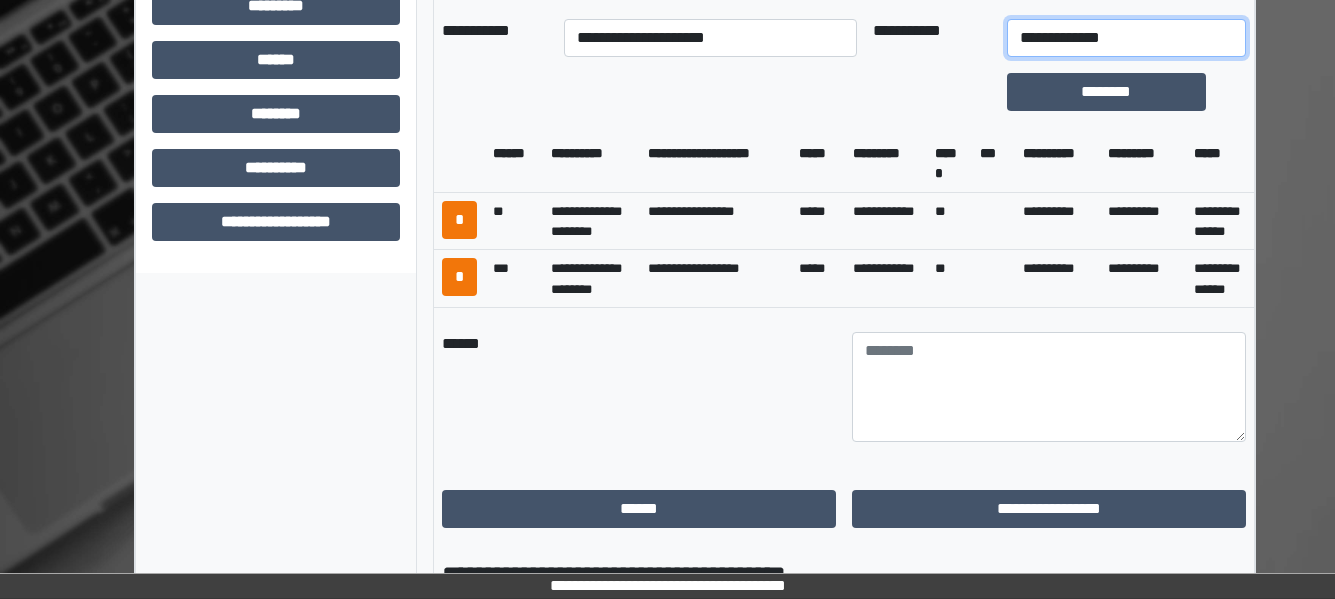 click on "**********" at bounding box center [1126, 38] 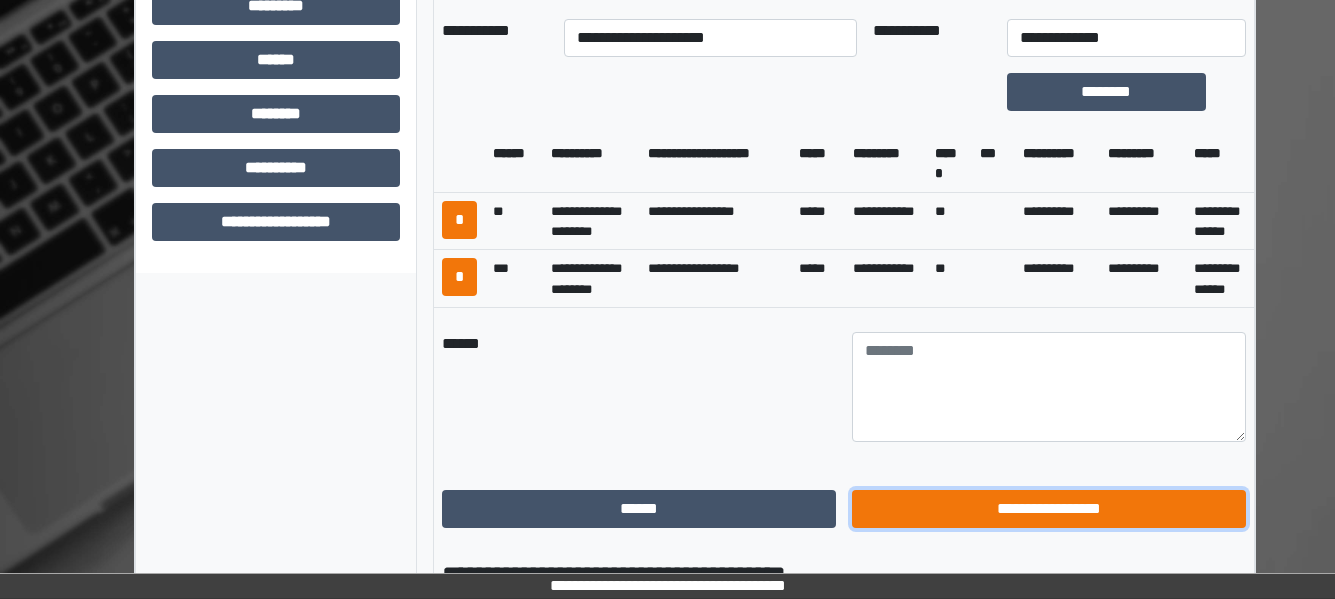 click on "**********" at bounding box center [1049, 509] 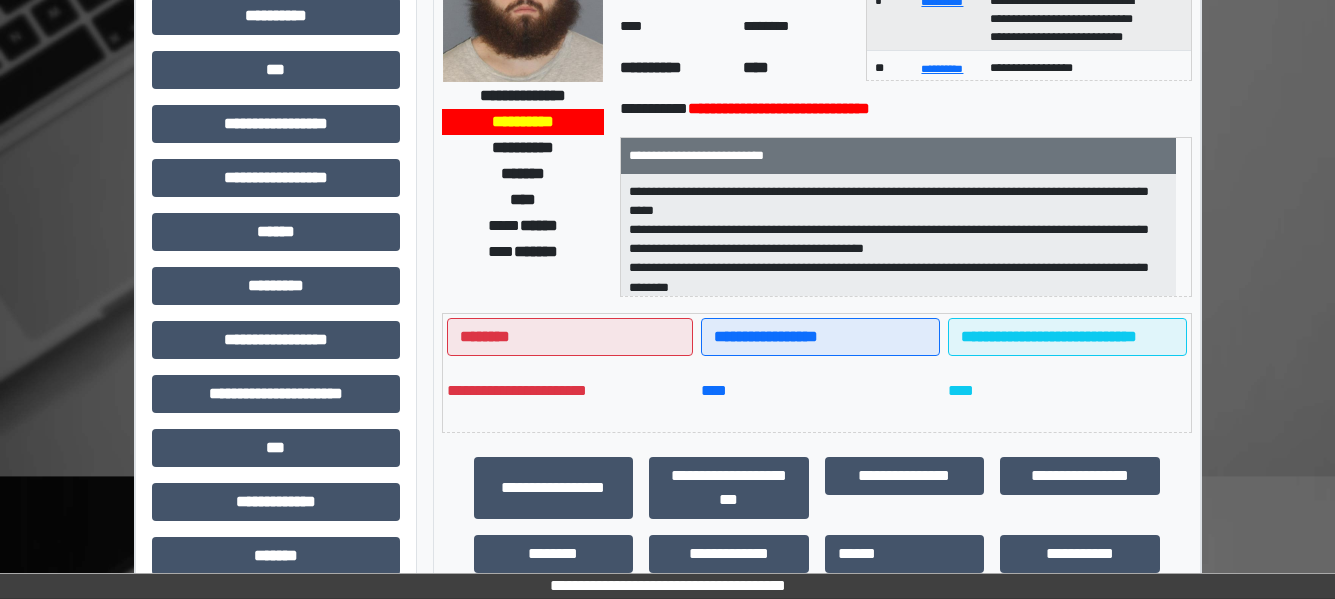scroll, scrollTop: 0, scrollLeft: 0, axis: both 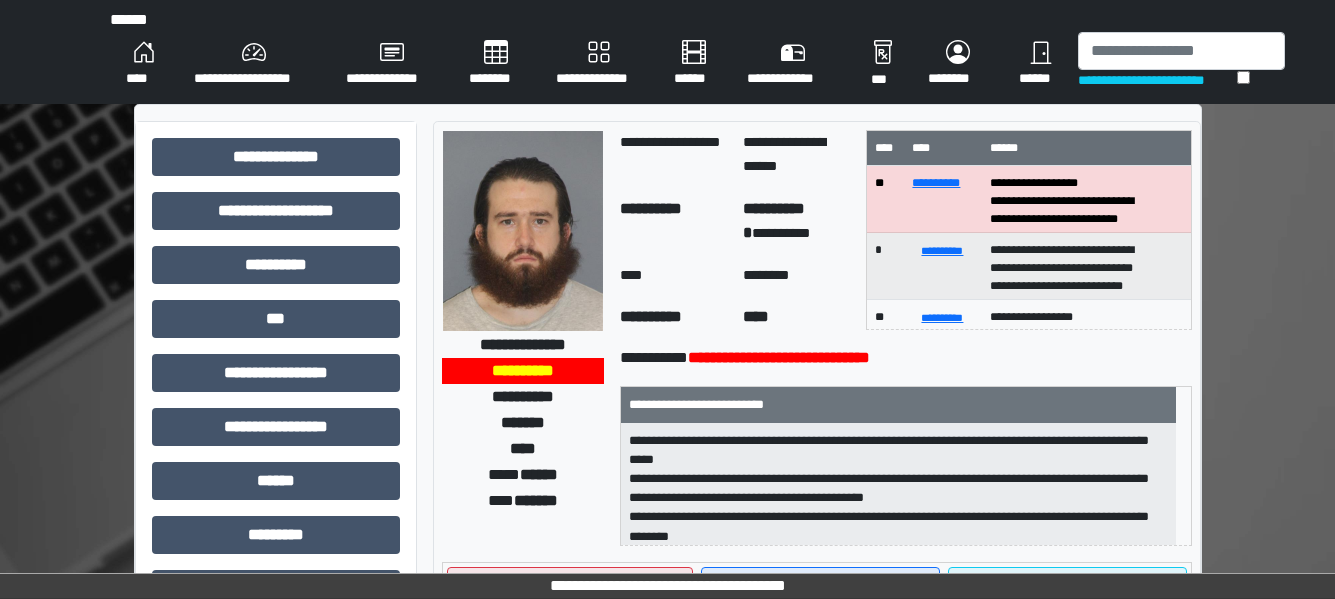 click on "****" at bounding box center [144, 64] 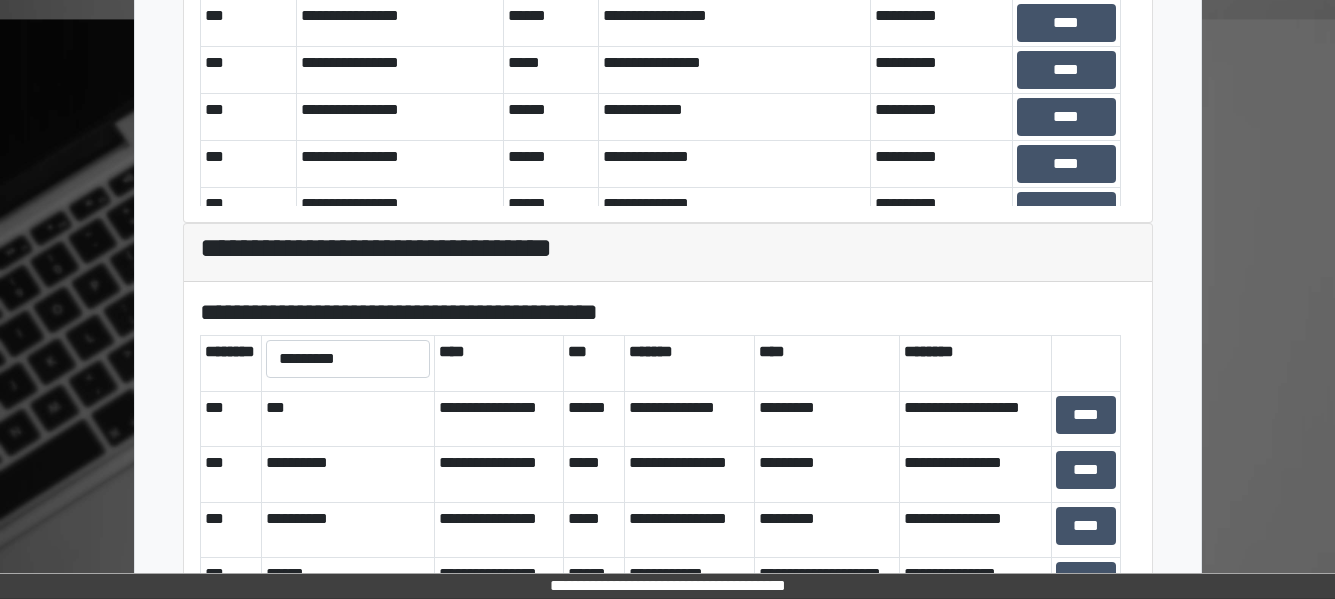scroll, scrollTop: 740, scrollLeft: 0, axis: vertical 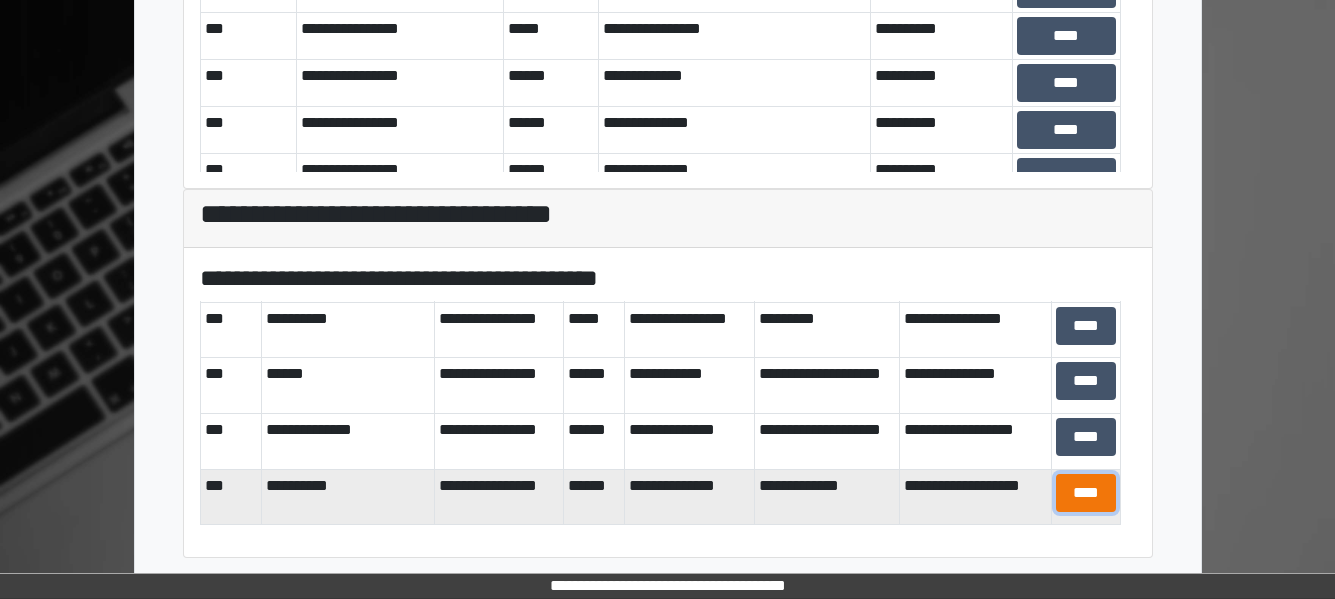 click on "****" at bounding box center (1086, 493) 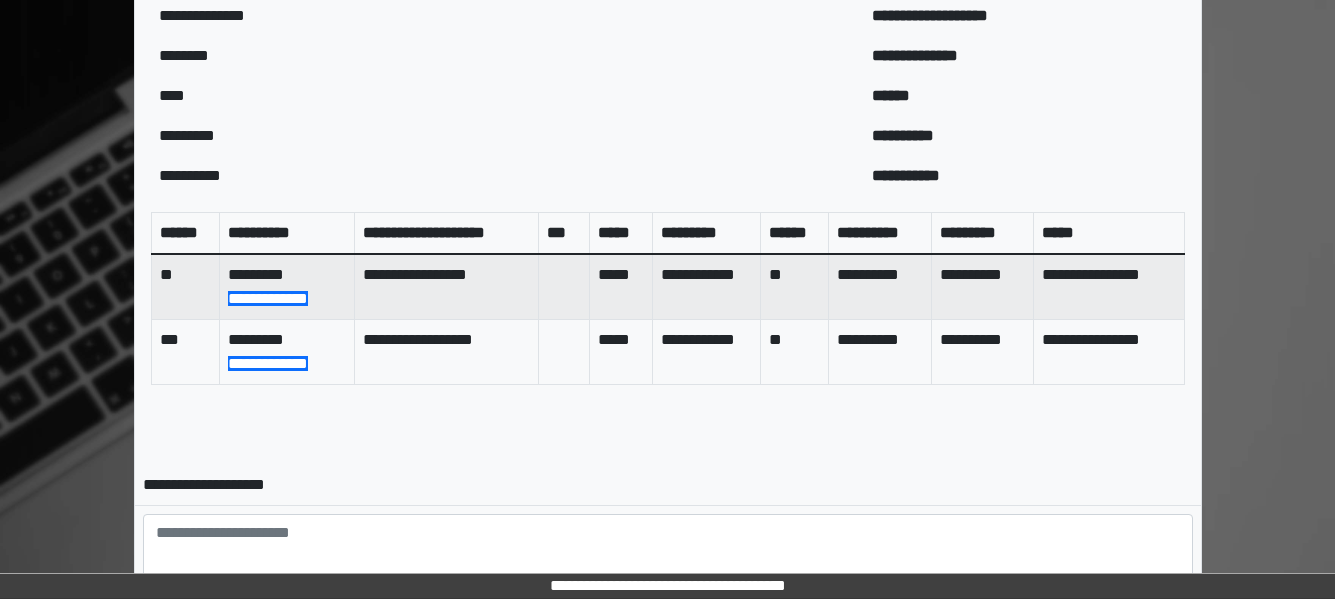 scroll, scrollTop: 927, scrollLeft: 0, axis: vertical 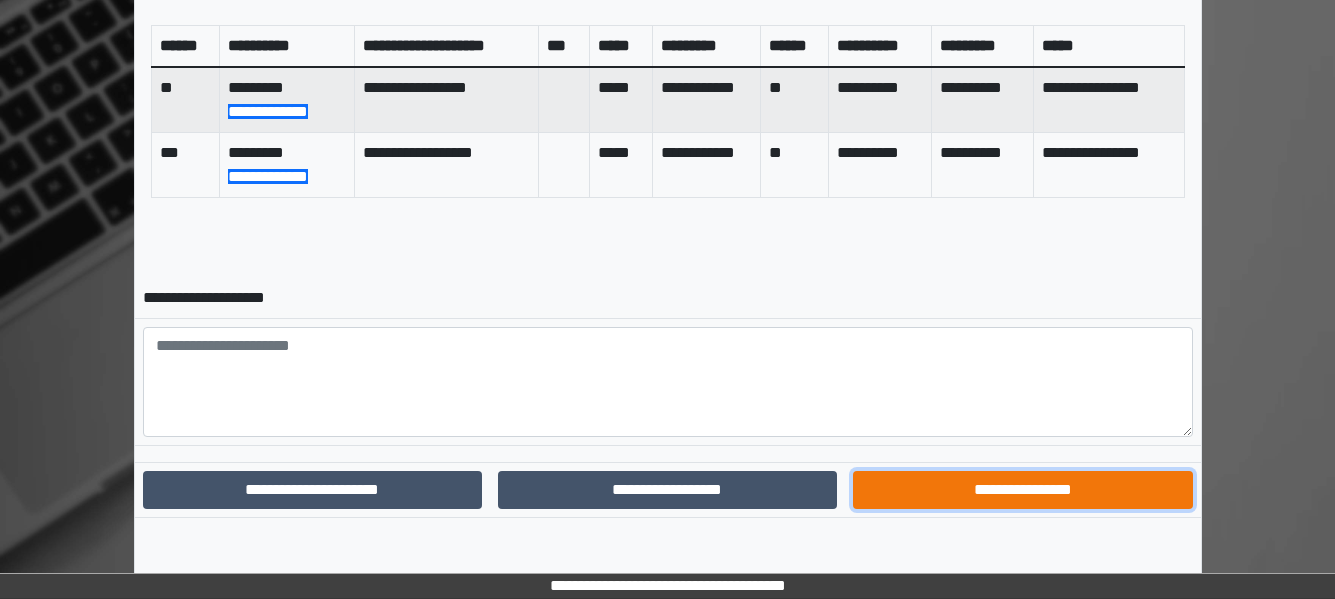 click on "**********" at bounding box center (1022, 490) 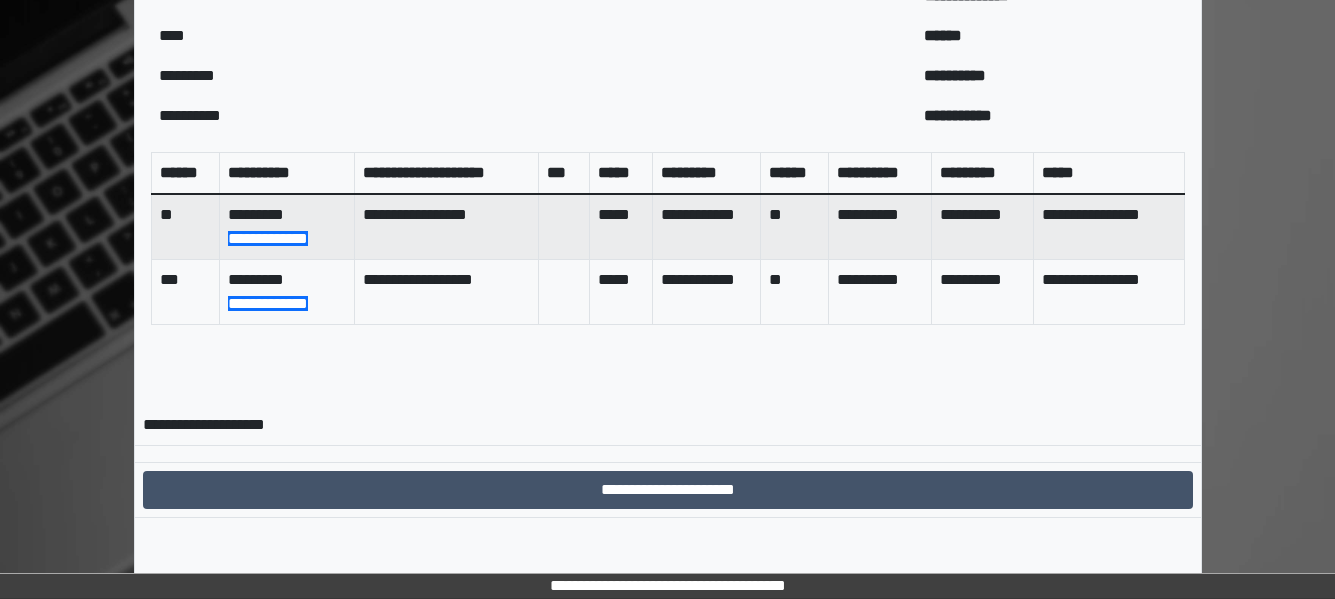 scroll, scrollTop: 824, scrollLeft: 0, axis: vertical 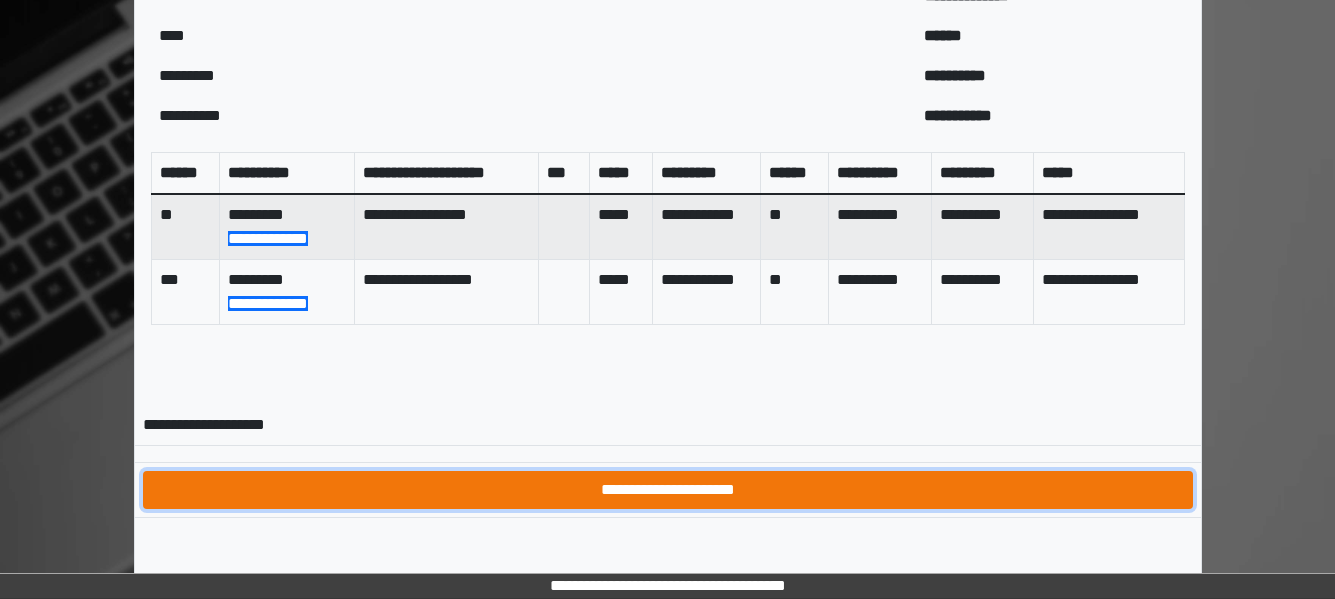 click on "**********" at bounding box center (668, 490) 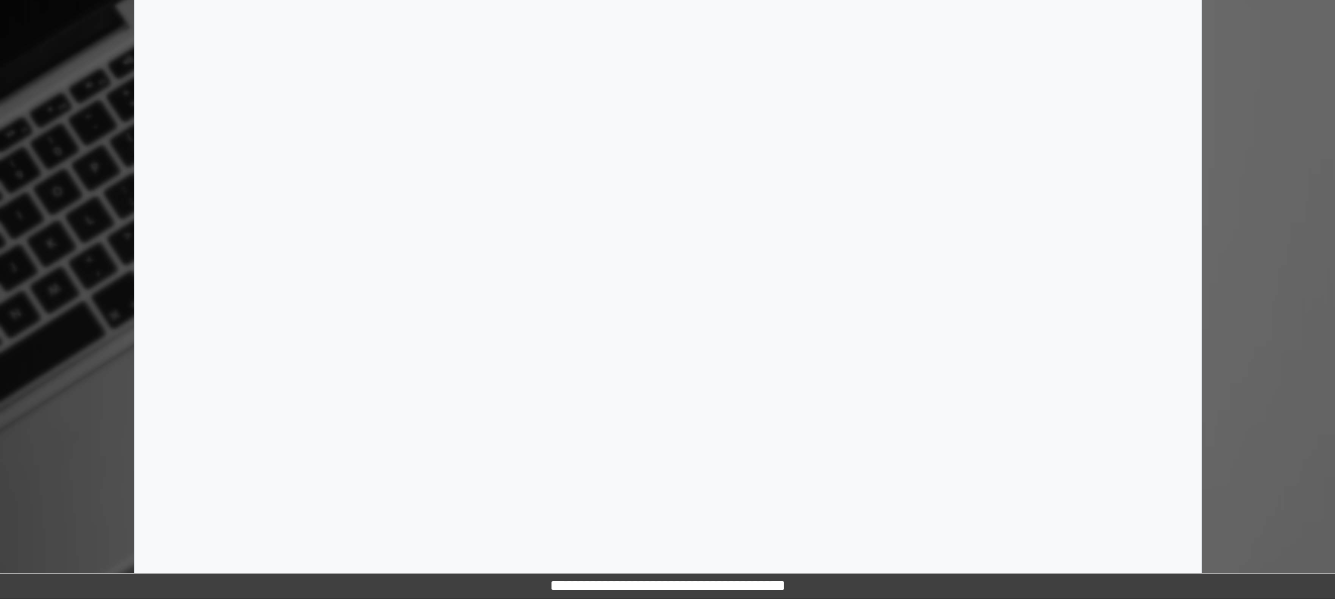scroll, scrollTop: 0, scrollLeft: 0, axis: both 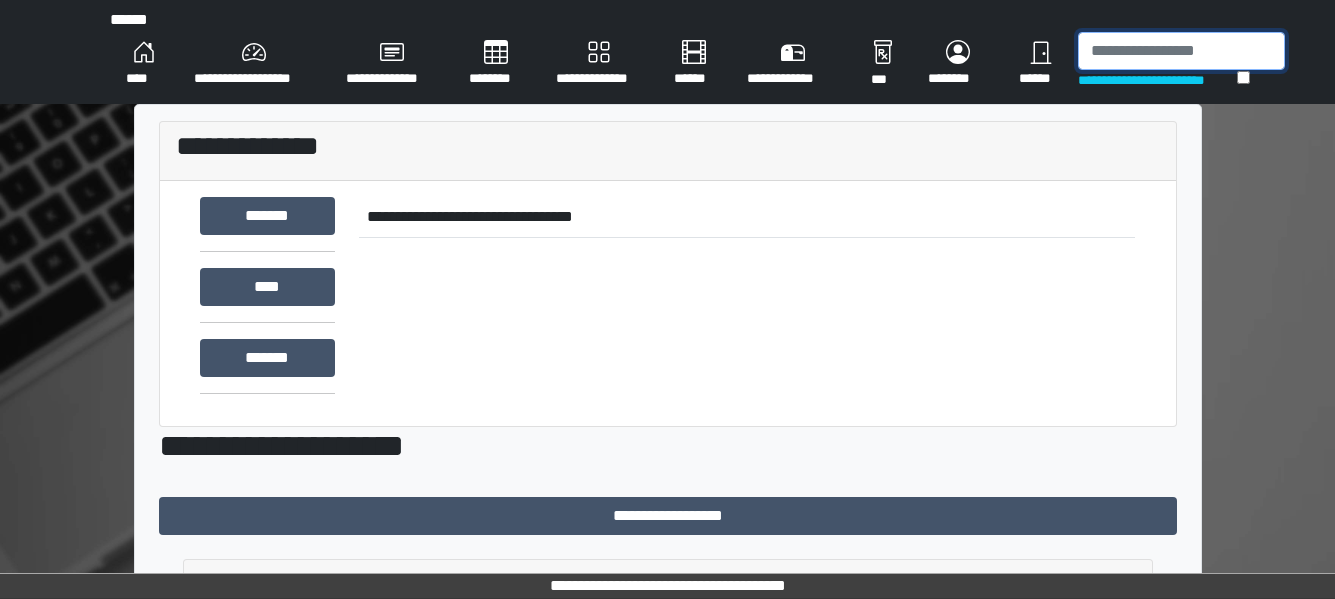 click at bounding box center [1181, 51] 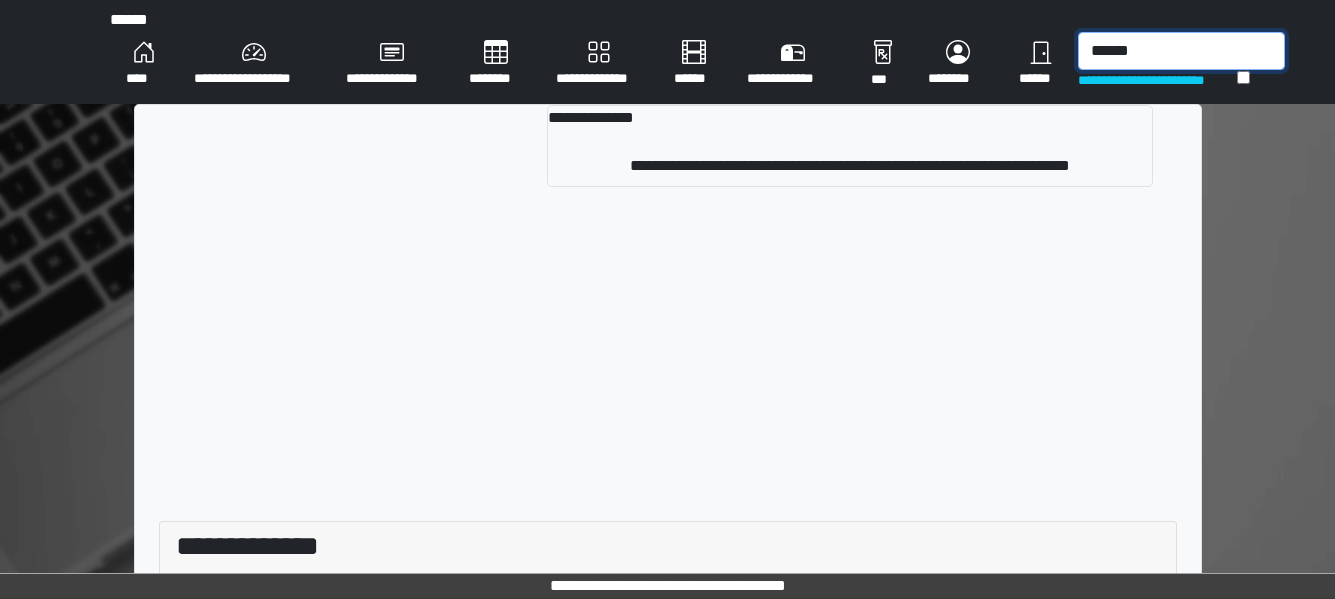 type on "******" 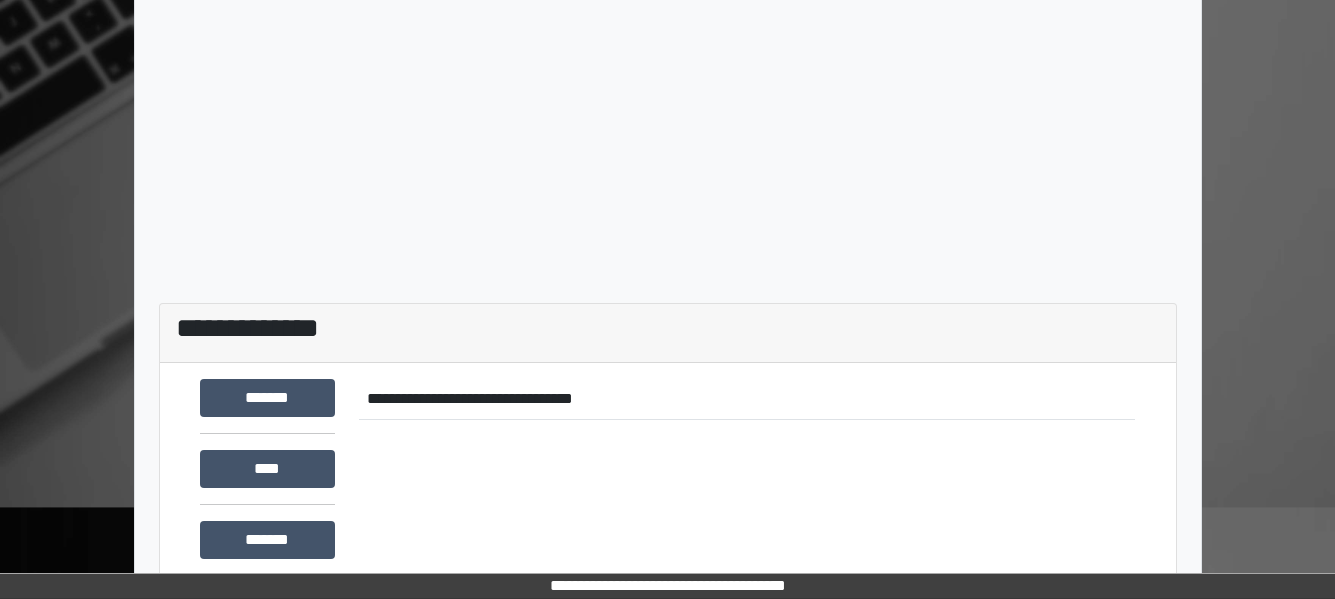 scroll, scrollTop: 0, scrollLeft: 0, axis: both 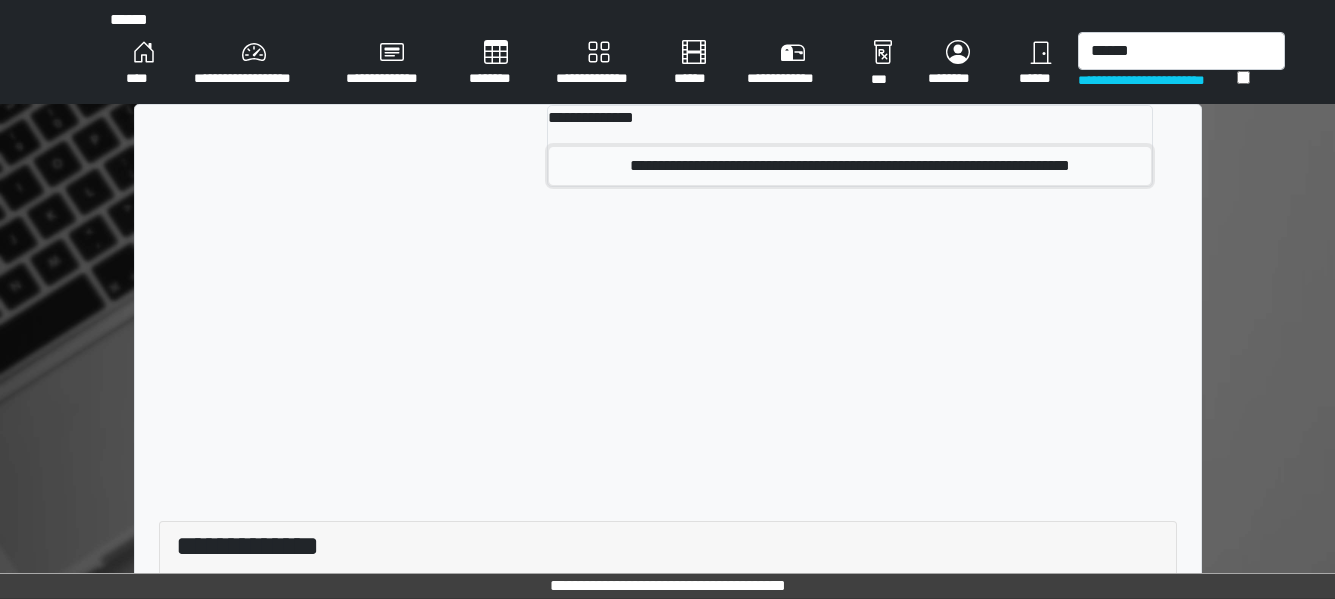 click on "**********" at bounding box center (849, 166) 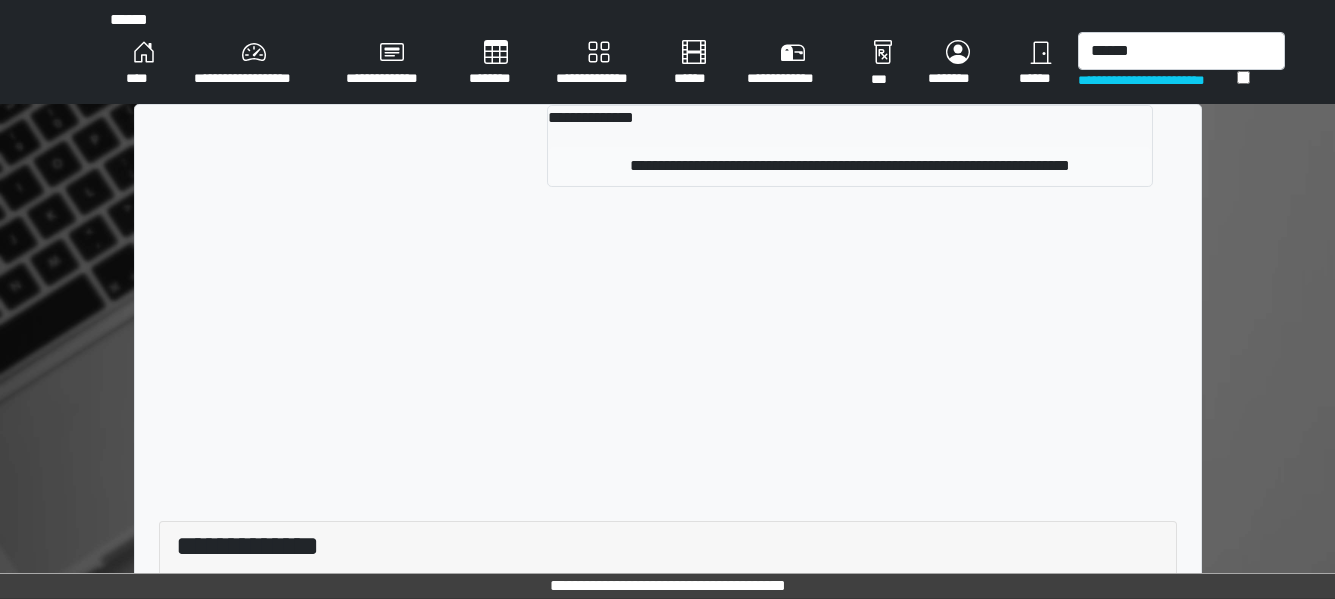 type 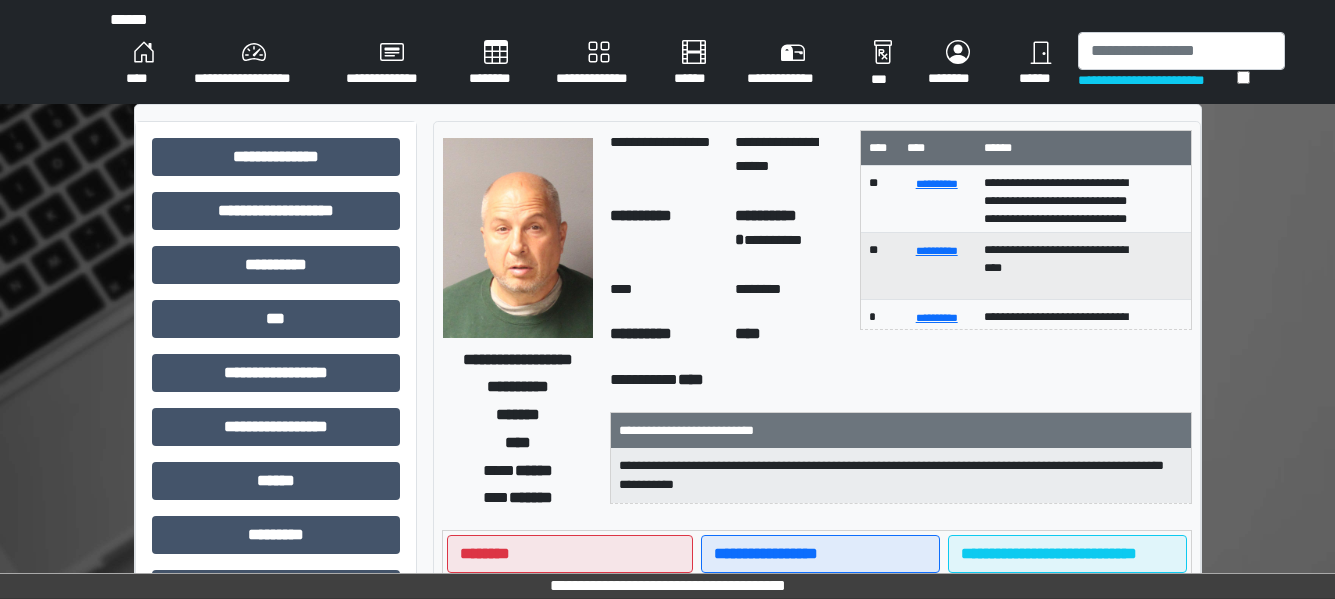 click on "******" at bounding box center (1040, 64) 